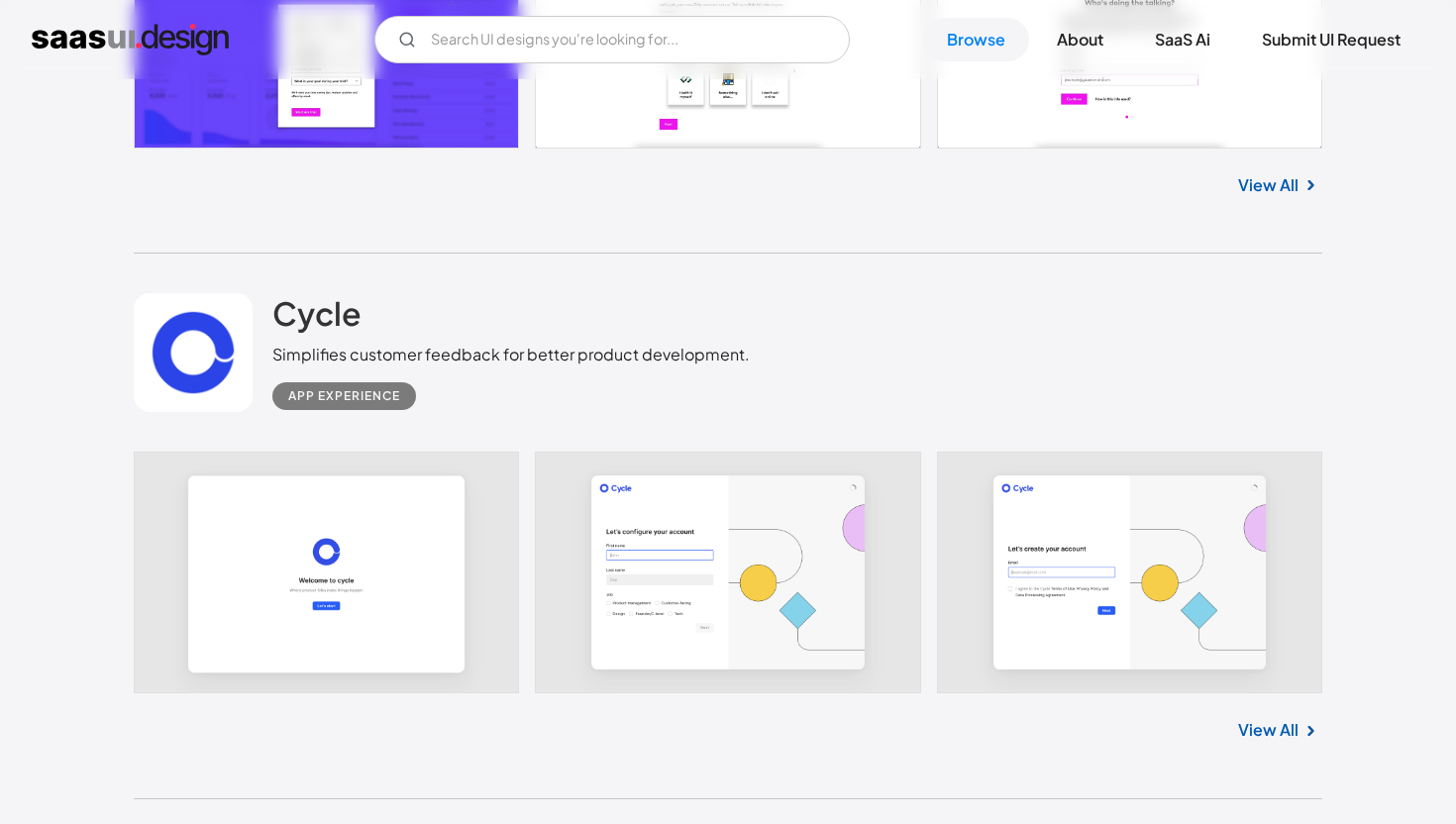 scroll, scrollTop: 2447, scrollLeft: 0, axis: vertical 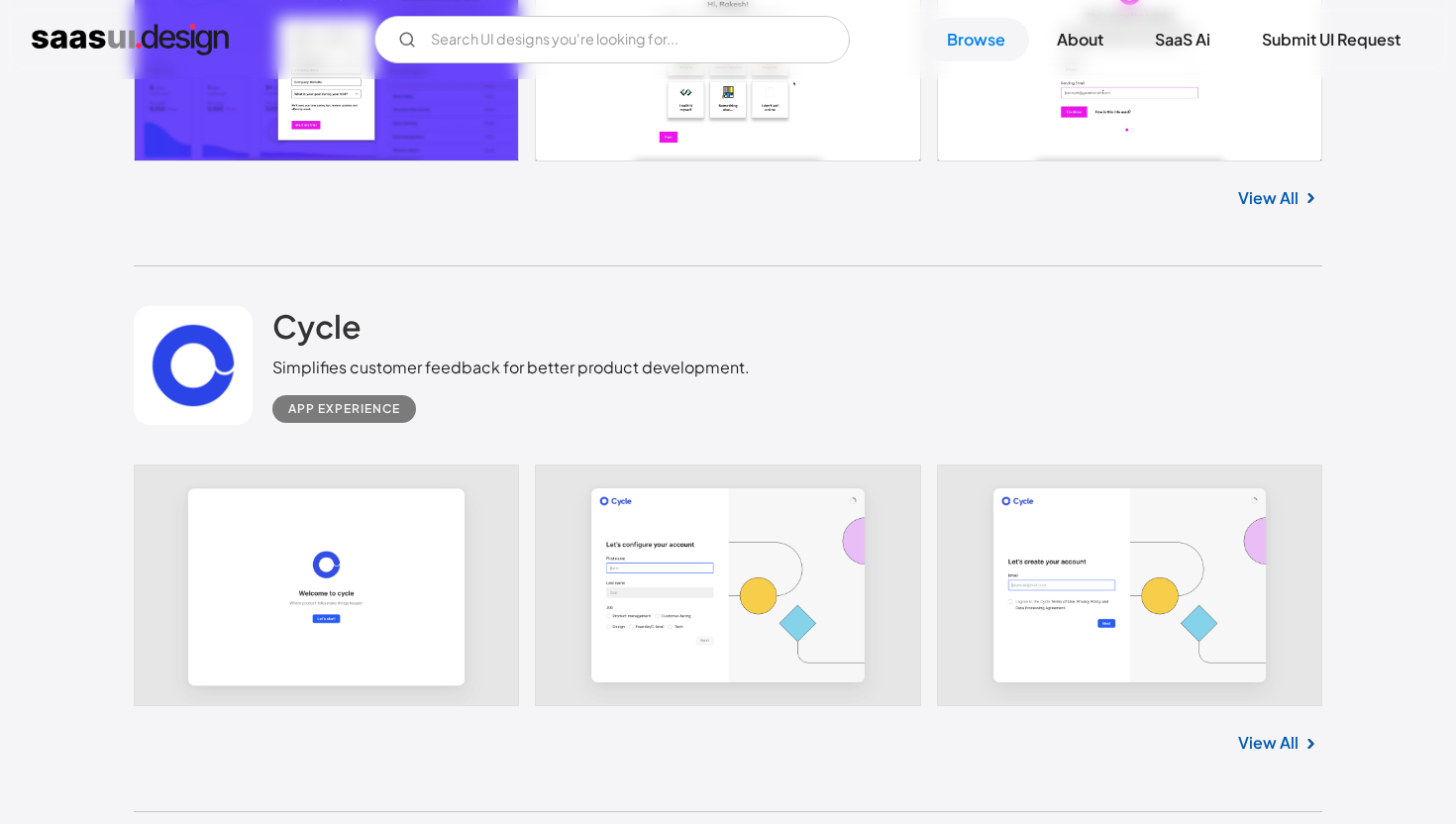 click on "View All" at bounding box center (1268, 743) 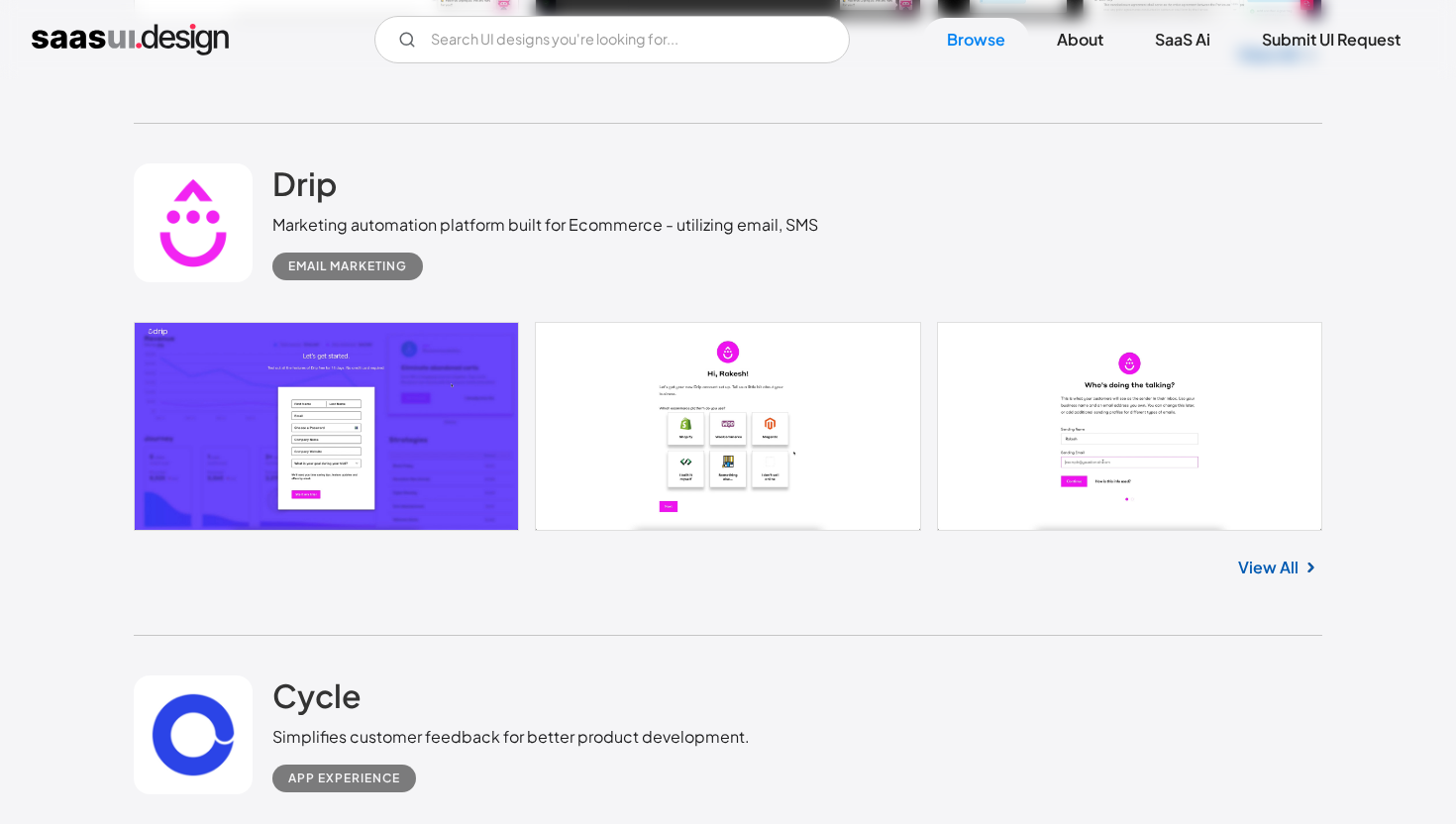 scroll, scrollTop: 1647, scrollLeft: 0, axis: vertical 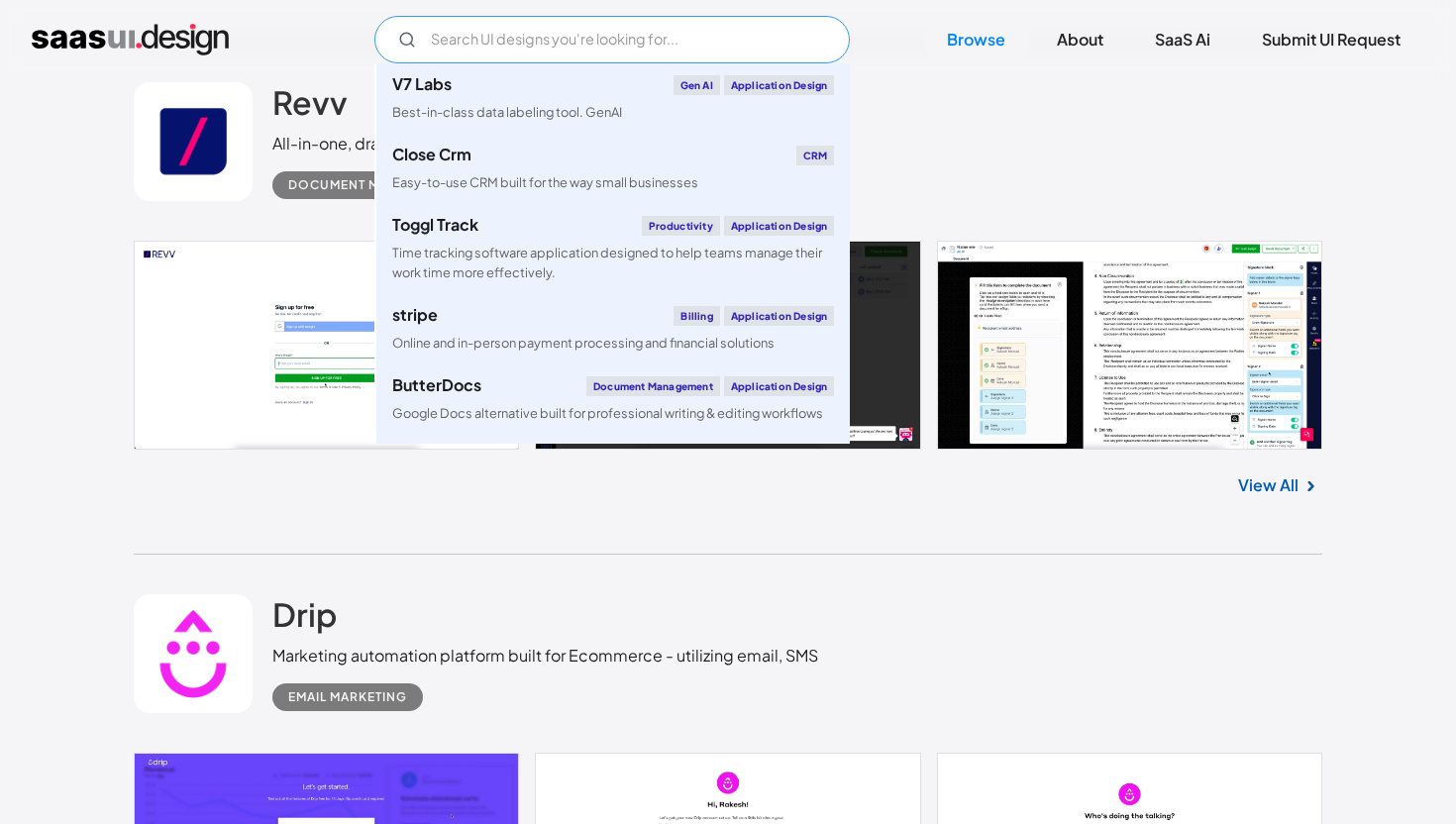 click at bounding box center [612, 40] 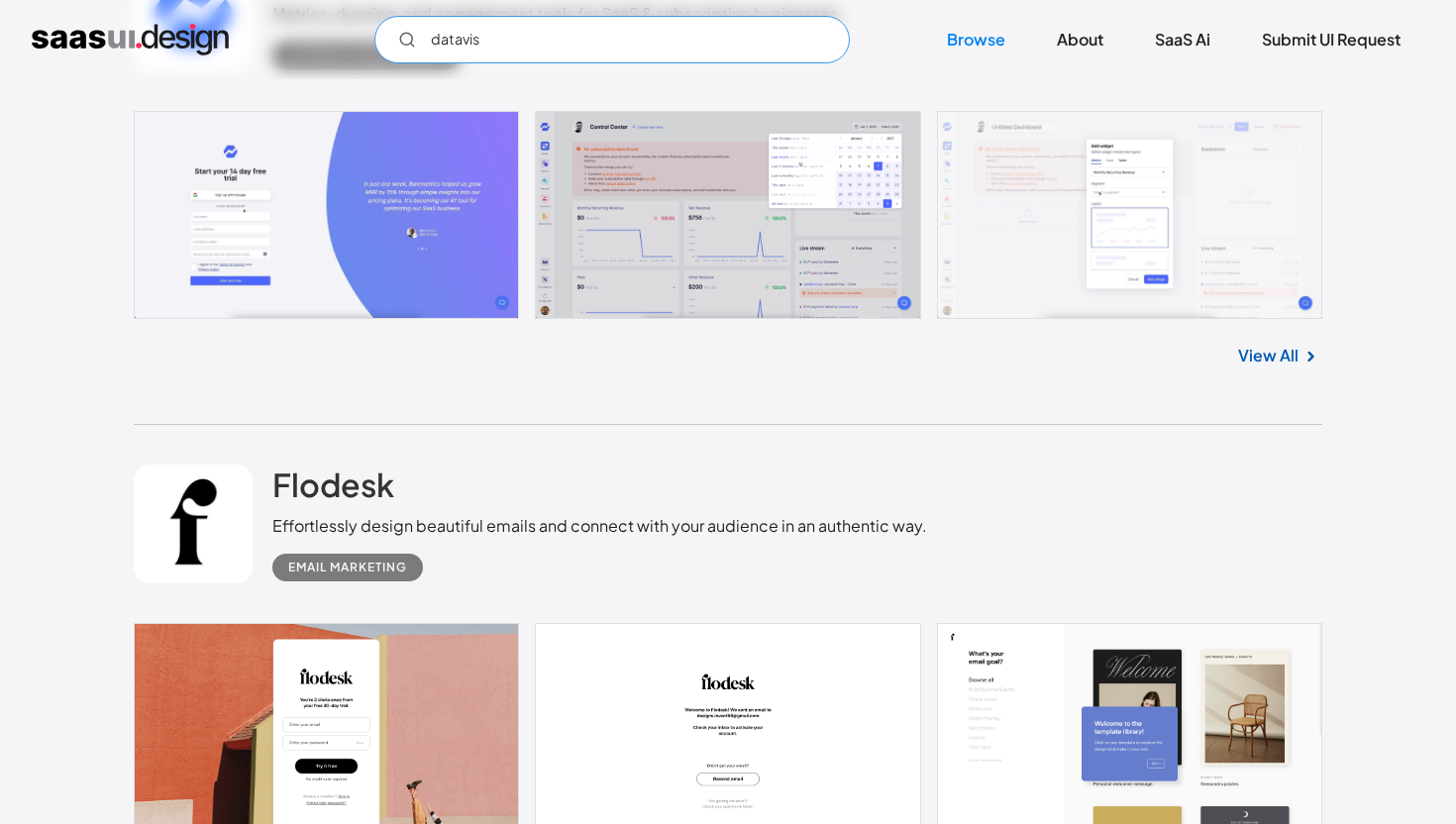 scroll, scrollTop: 0, scrollLeft: 0, axis: both 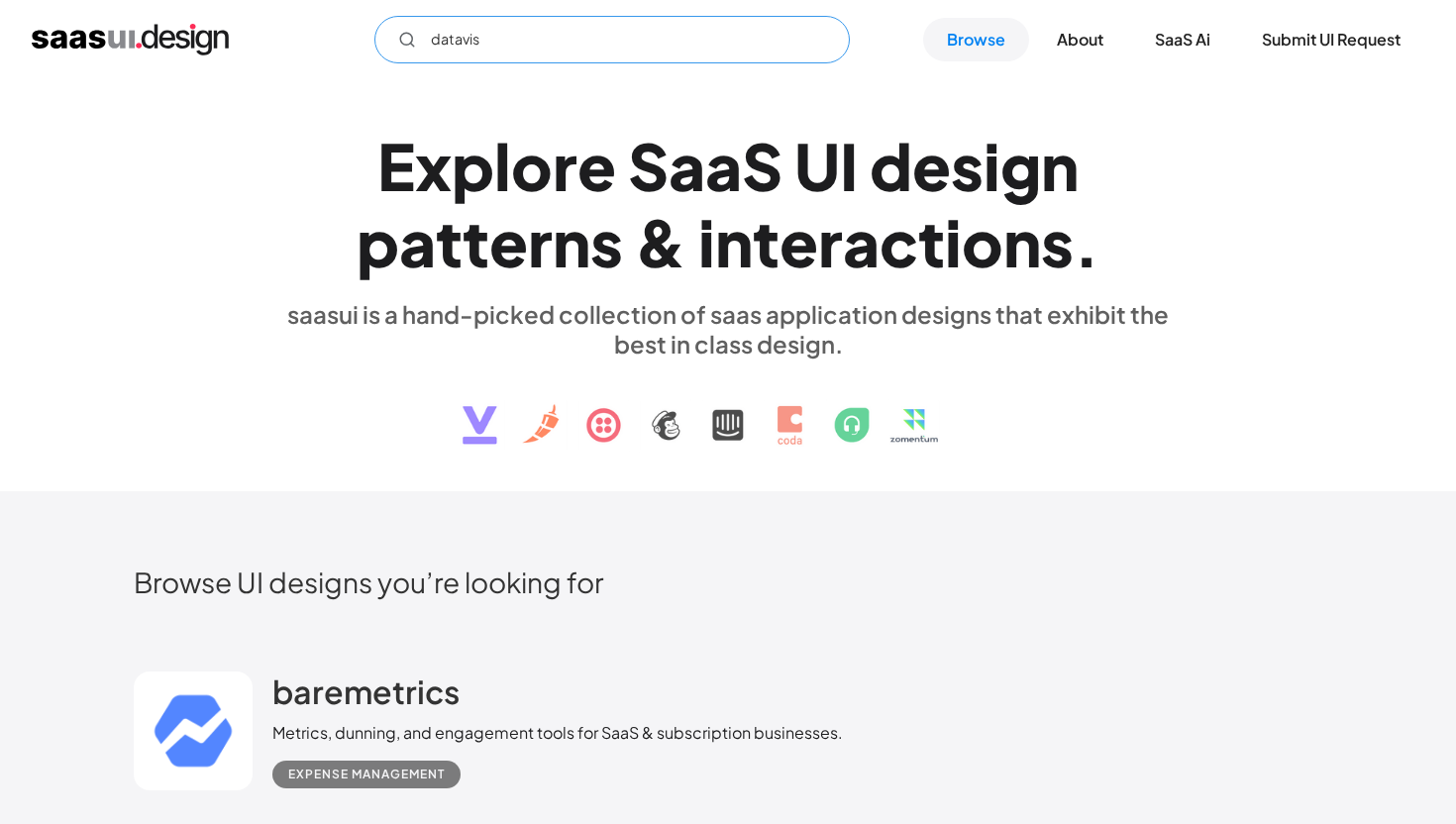click on "datavis" at bounding box center [612, 40] 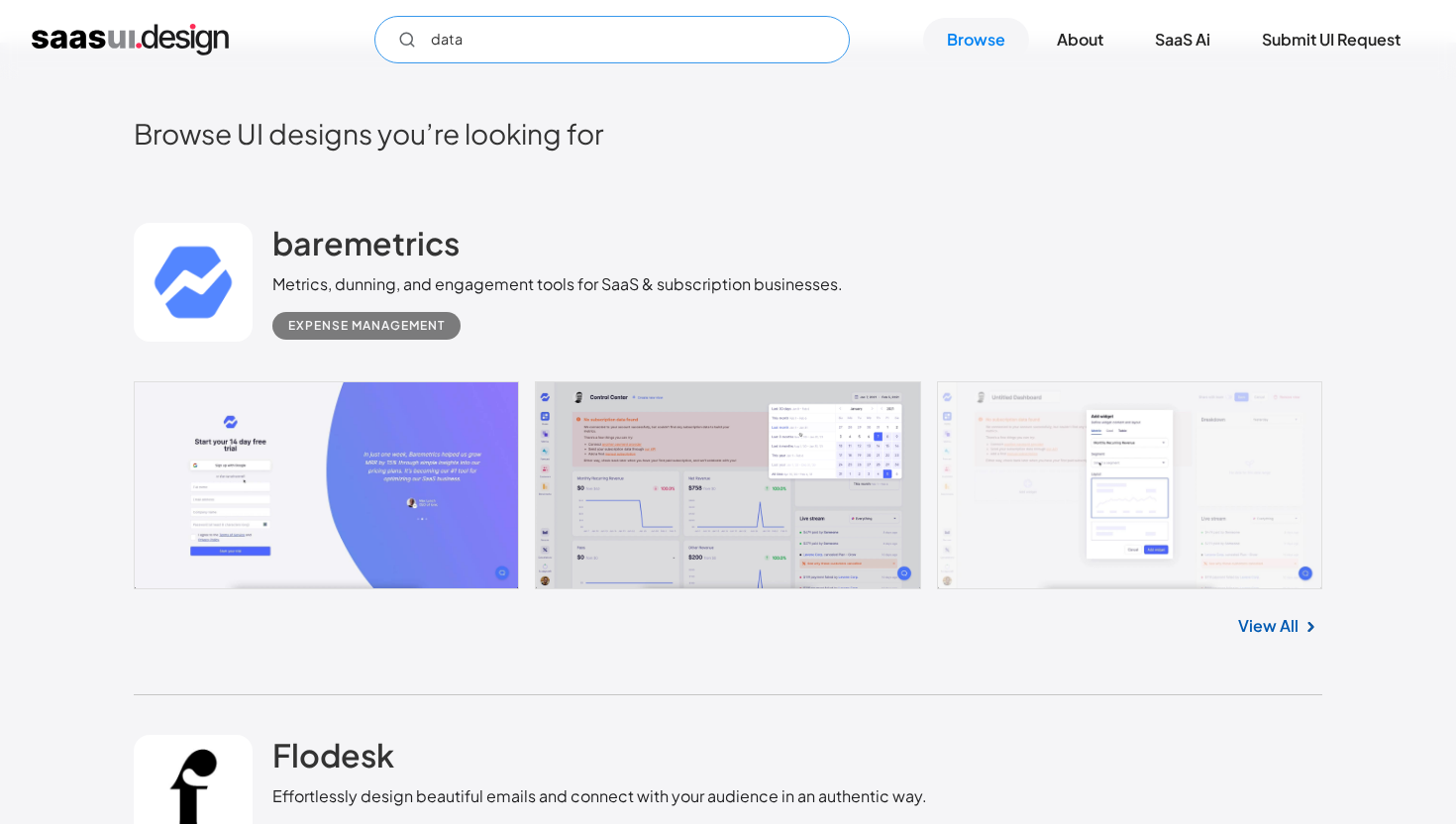 scroll, scrollTop: 452, scrollLeft: 0, axis: vertical 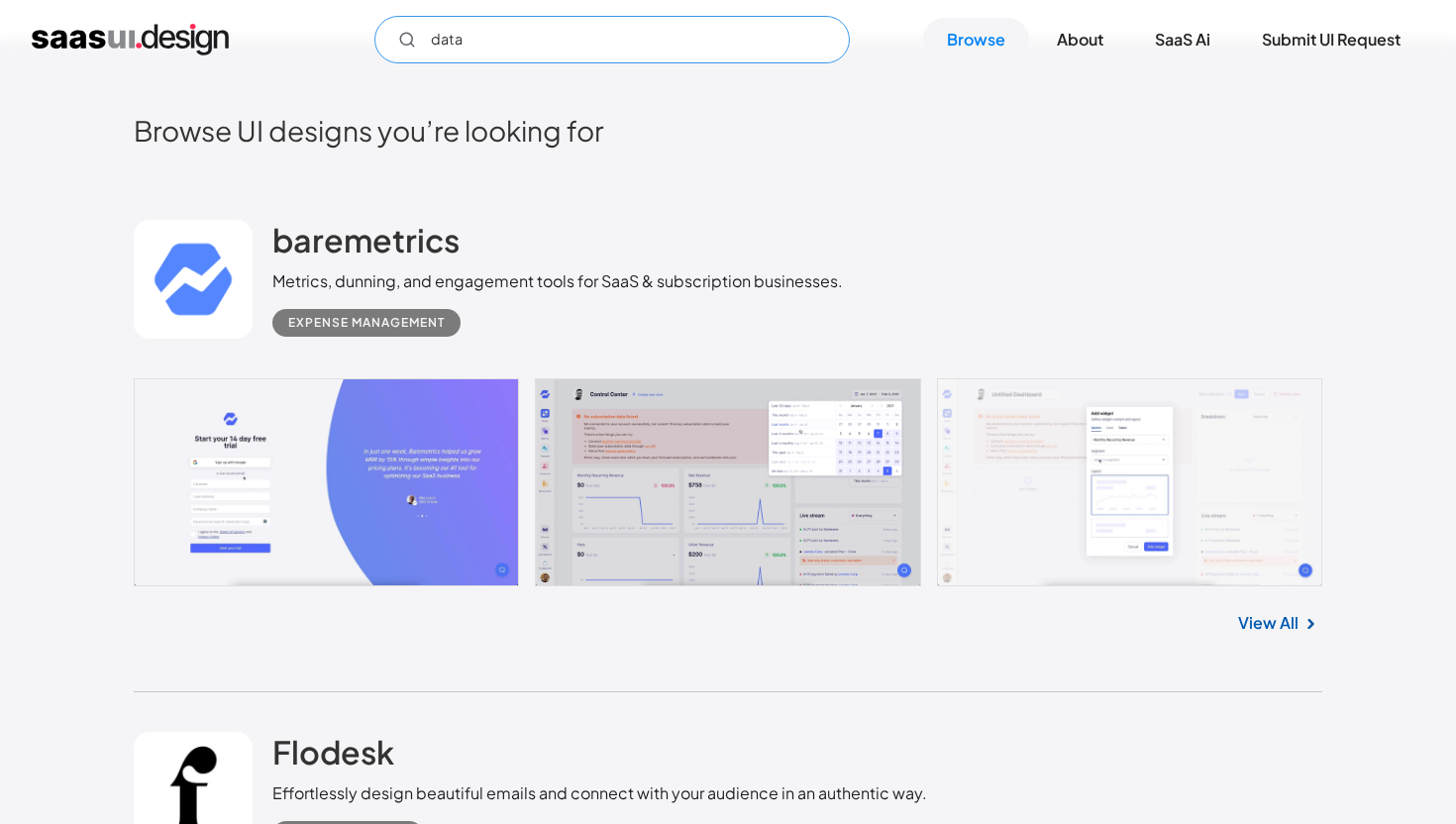 type on "data" 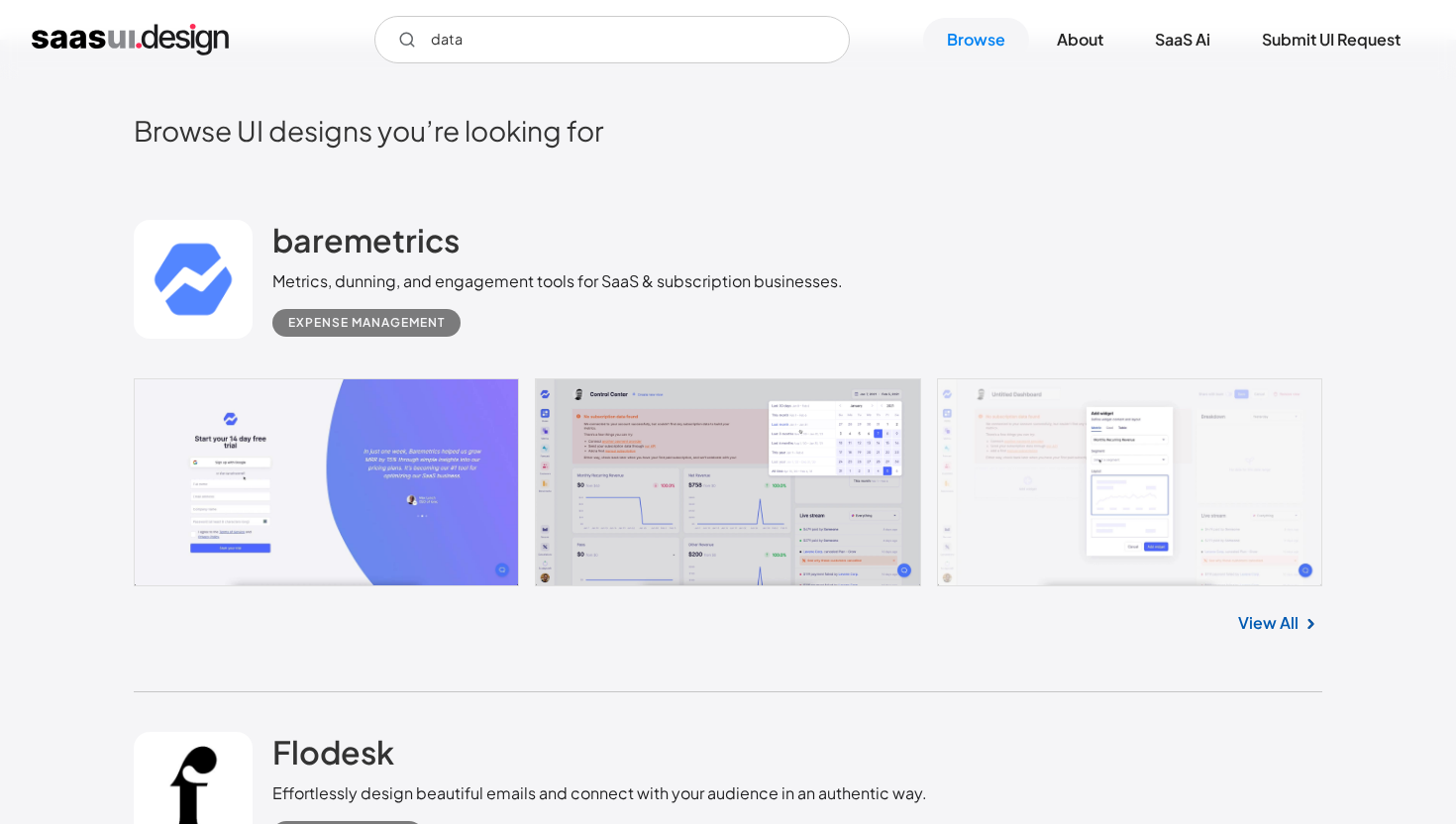click on "View All" at bounding box center [1268, 623] 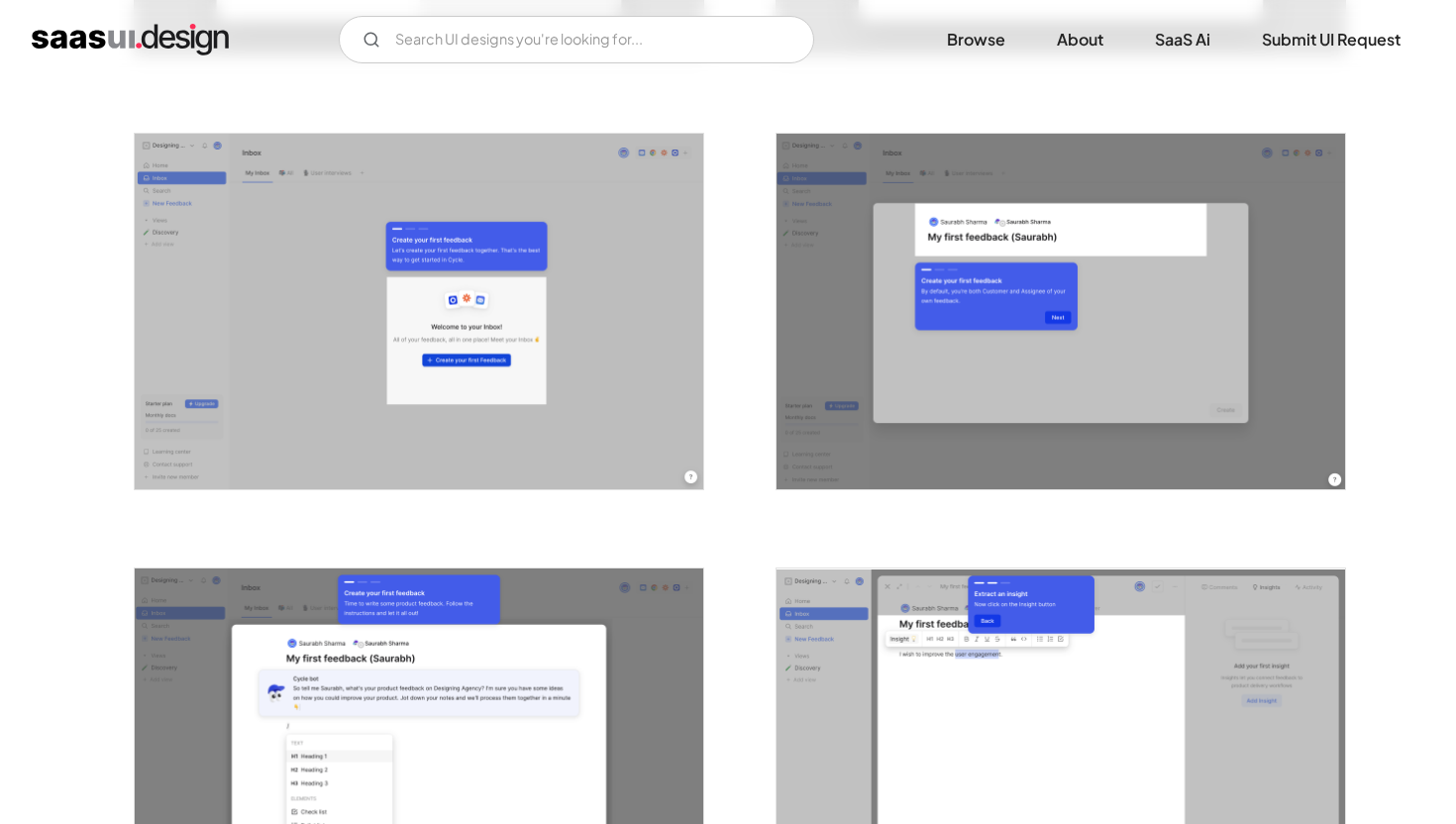 scroll, scrollTop: 1978, scrollLeft: 0, axis: vertical 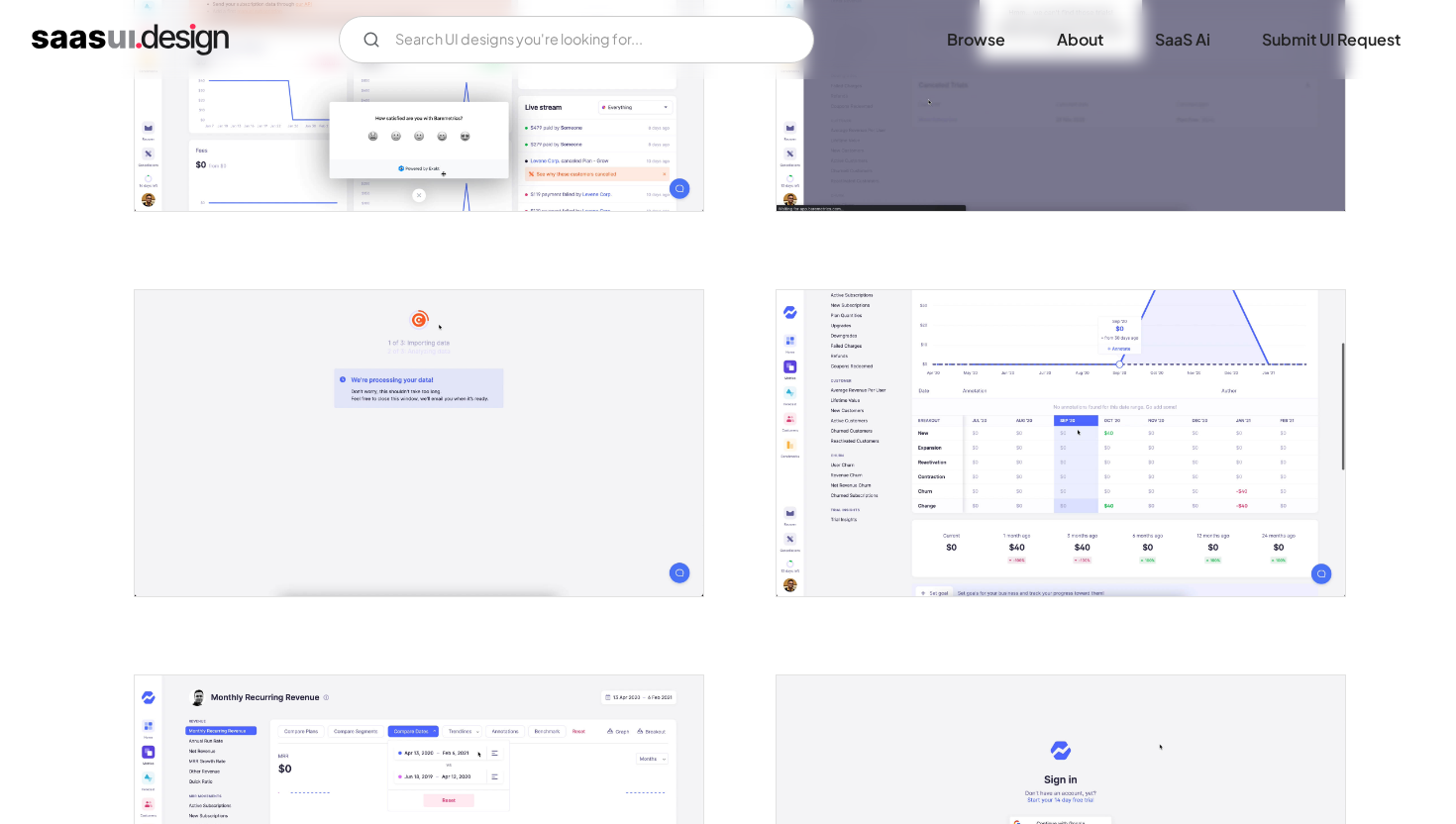 click at bounding box center (1061, 443) 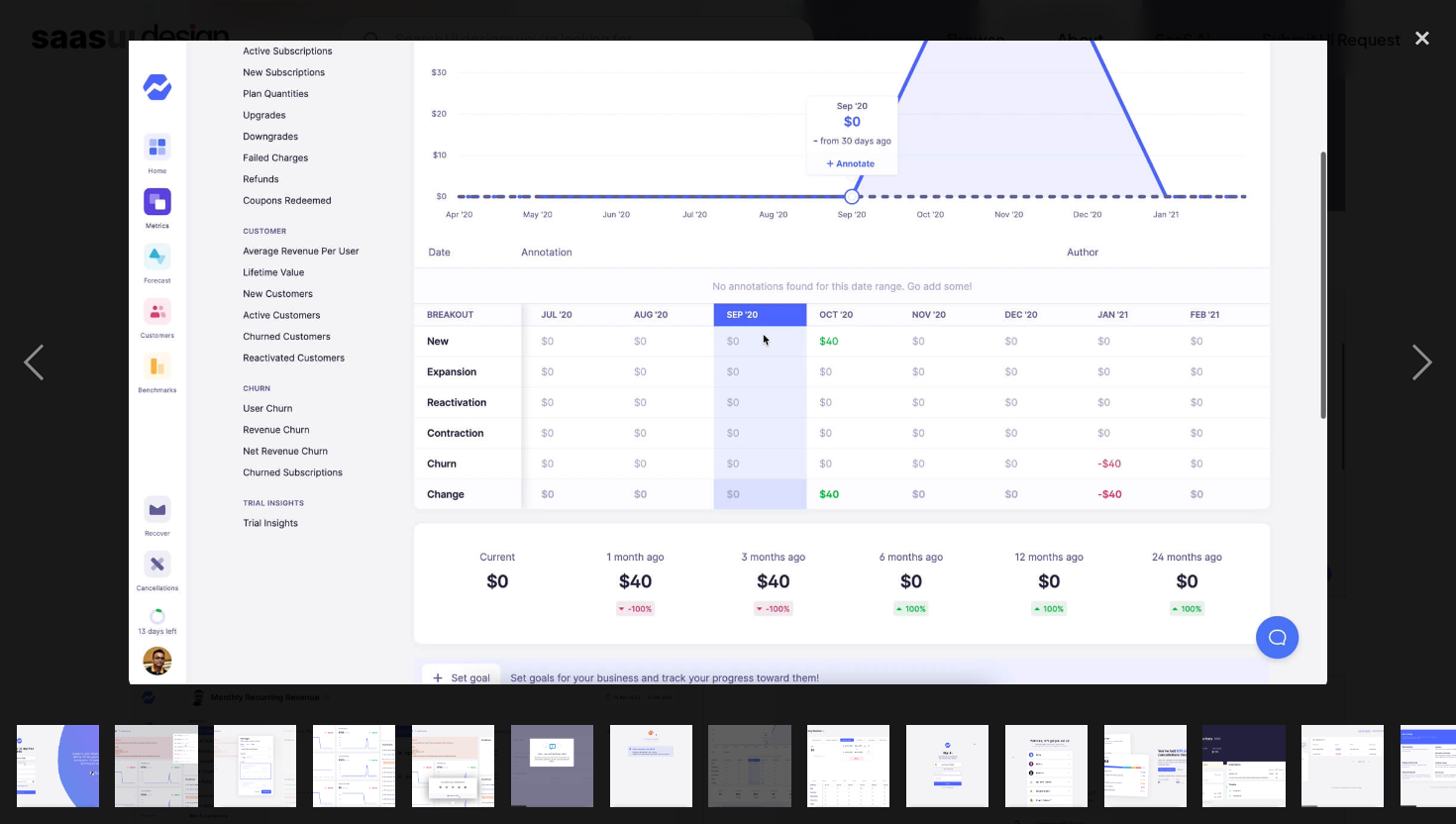 click at bounding box center [728, 362] 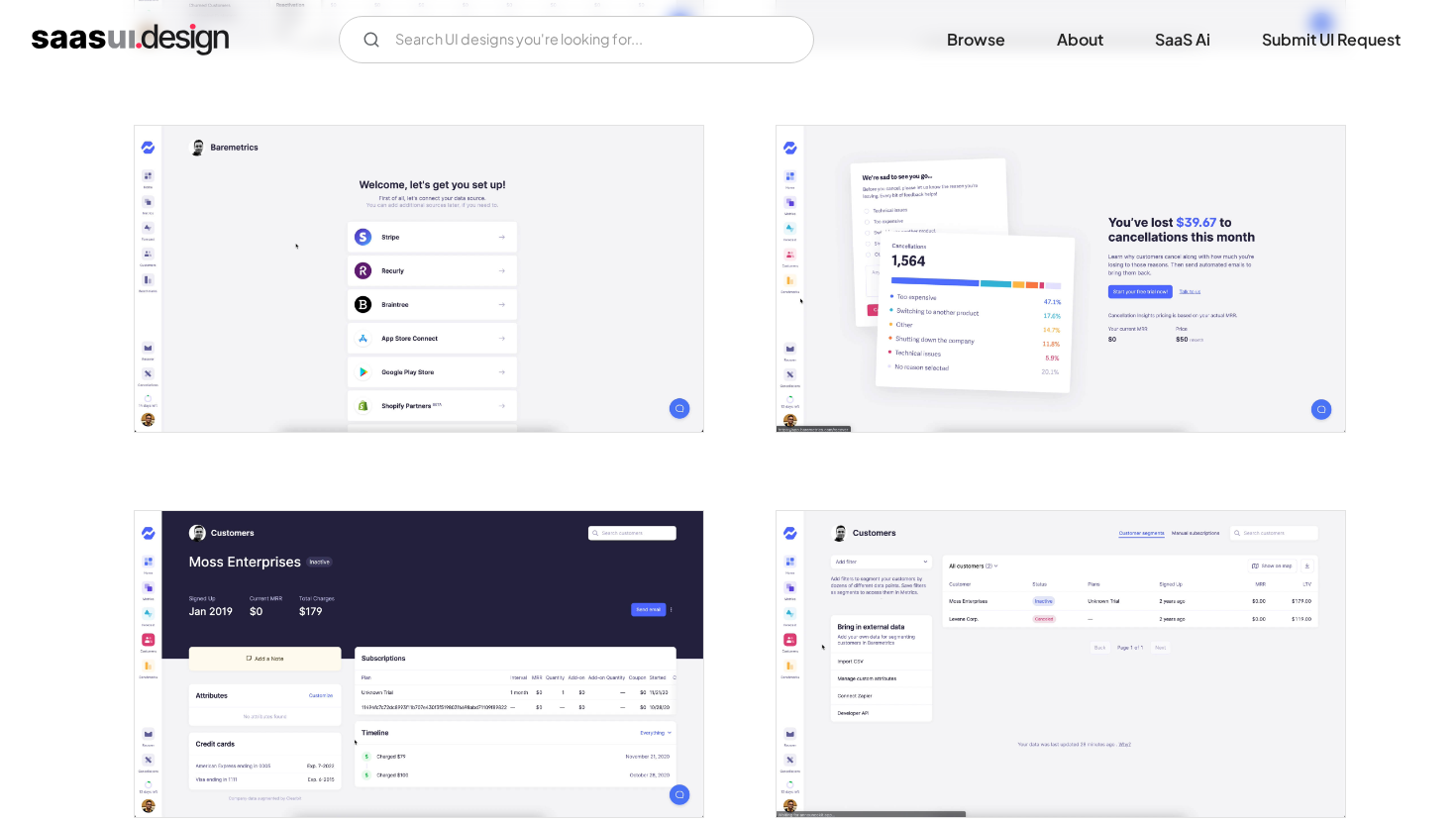 scroll, scrollTop: 2239, scrollLeft: 0, axis: vertical 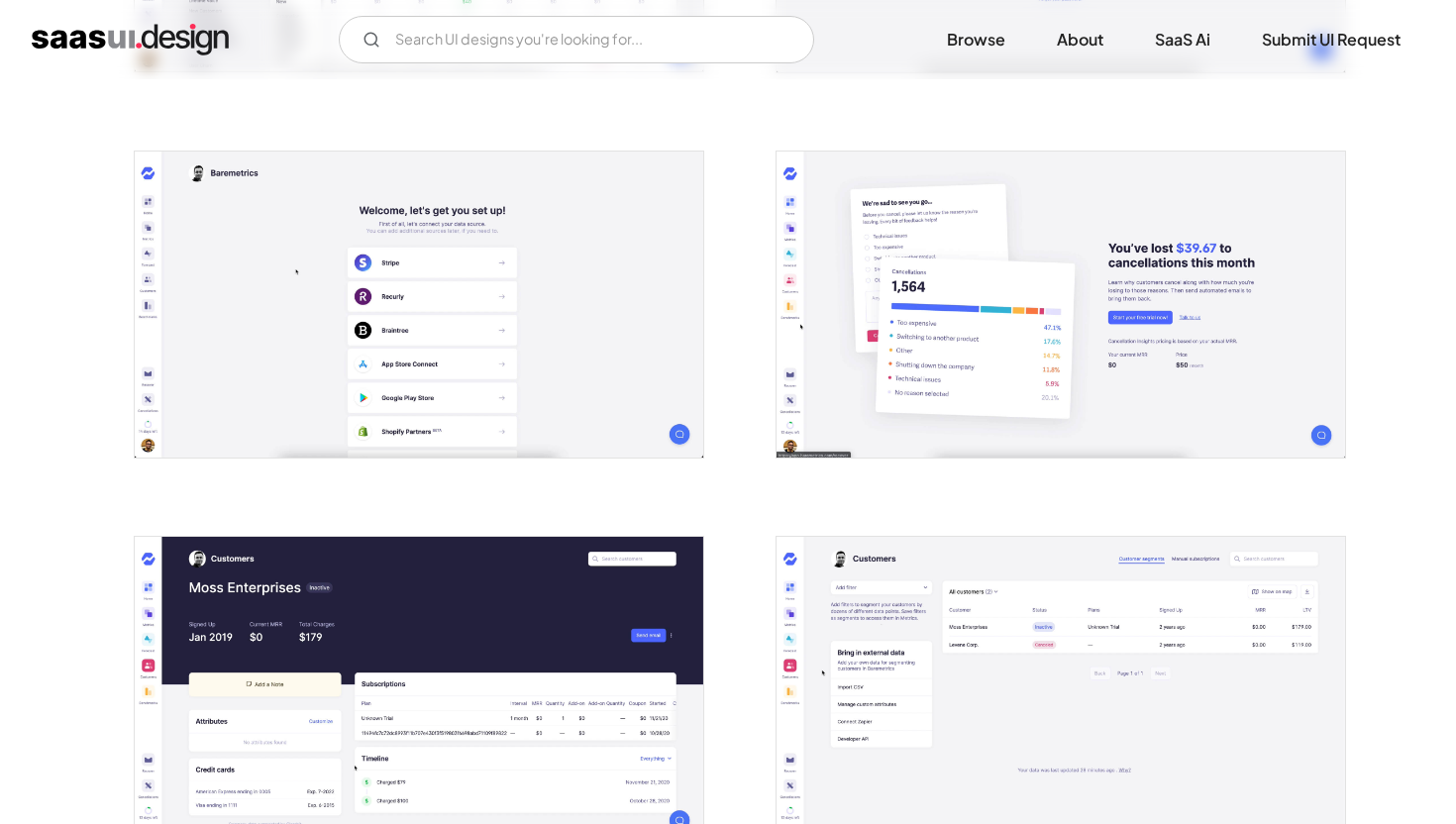 click at bounding box center [1061, 304] 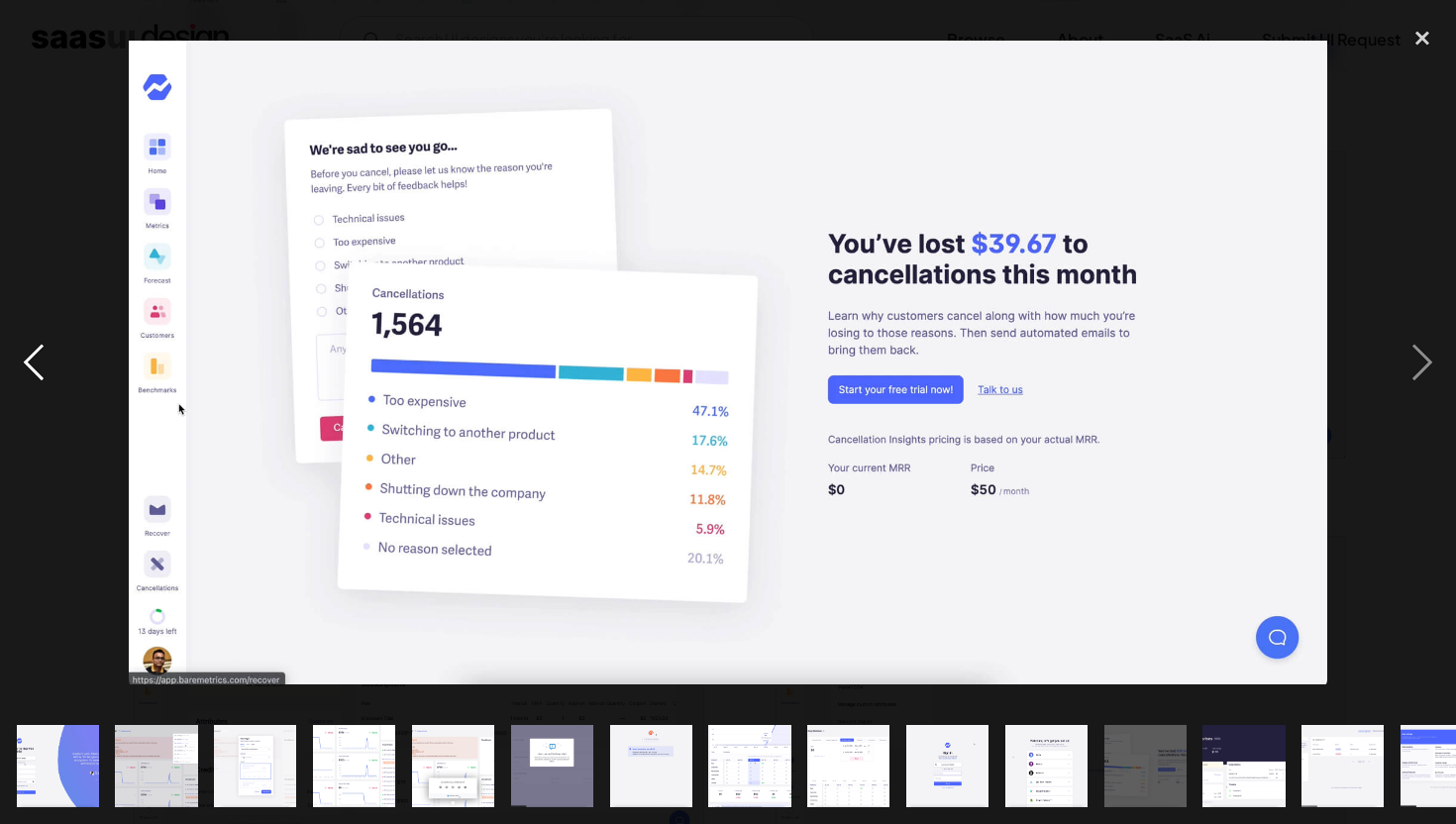 click at bounding box center (34, 362) 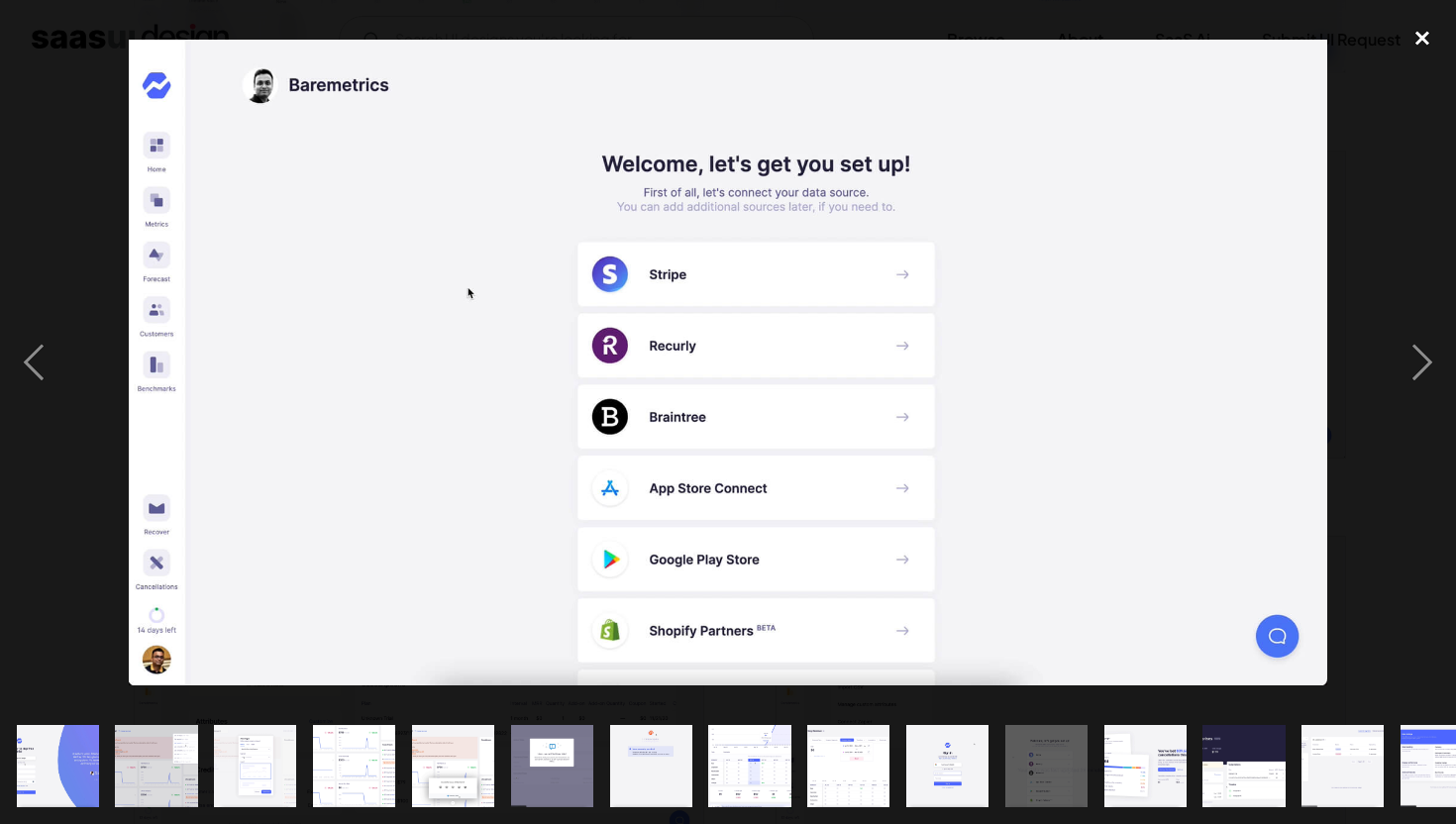 click at bounding box center [1422, 39] 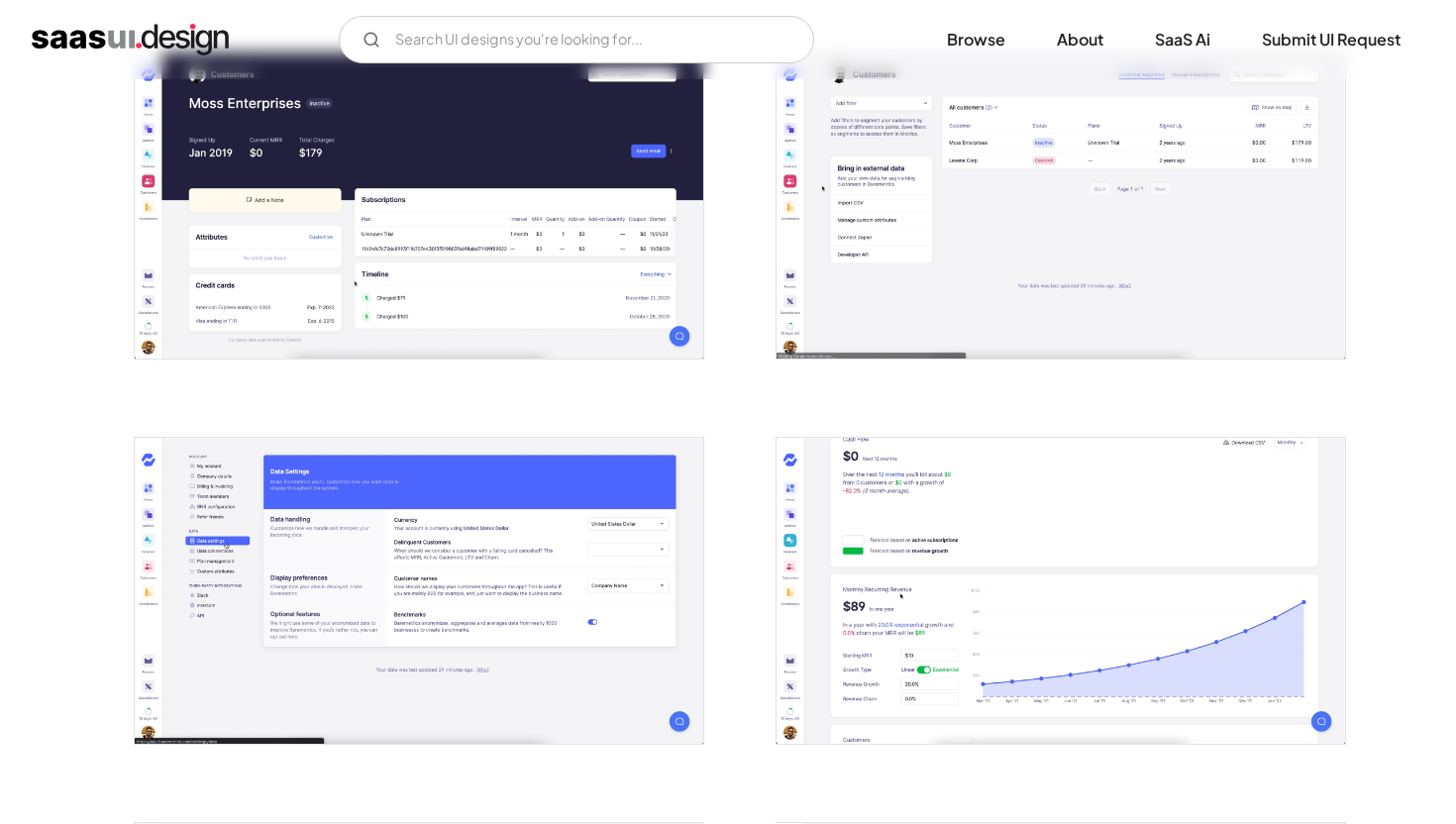 scroll, scrollTop: 2865, scrollLeft: 0, axis: vertical 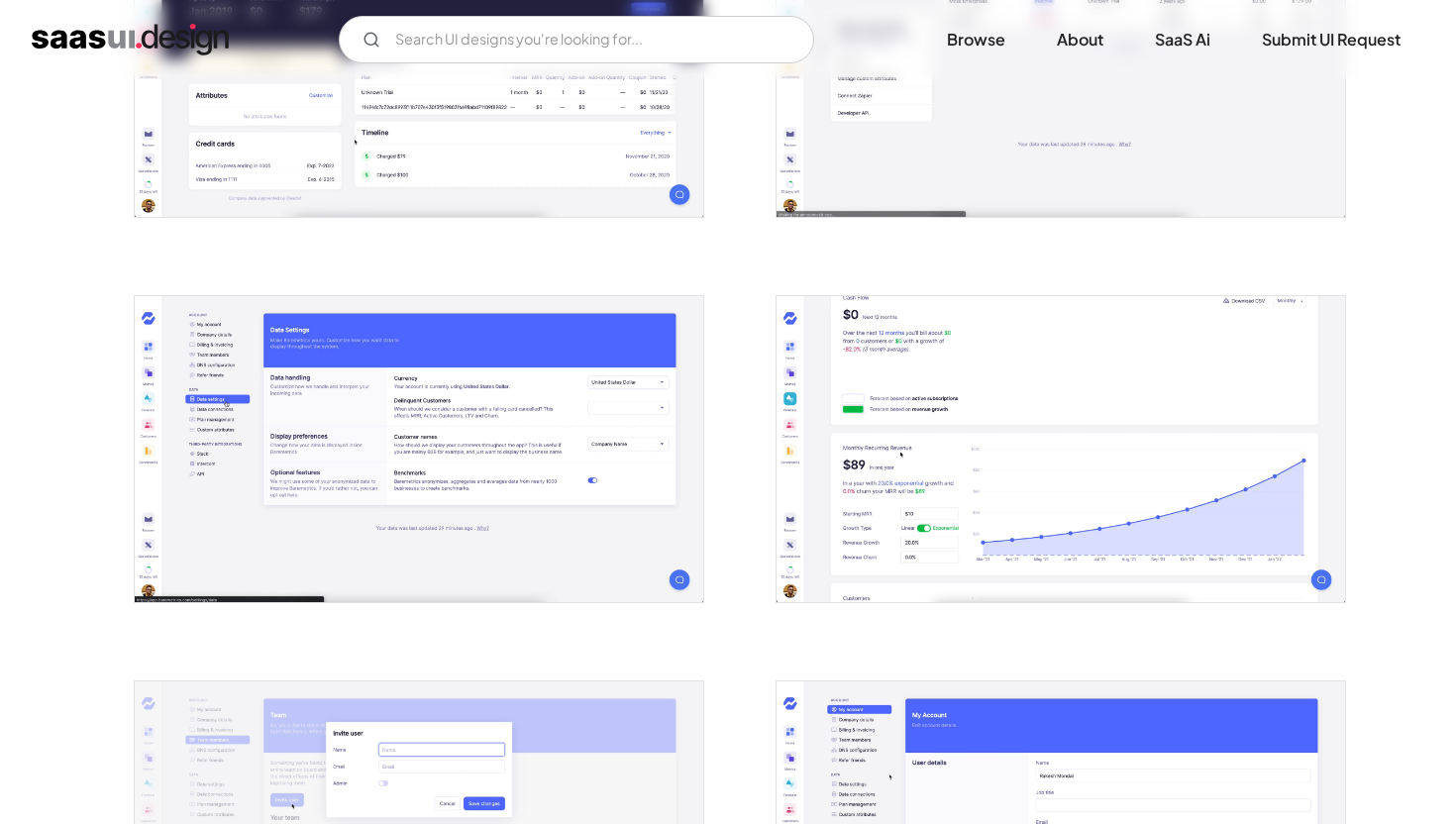 click at bounding box center [419, 449] 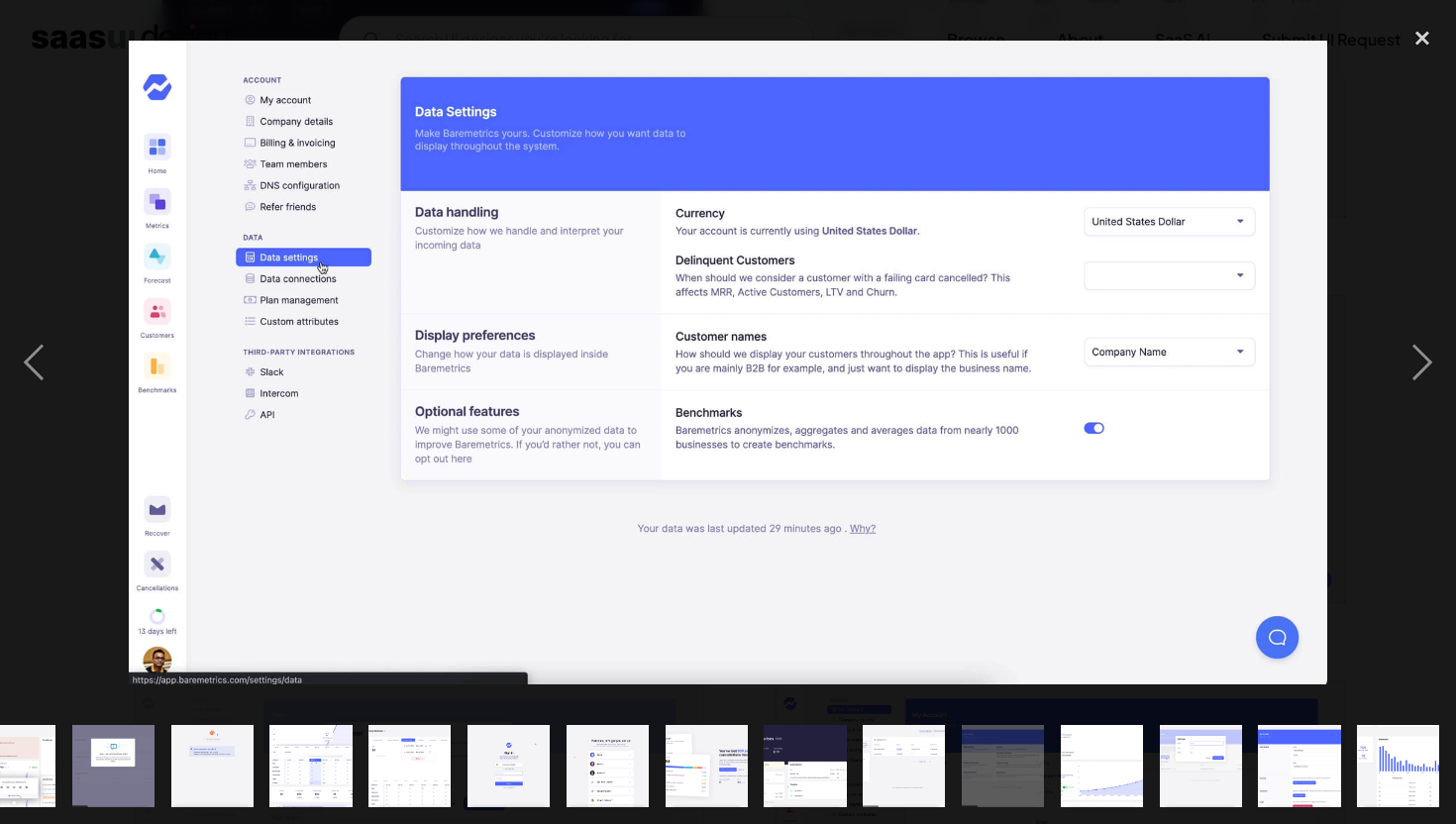 scroll, scrollTop: 0, scrollLeft: 439, axis: horizontal 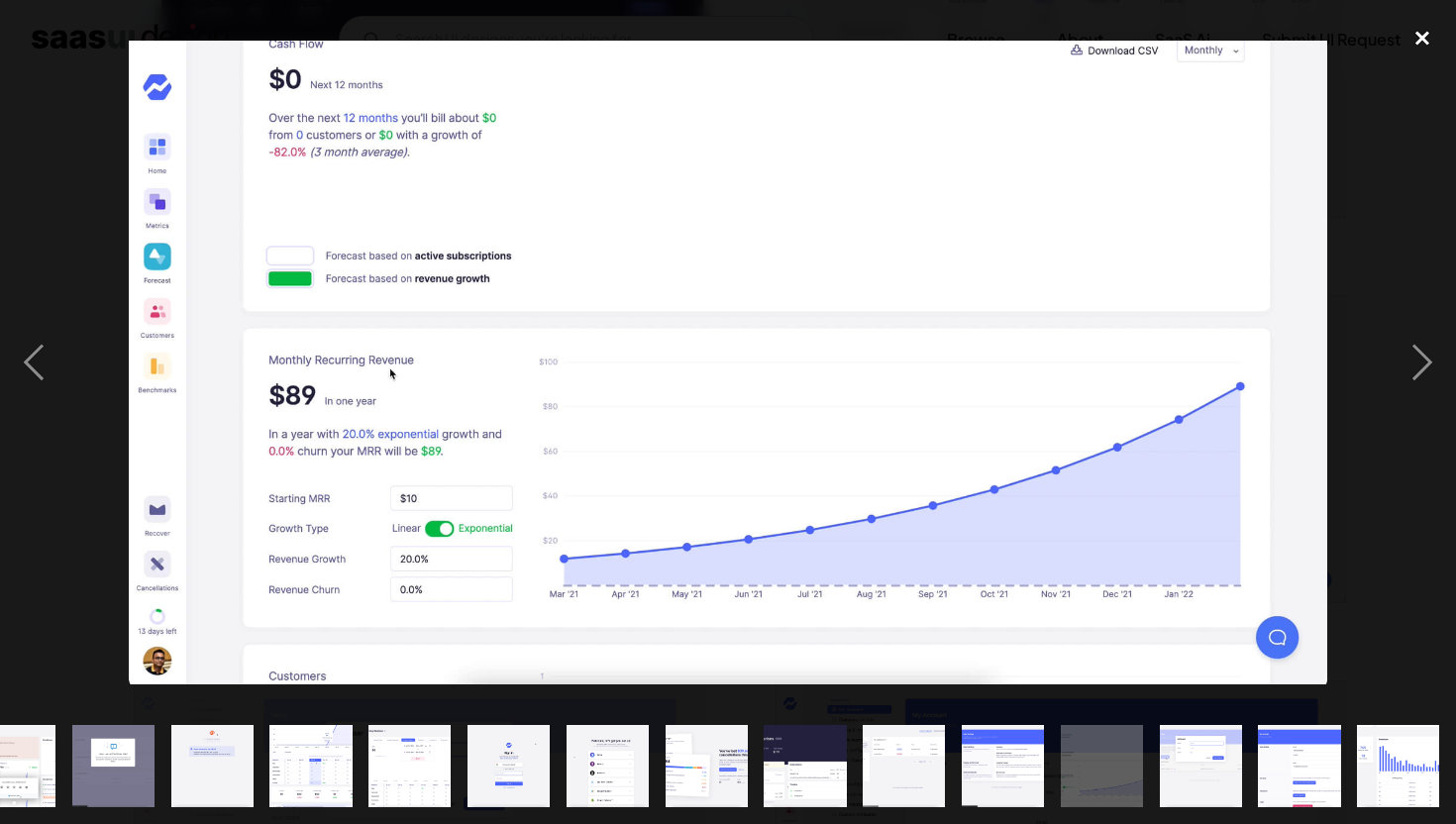 click at bounding box center (1422, 39) 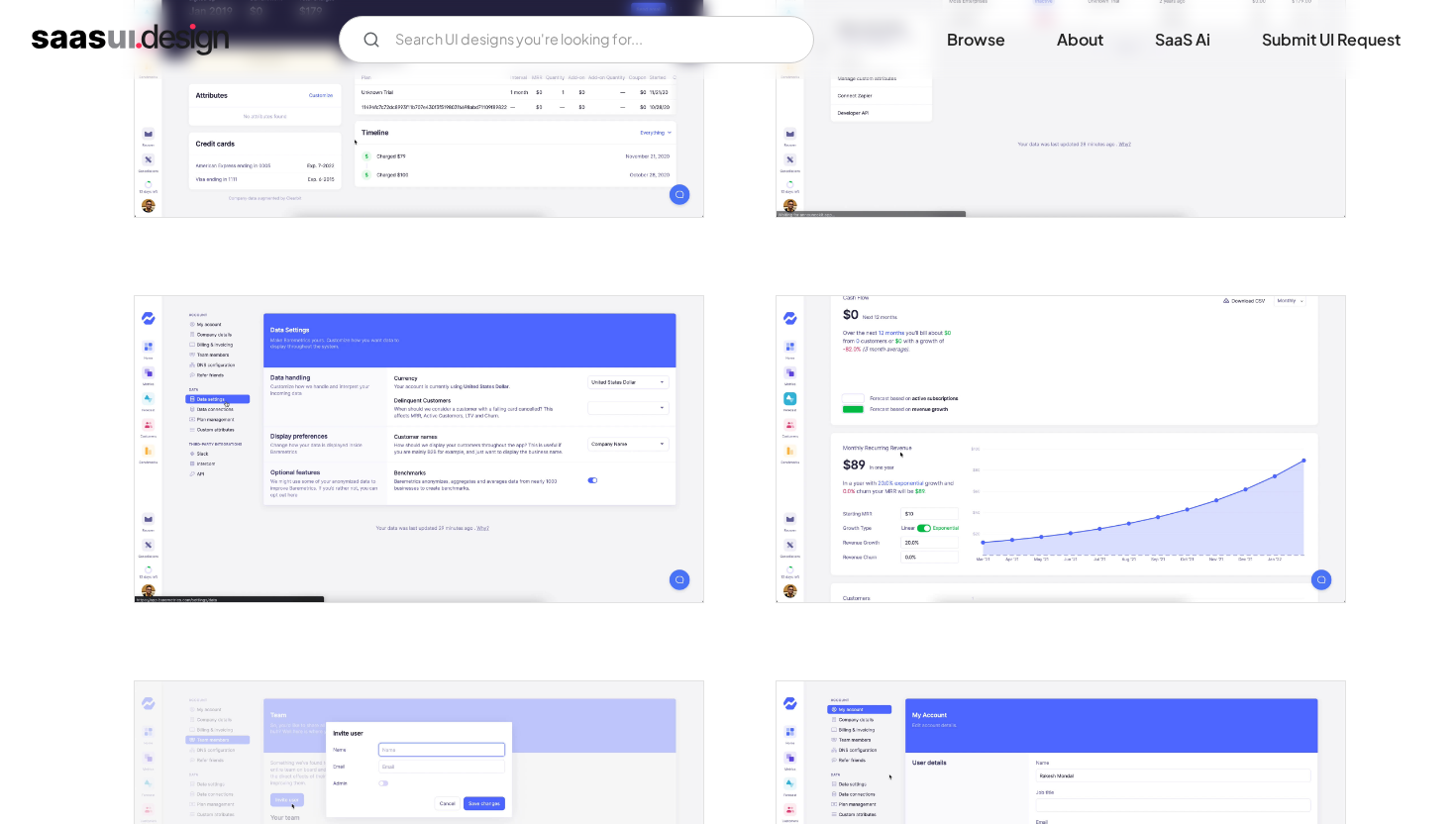 scroll, scrollTop: 0, scrollLeft: 0, axis: both 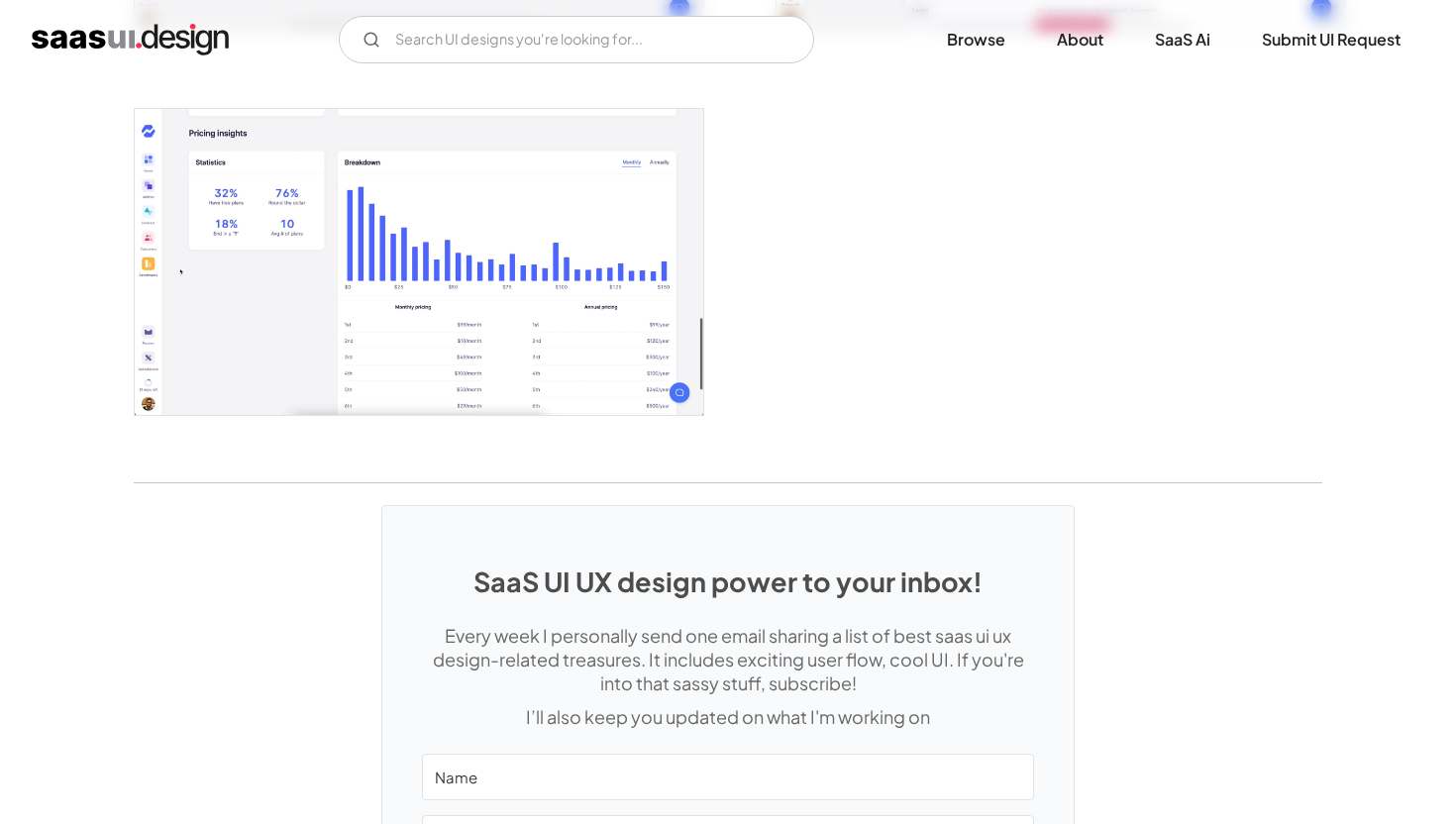 click at bounding box center [419, 261] 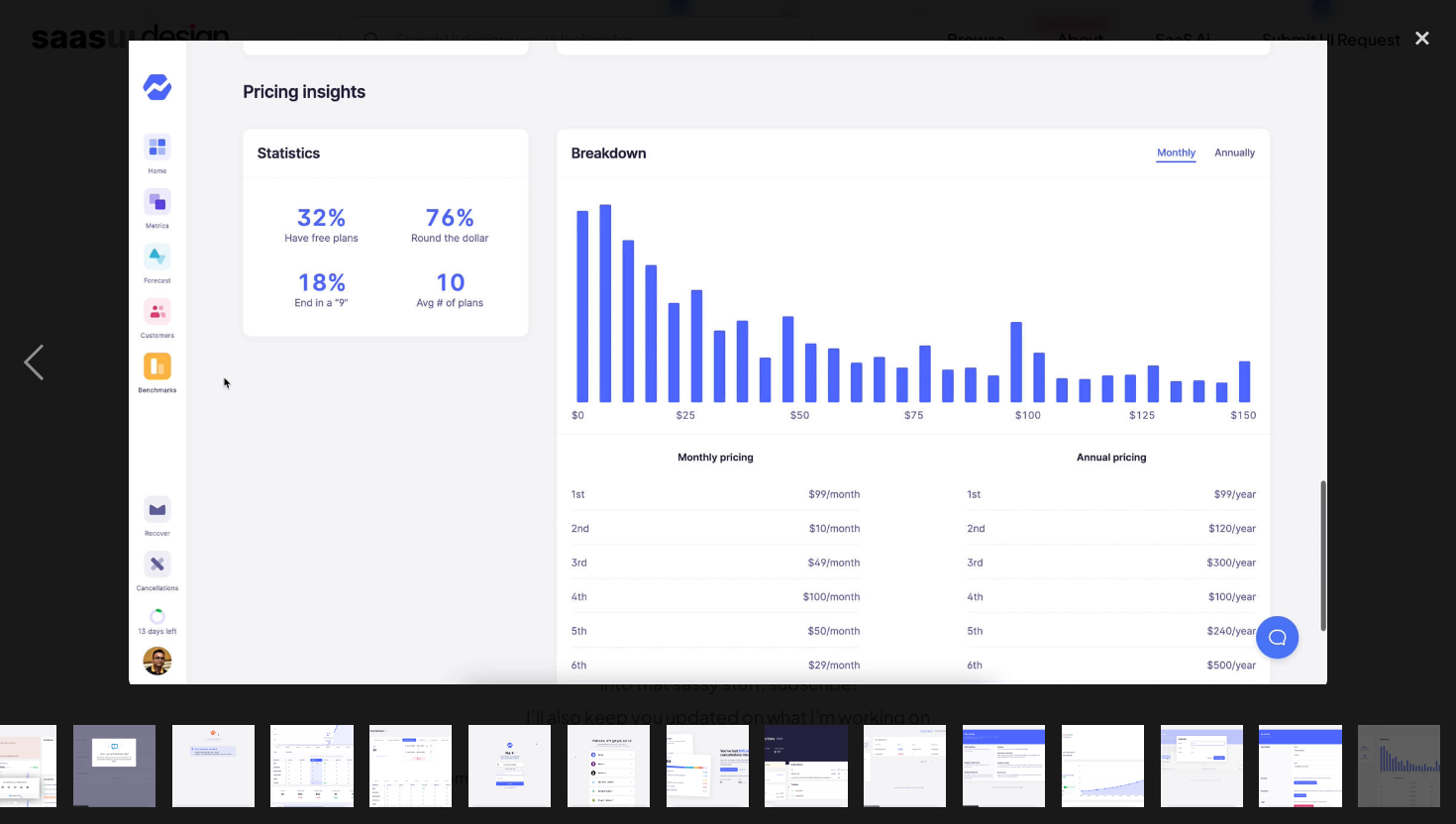scroll, scrollTop: 0, scrollLeft: 439, axis: horizontal 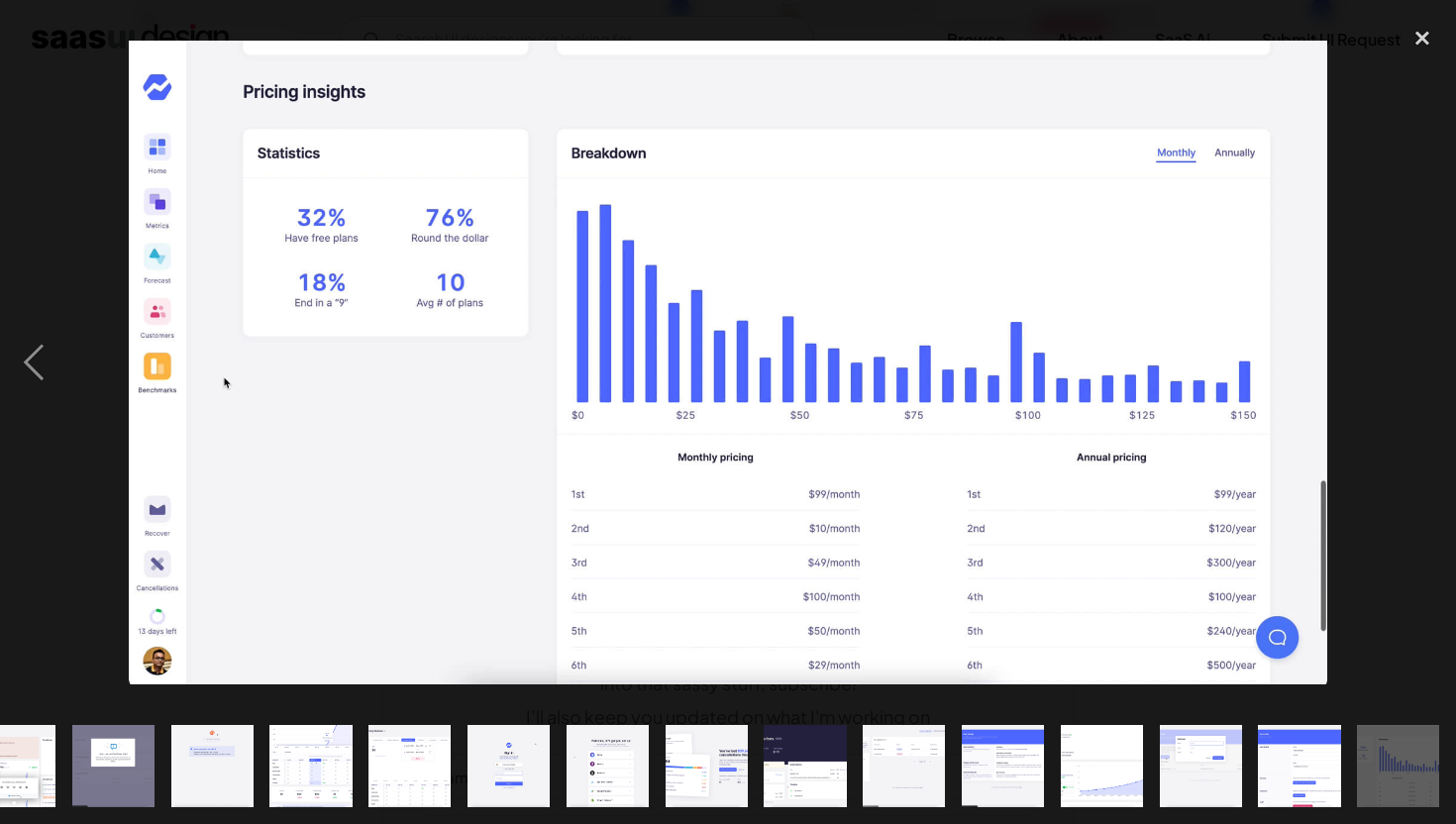 click at bounding box center [728, 362] 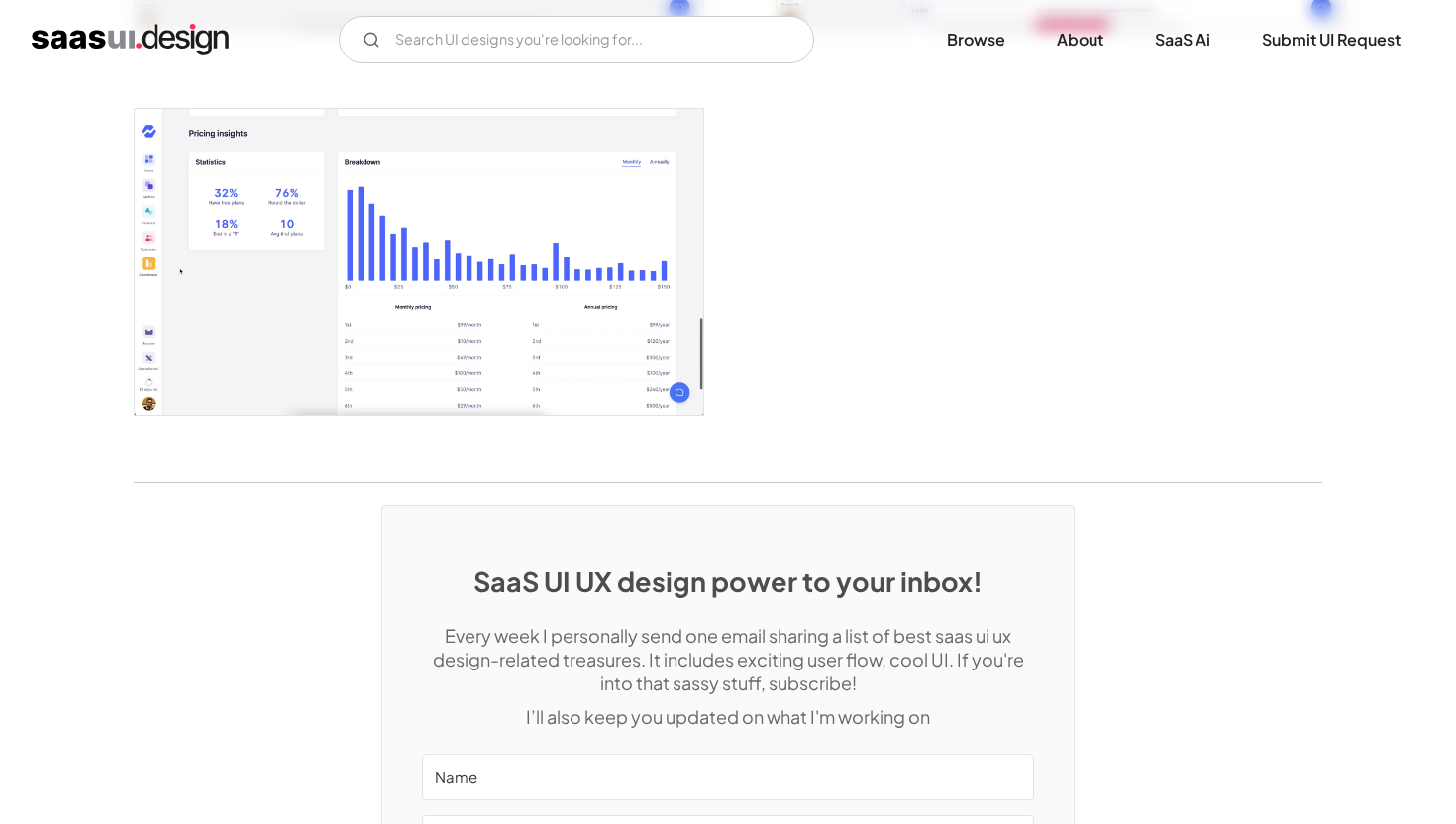 scroll, scrollTop: 0, scrollLeft: 0, axis: both 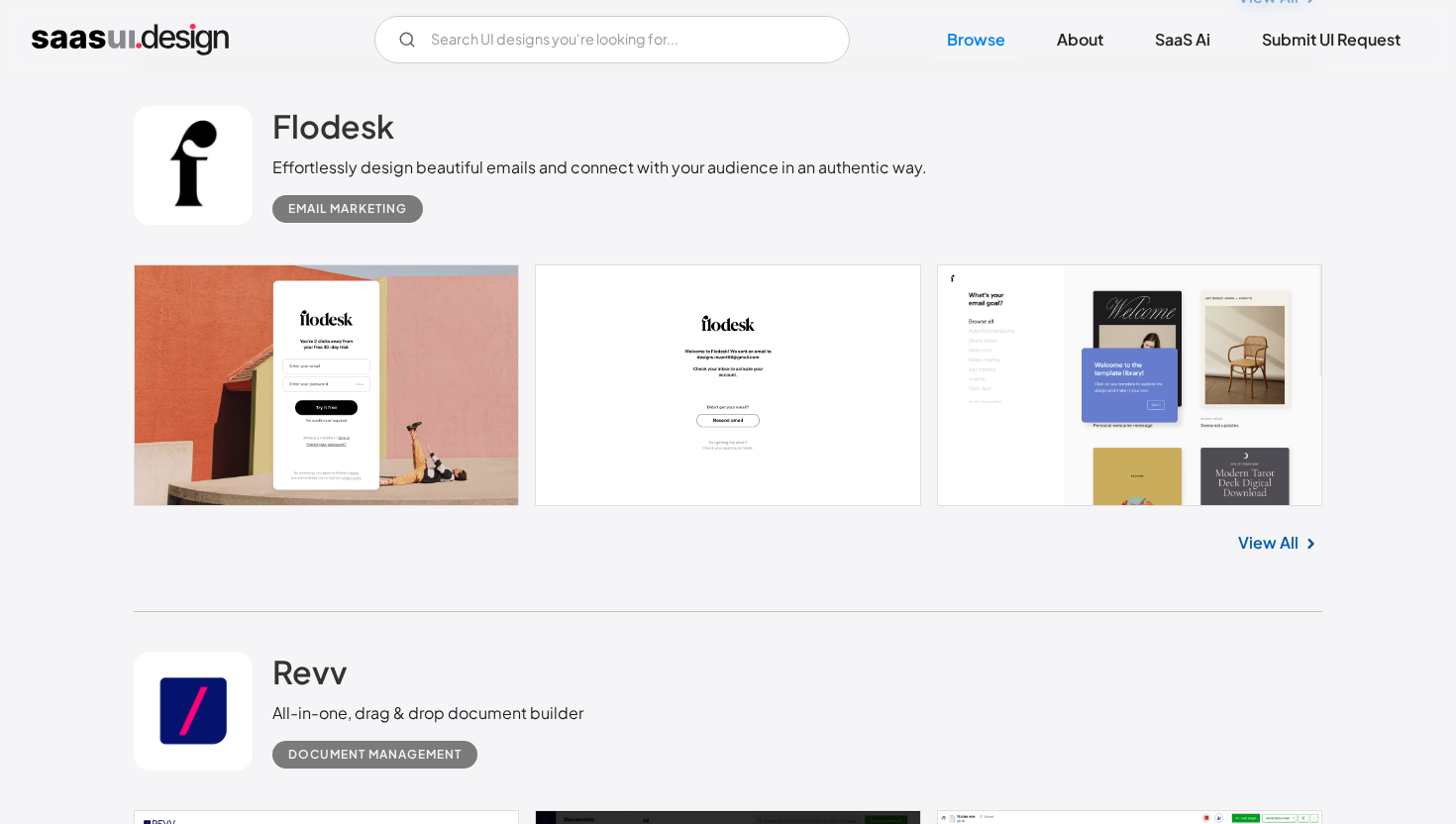 click on "View All" at bounding box center [1268, 543] 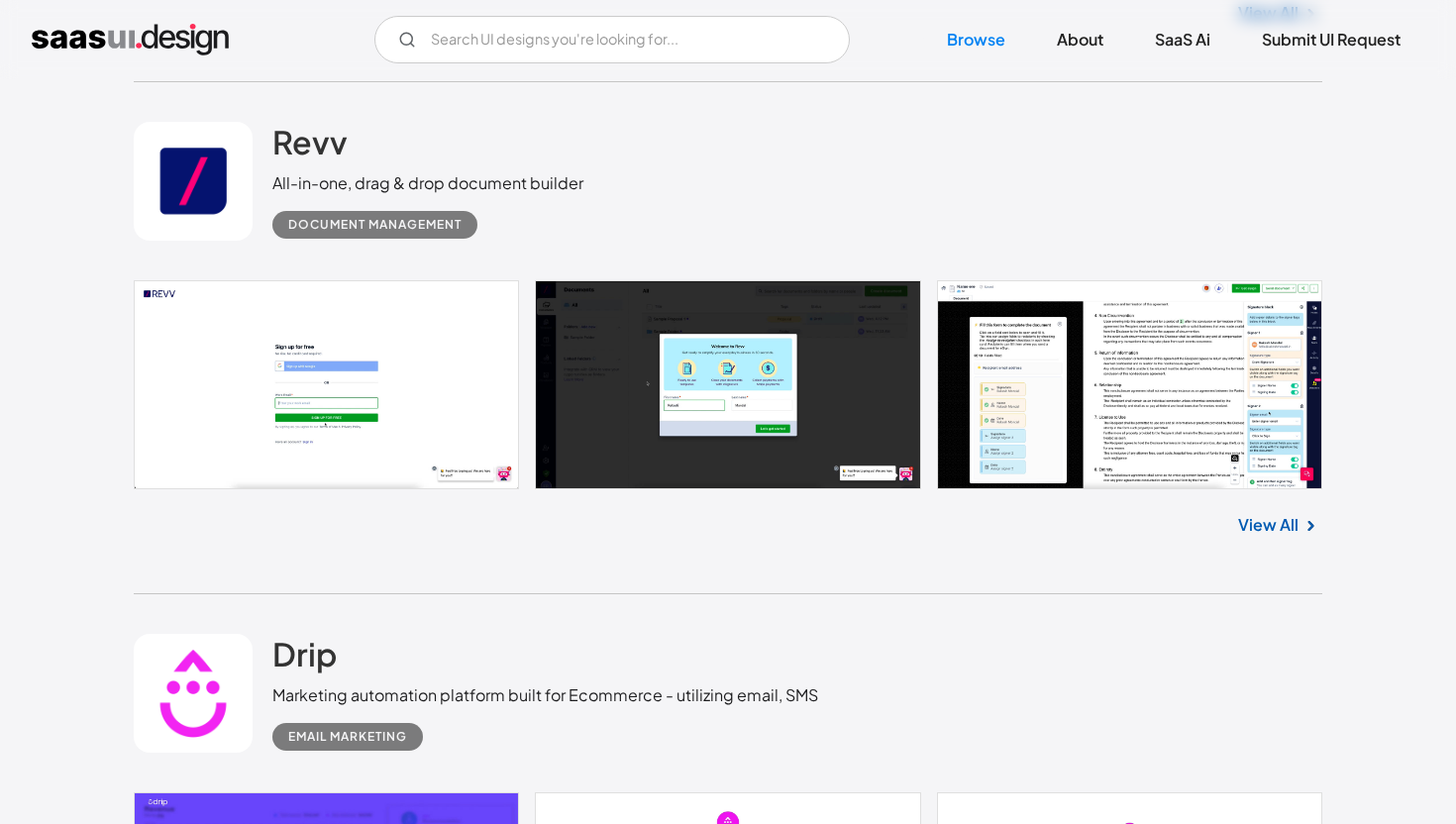 scroll, scrollTop: 1622, scrollLeft: 0, axis: vertical 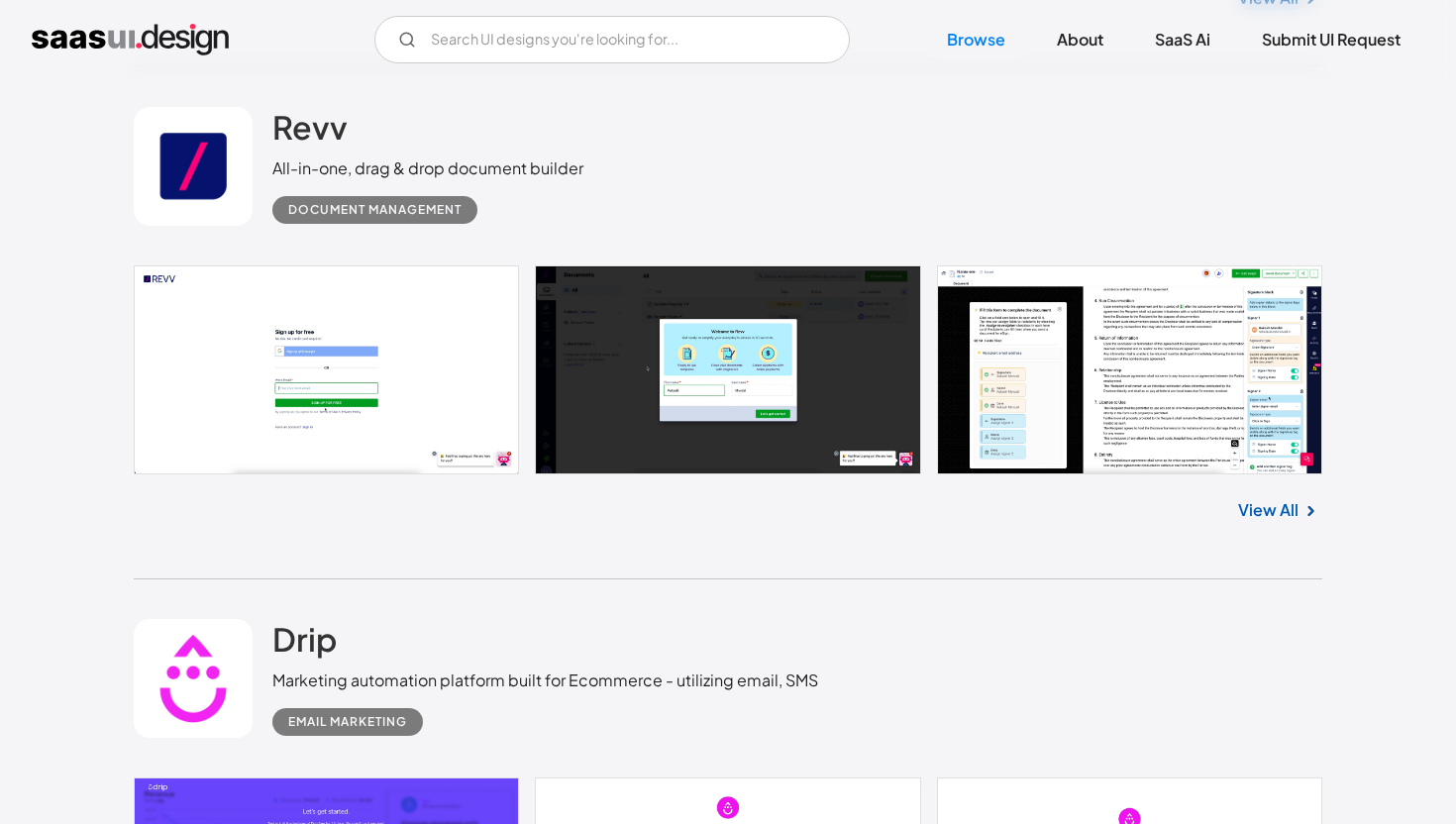 click on "View All" at bounding box center [1268, 510] 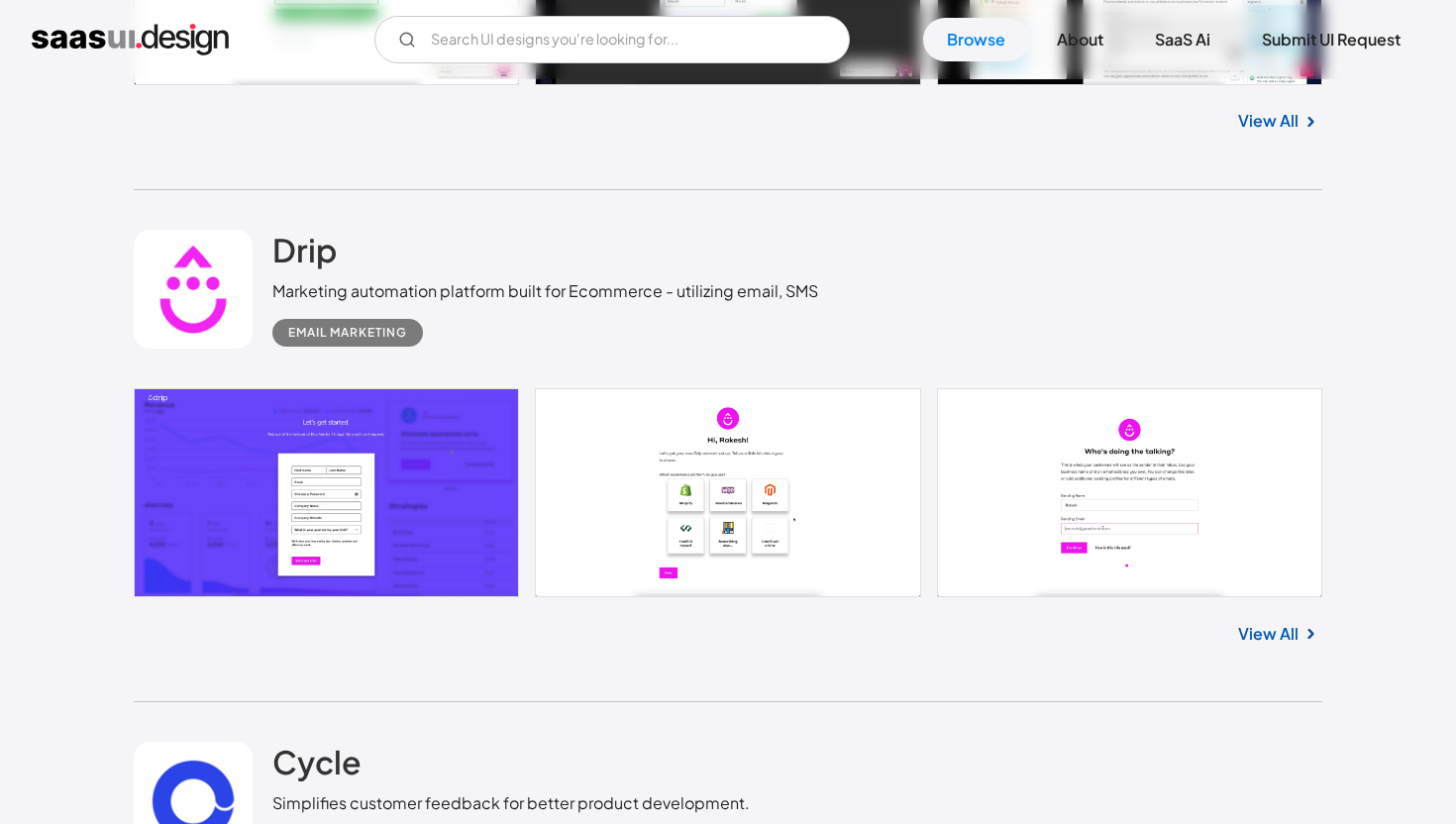 scroll, scrollTop: 2170, scrollLeft: 0, axis: vertical 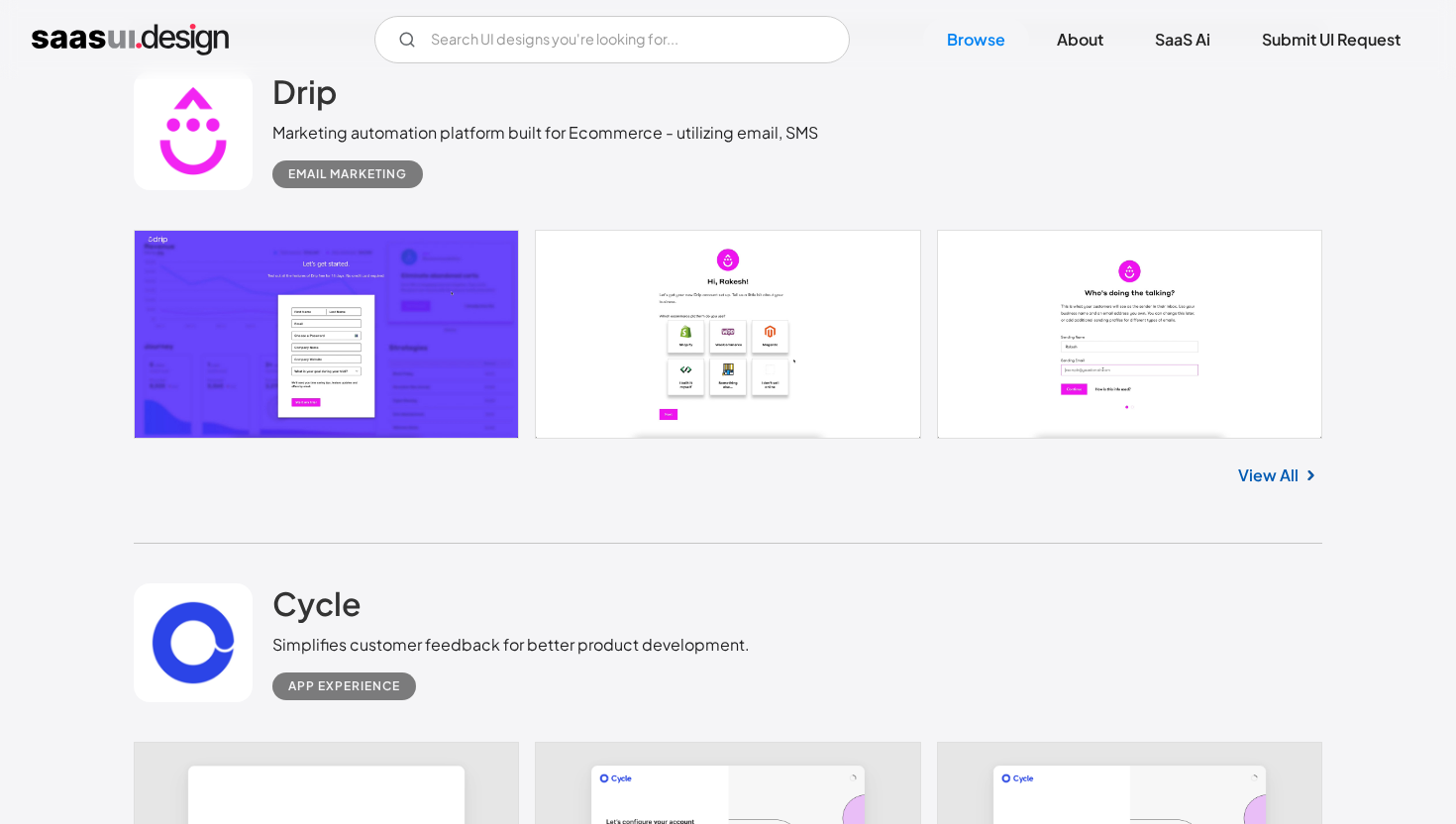 click on "View All" at bounding box center [1268, 475] 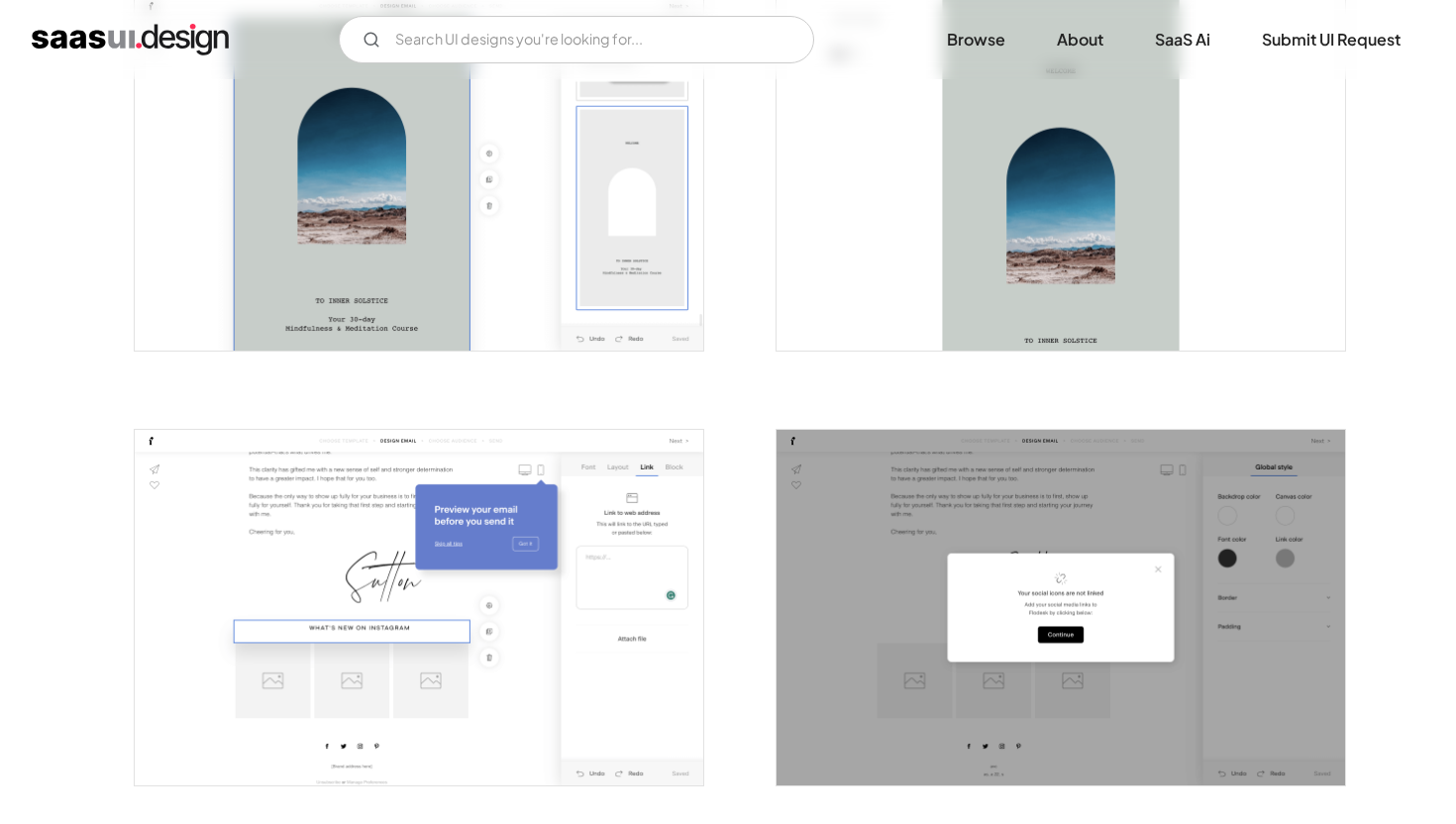 scroll, scrollTop: 2442, scrollLeft: 0, axis: vertical 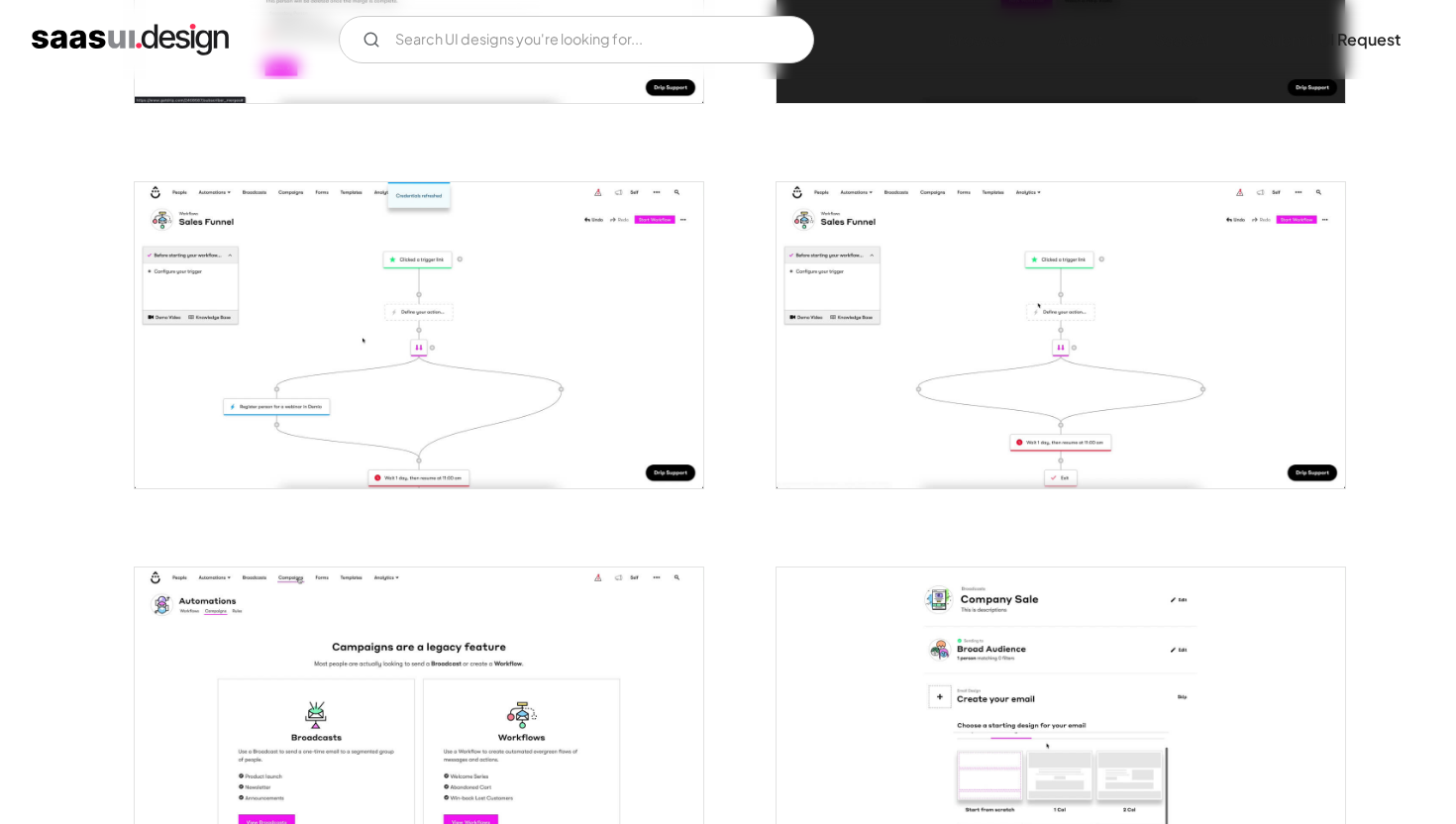 click at bounding box center (1061, 335) 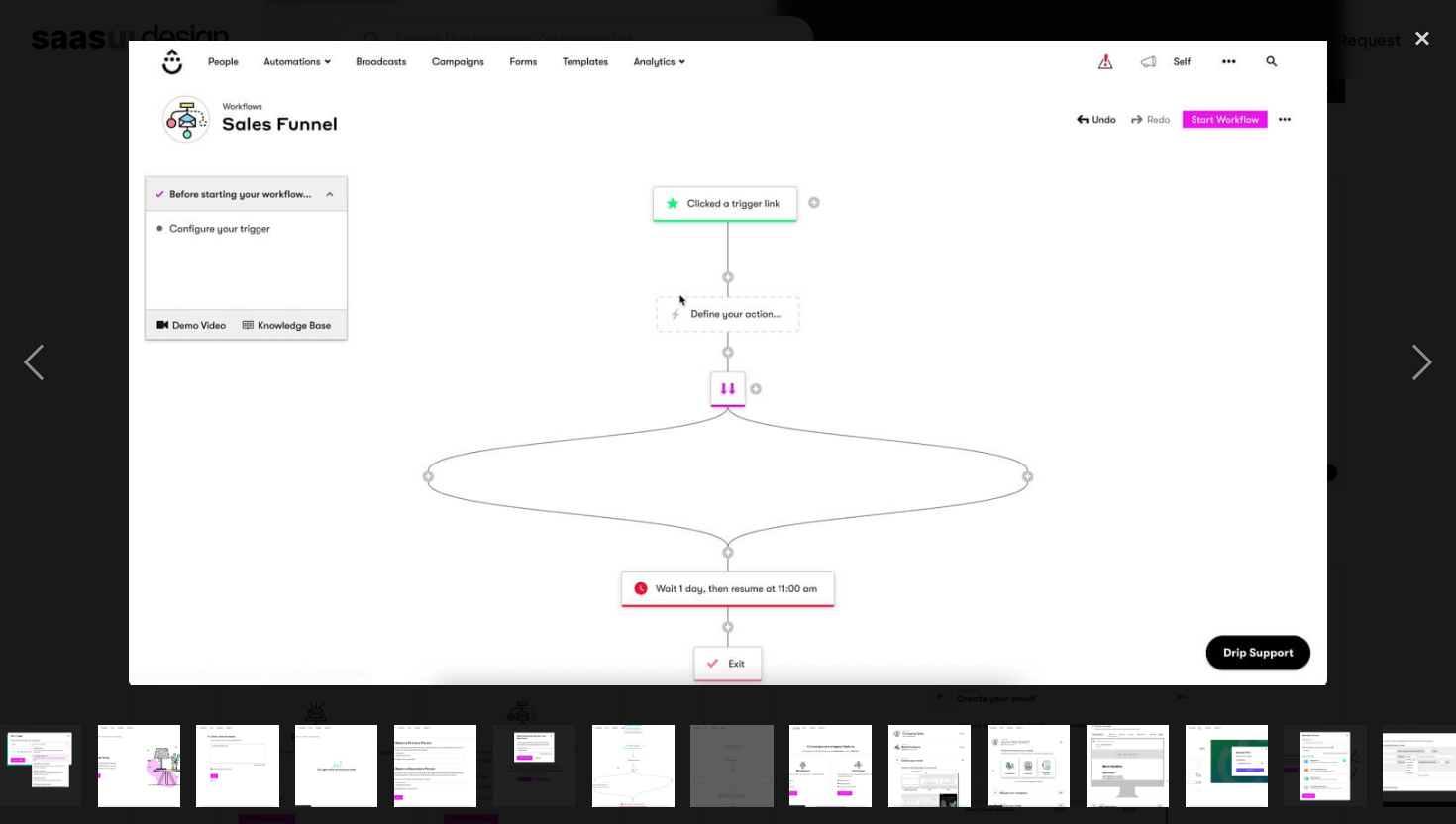 scroll, scrollTop: 0, scrollLeft: 1032, axis: horizontal 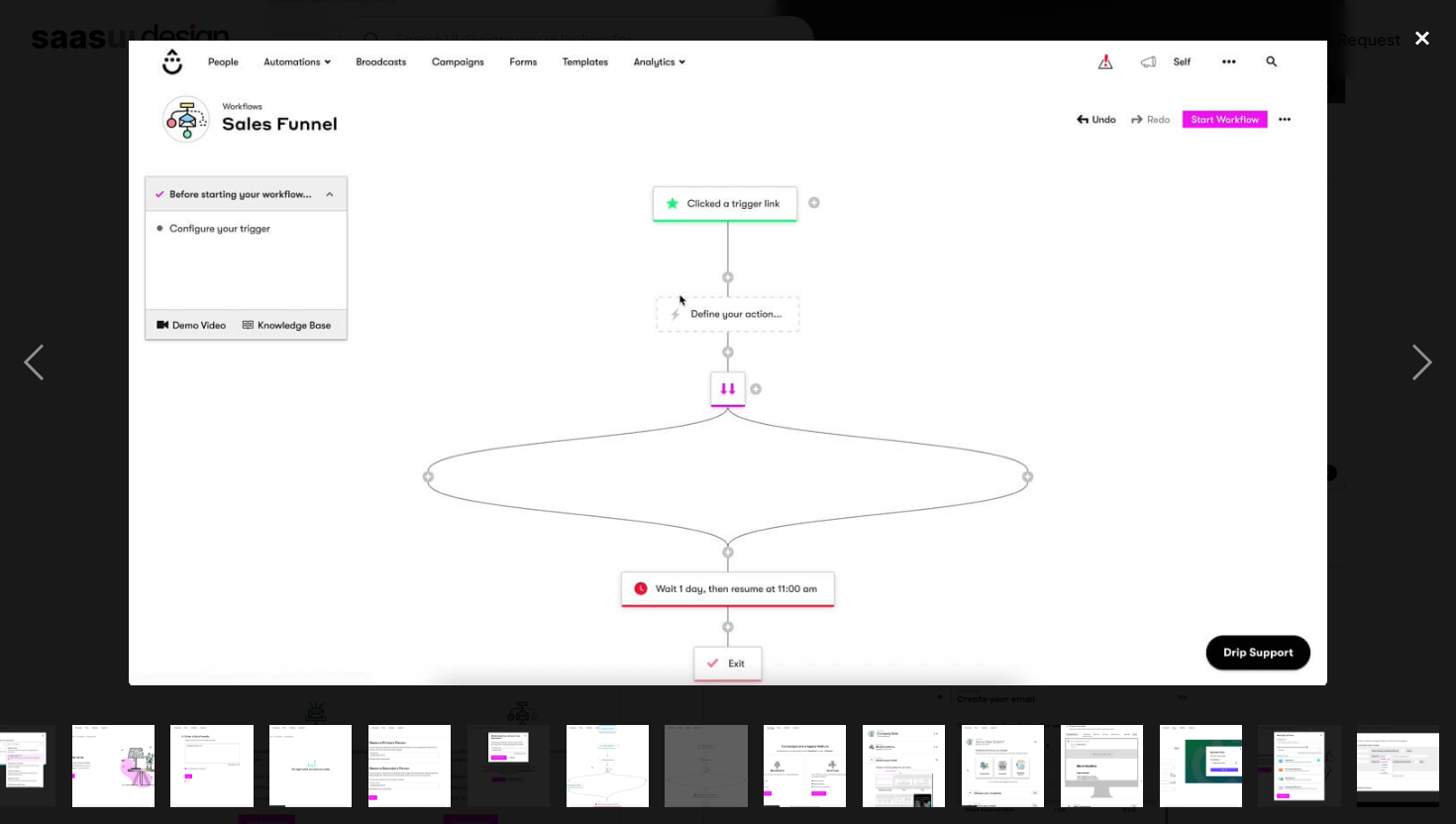 click at bounding box center (1422, 39) 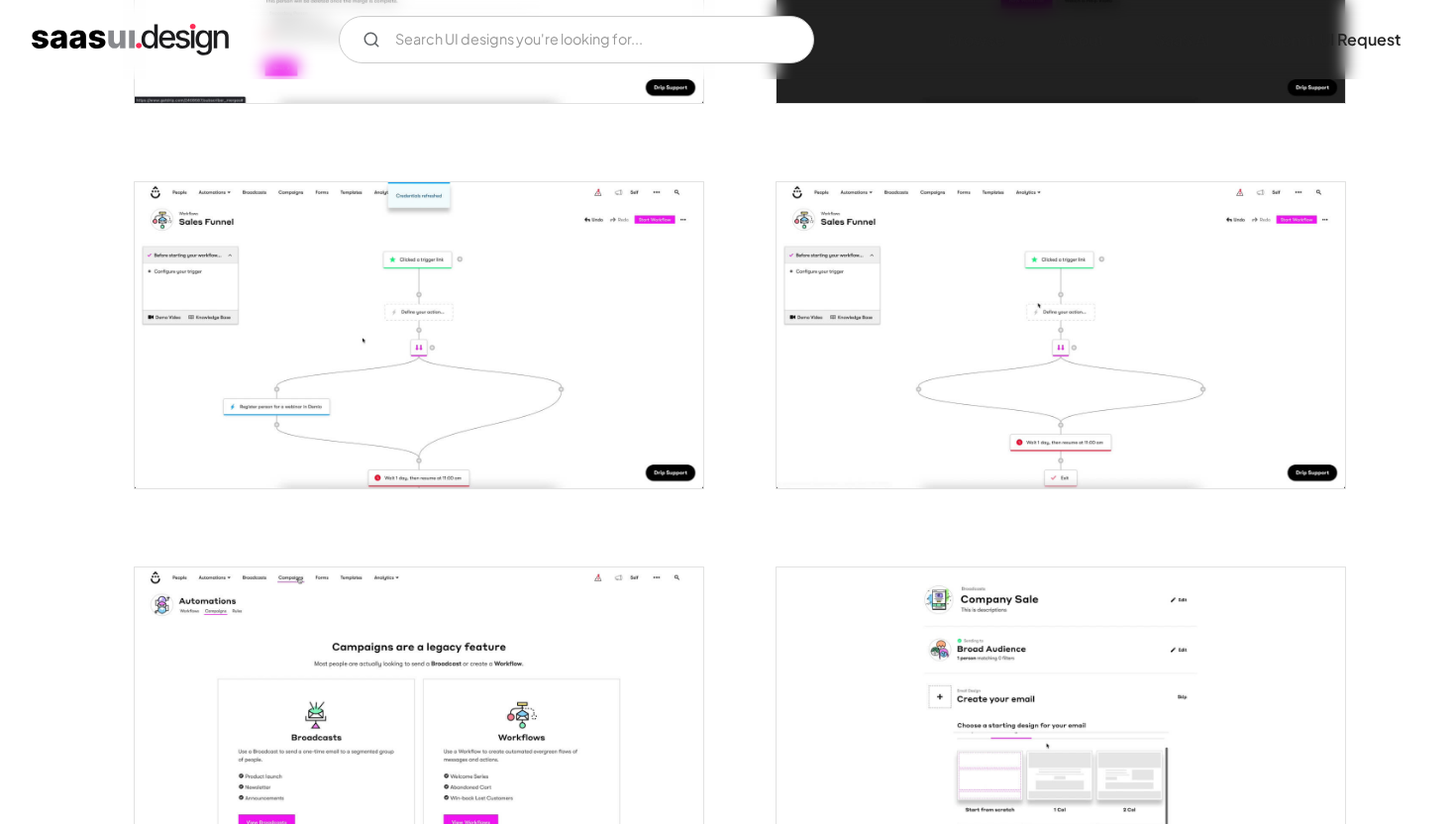 scroll, scrollTop: 0, scrollLeft: 0, axis: both 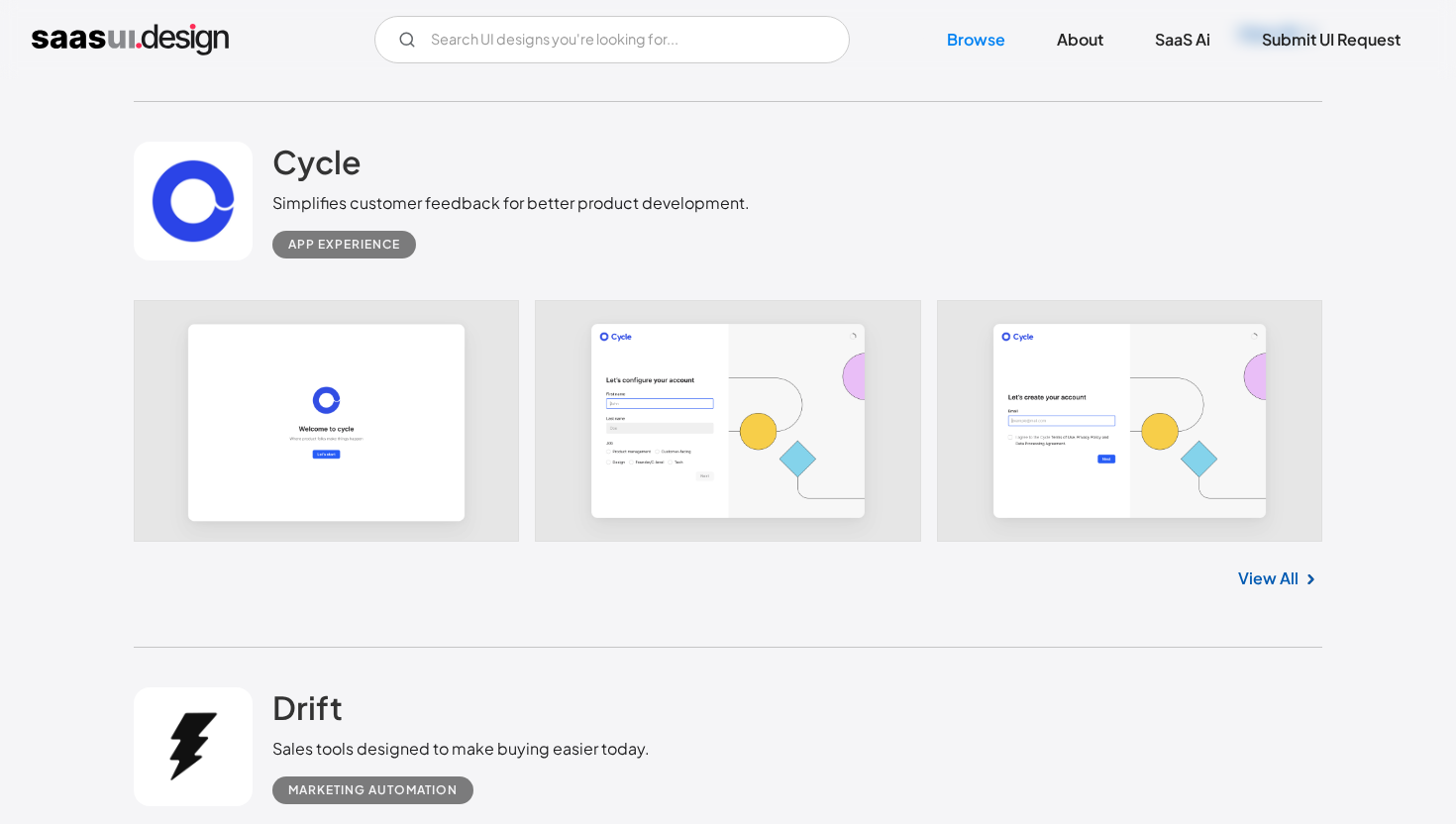 click on "View All" at bounding box center (1268, 578) 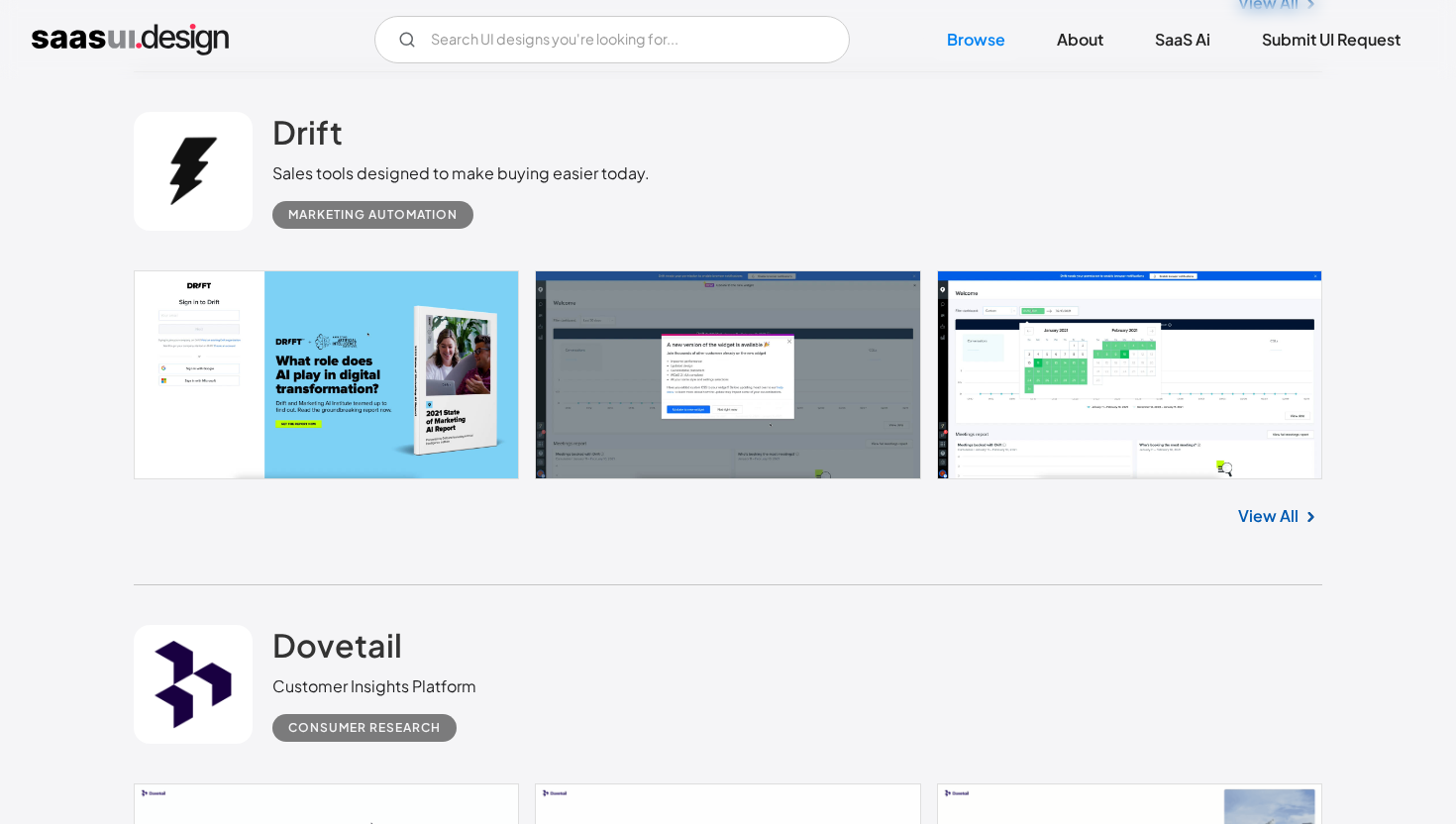 scroll, scrollTop: 3197, scrollLeft: 0, axis: vertical 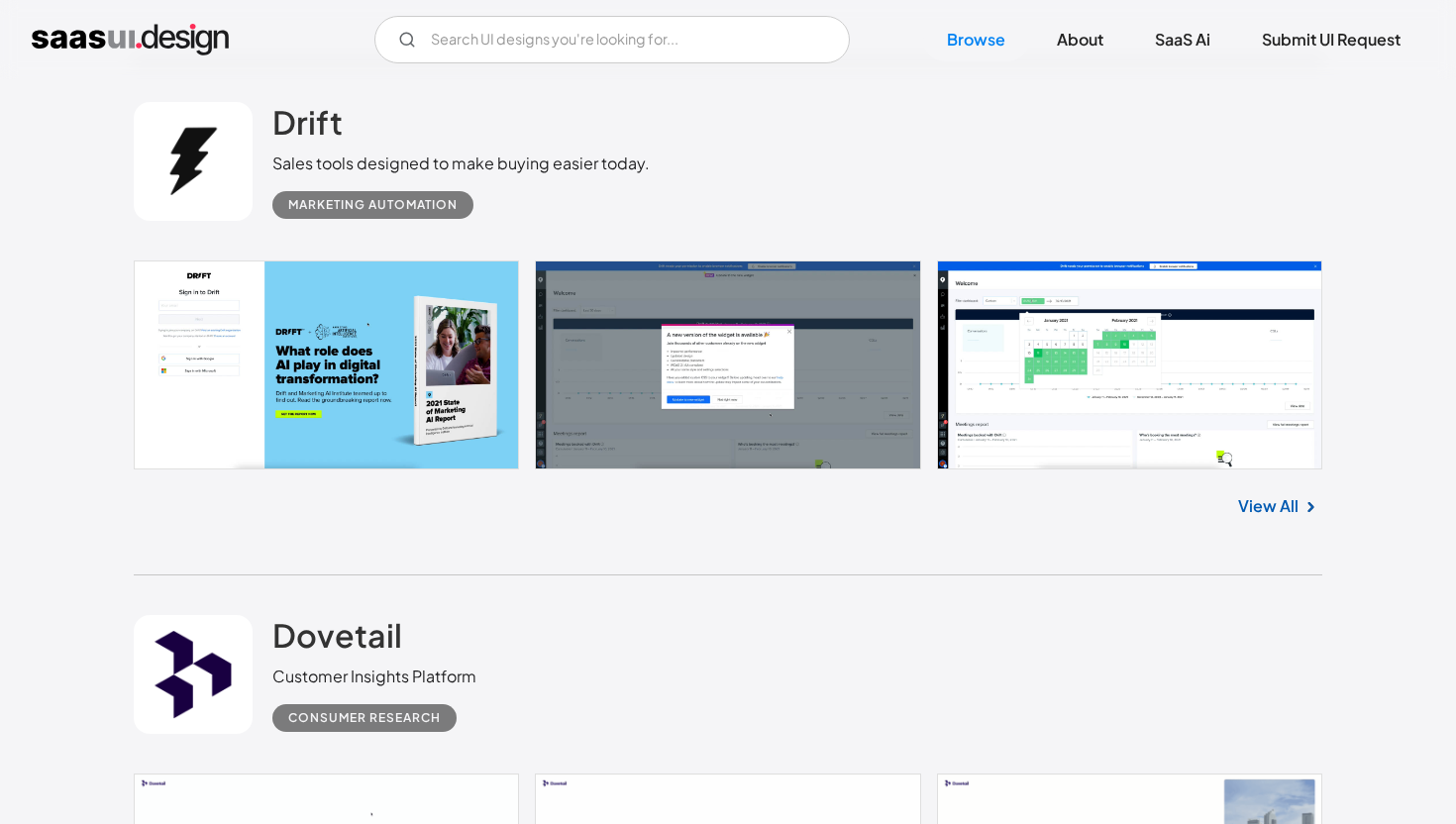 click on "View All" at bounding box center [1268, 506] 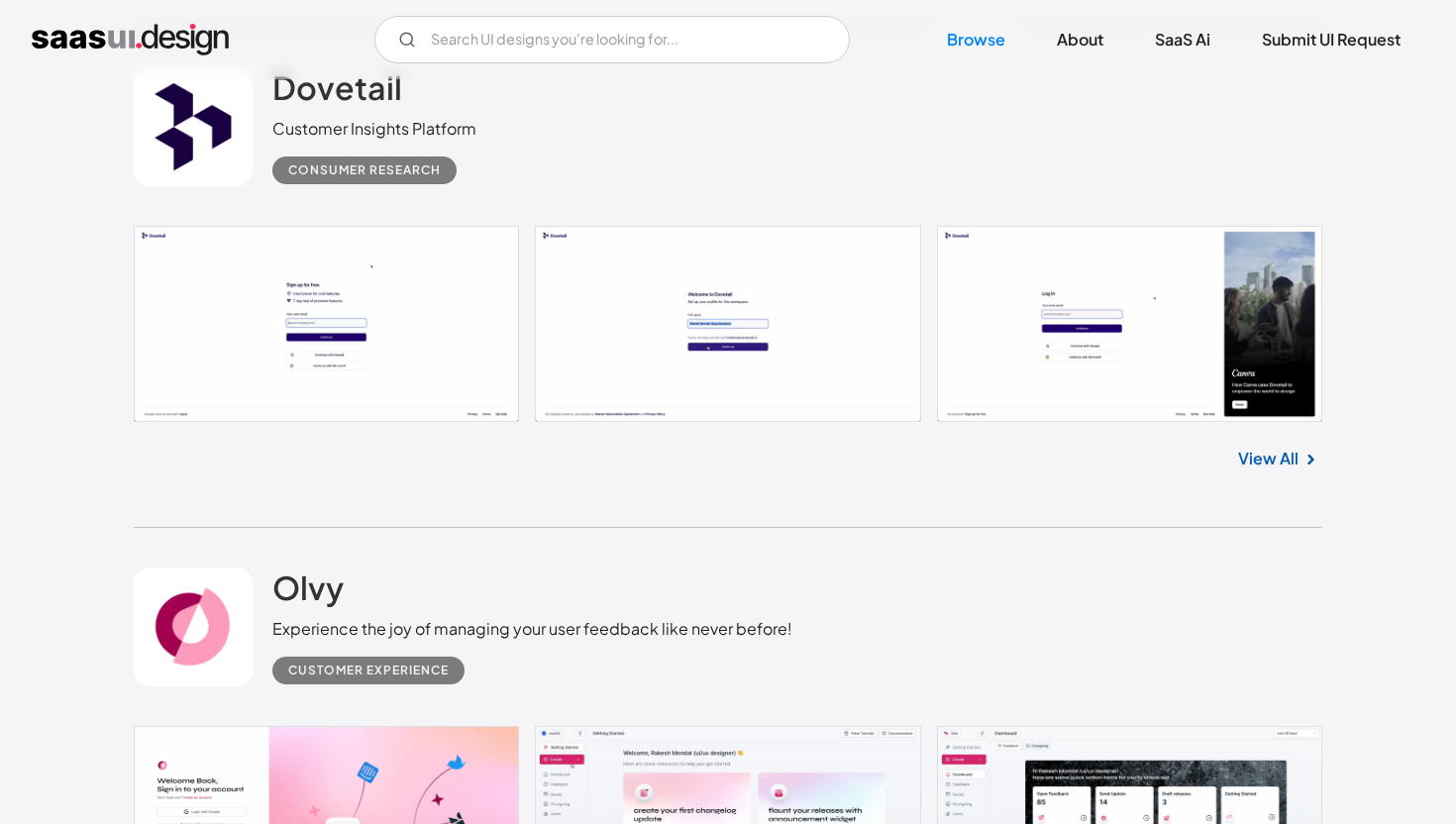 scroll, scrollTop: 3768, scrollLeft: 0, axis: vertical 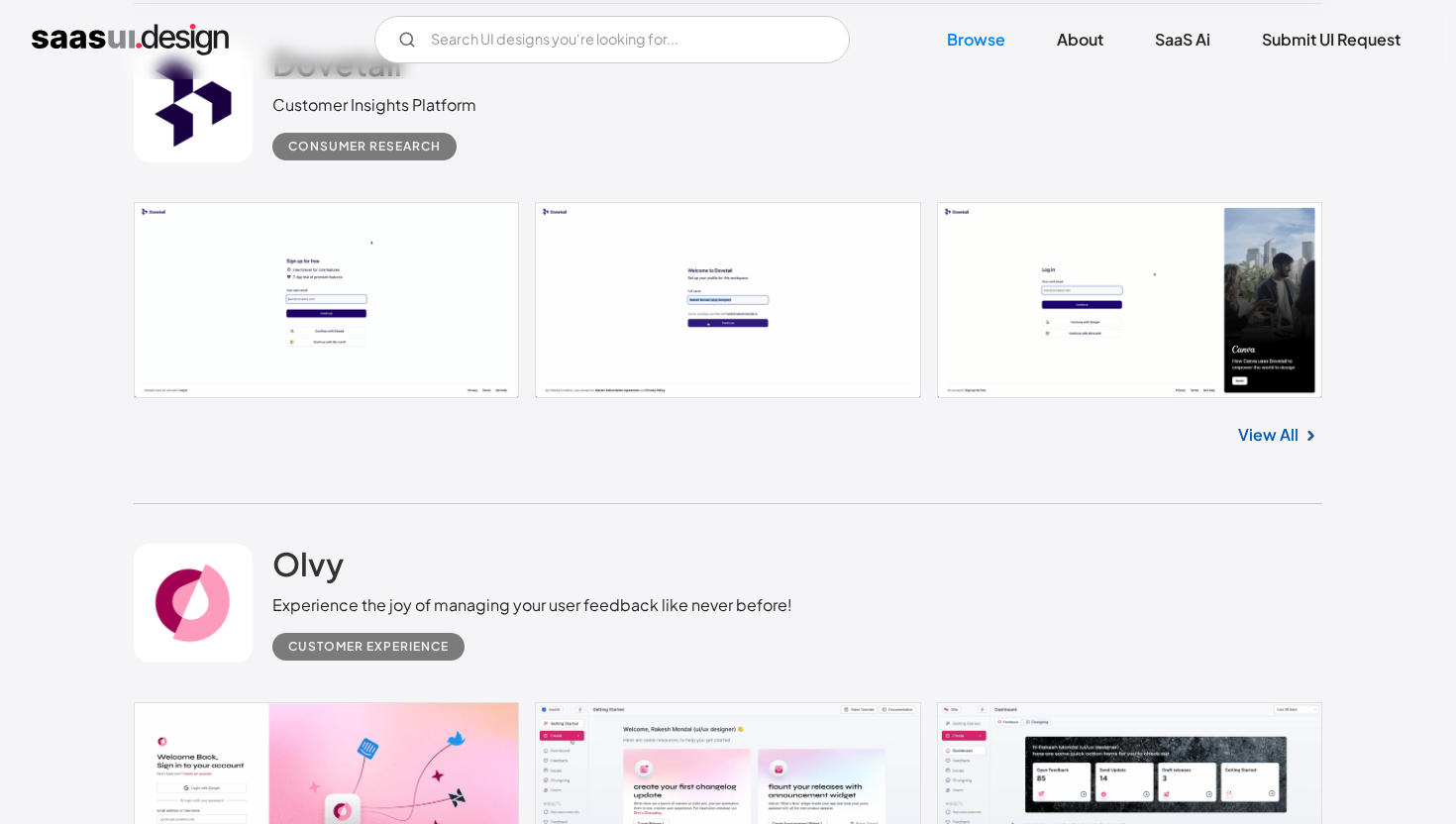 click on "View All" at bounding box center [1268, 435] 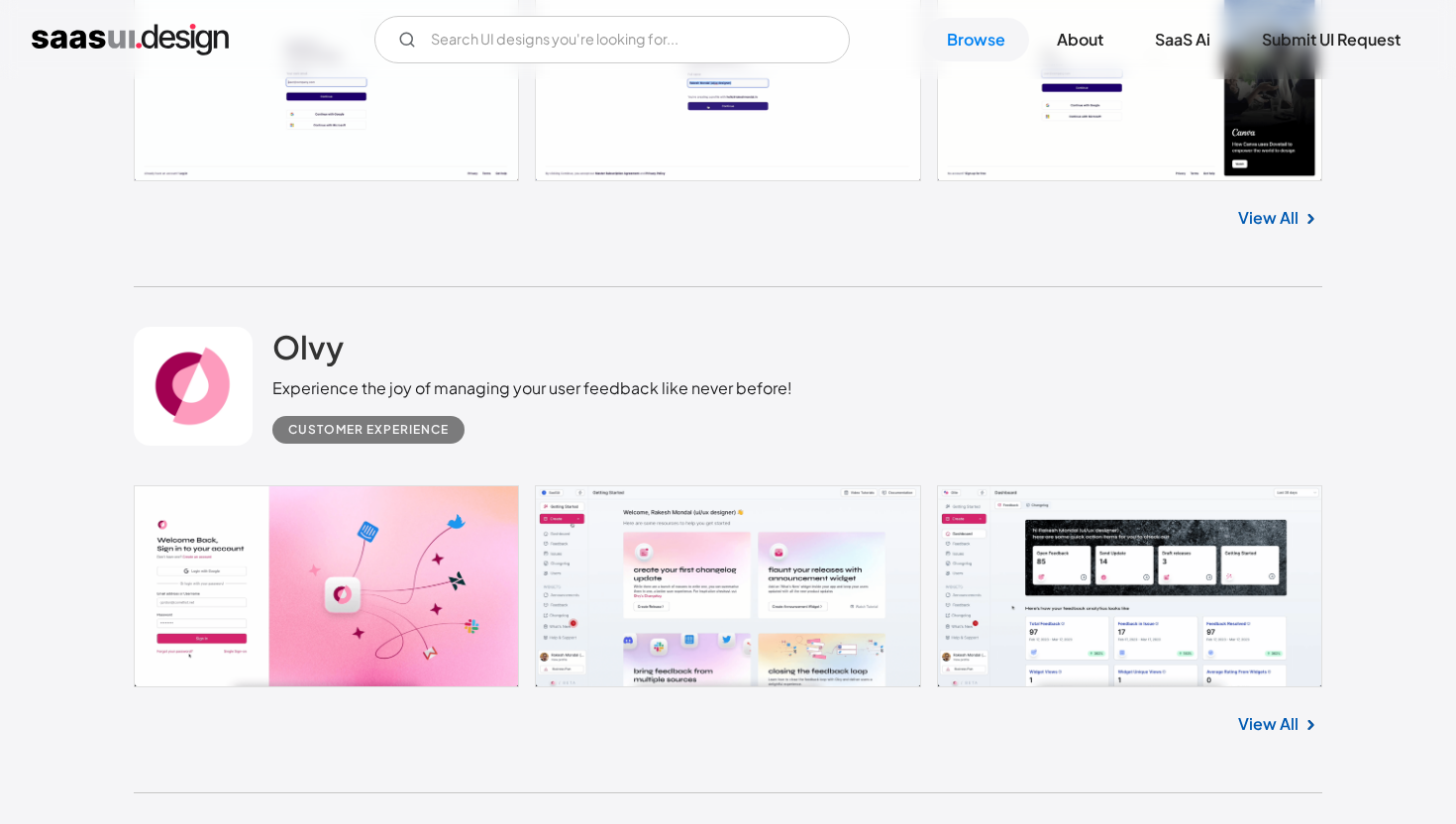 scroll, scrollTop: 4105, scrollLeft: 0, axis: vertical 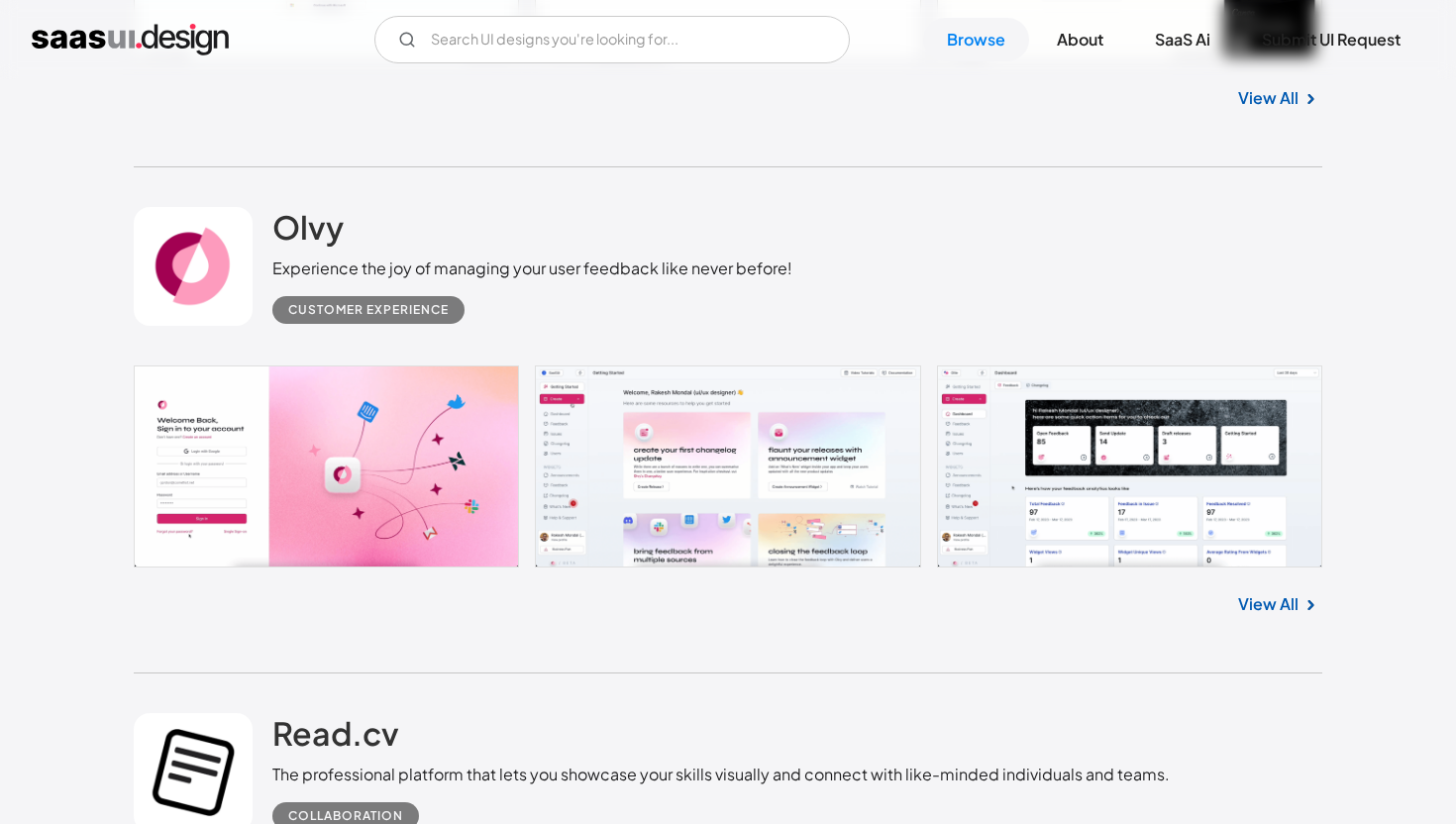 click on "View All" at bounding box center (1268, 604) 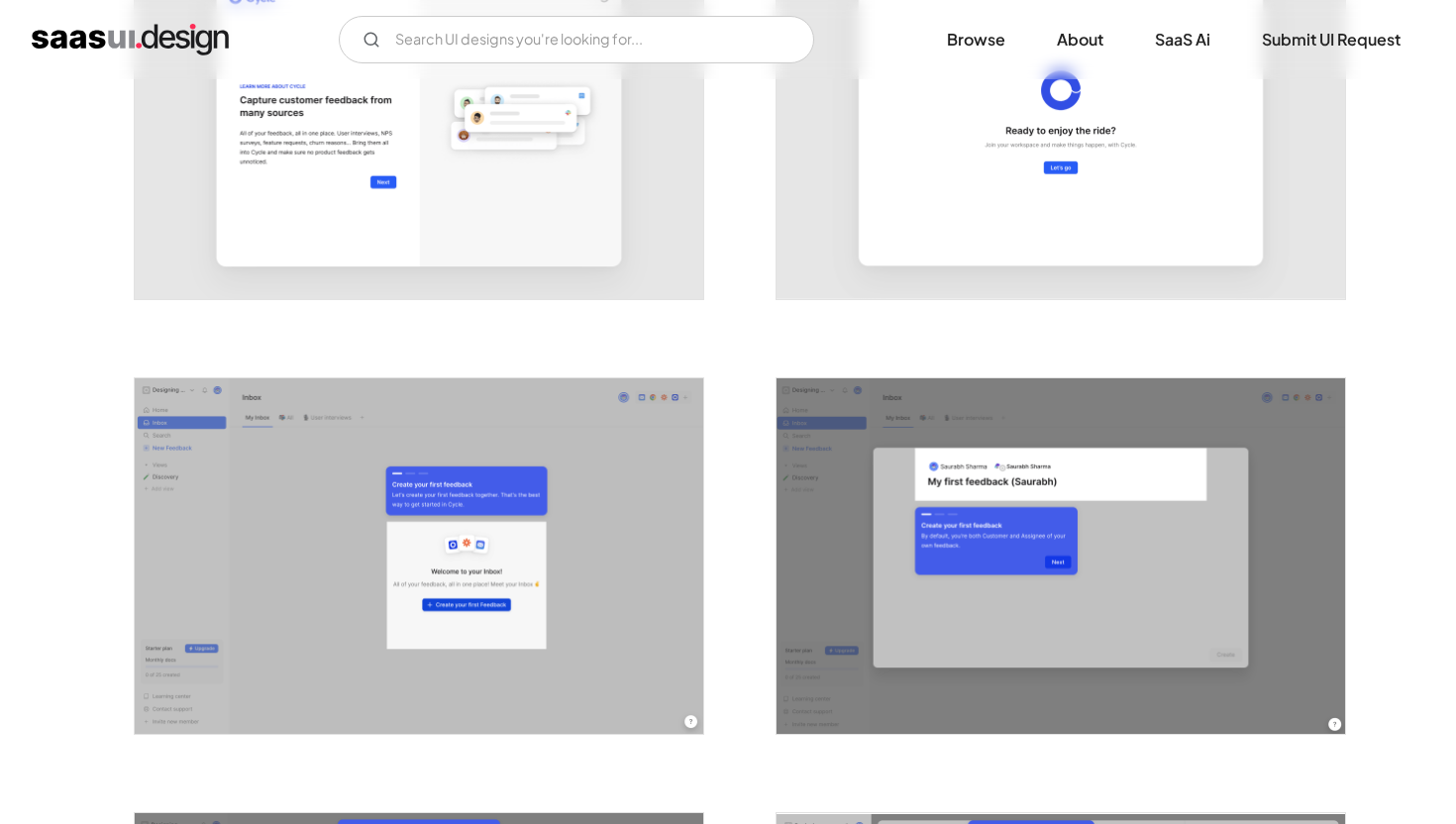 scroll, scrollTop: 1603, scrollLeft: 0, axis: vertical 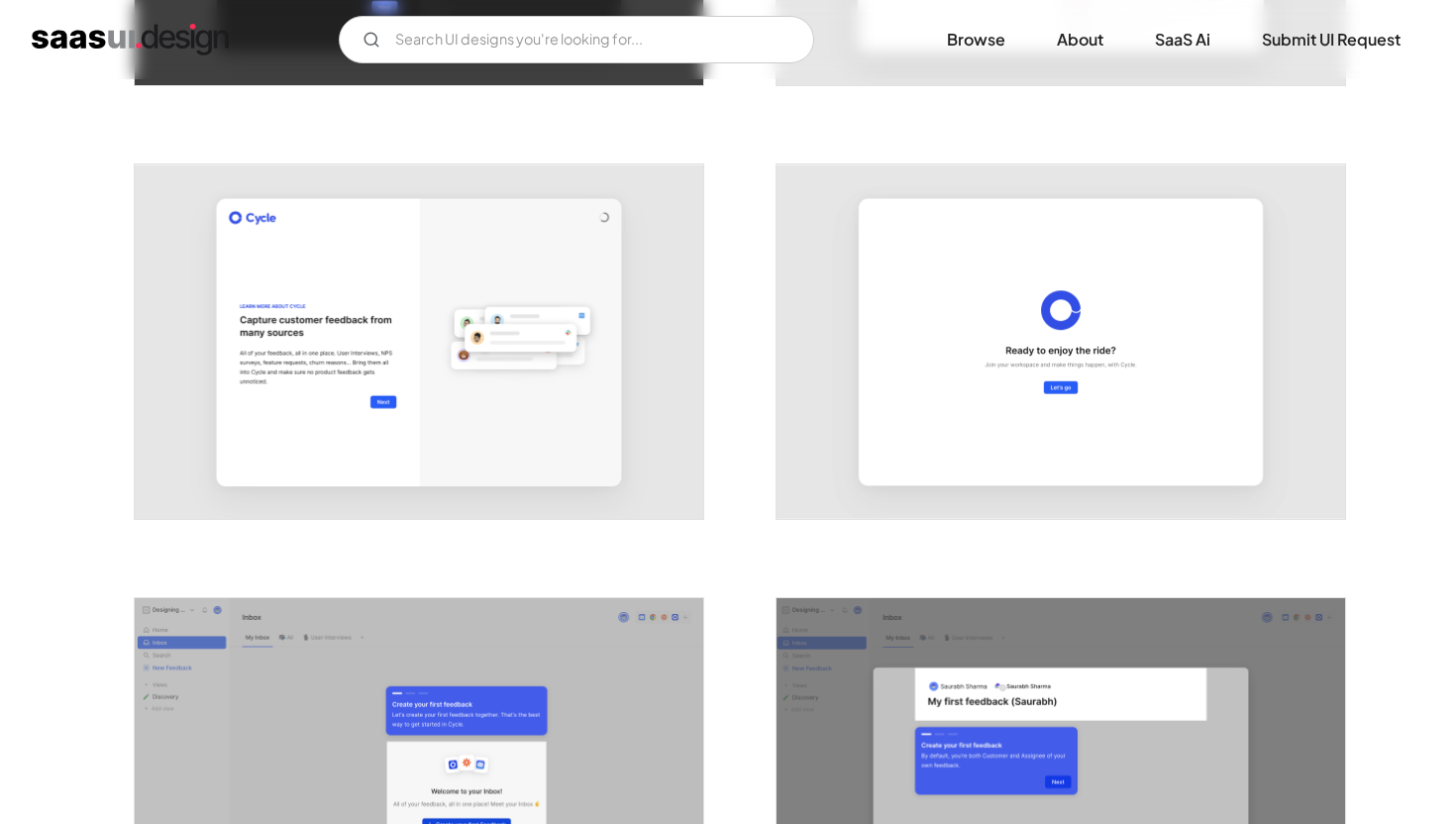 click at bounding box center (419, 342) 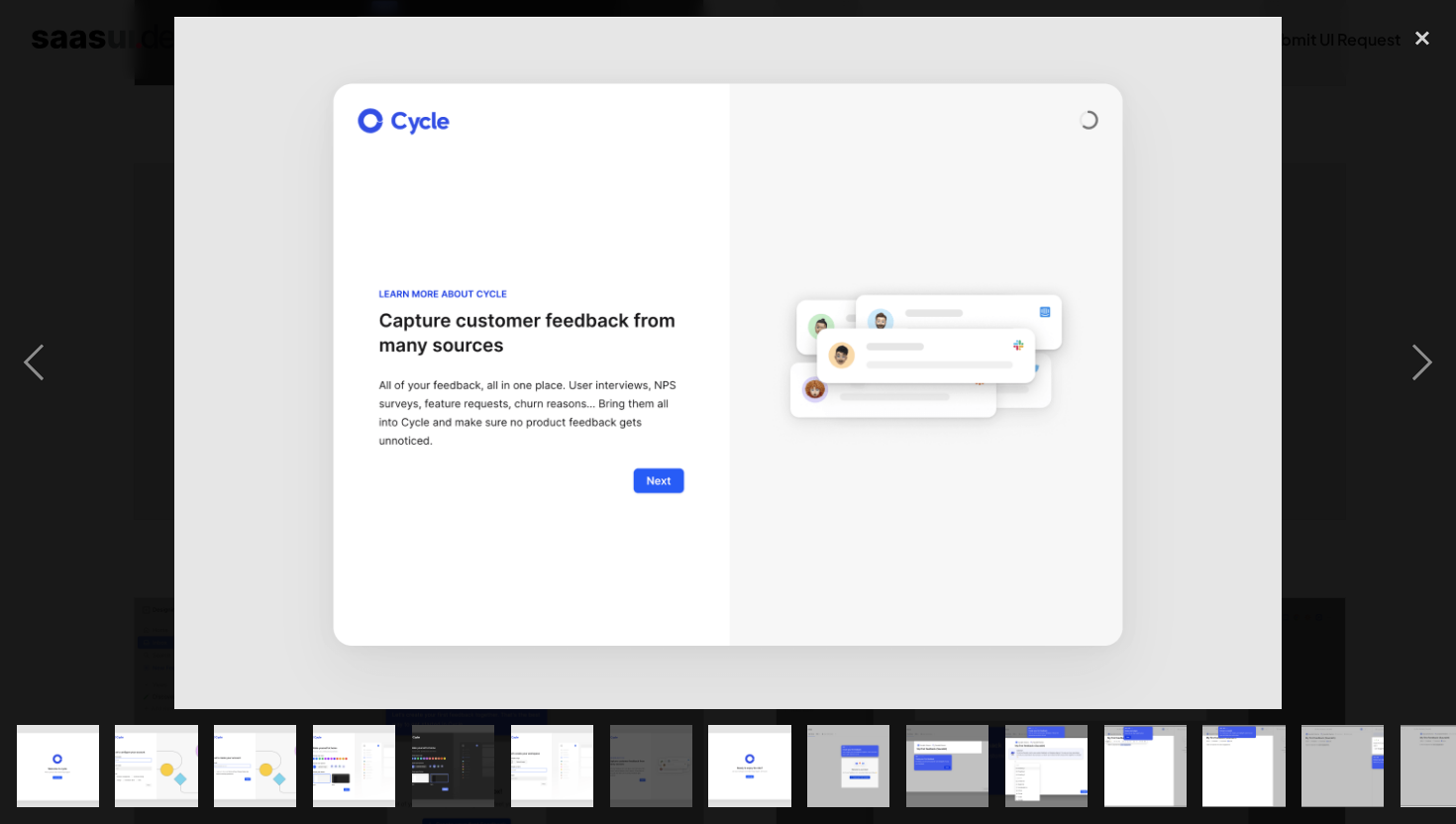 click at bounding box center [728, 362] 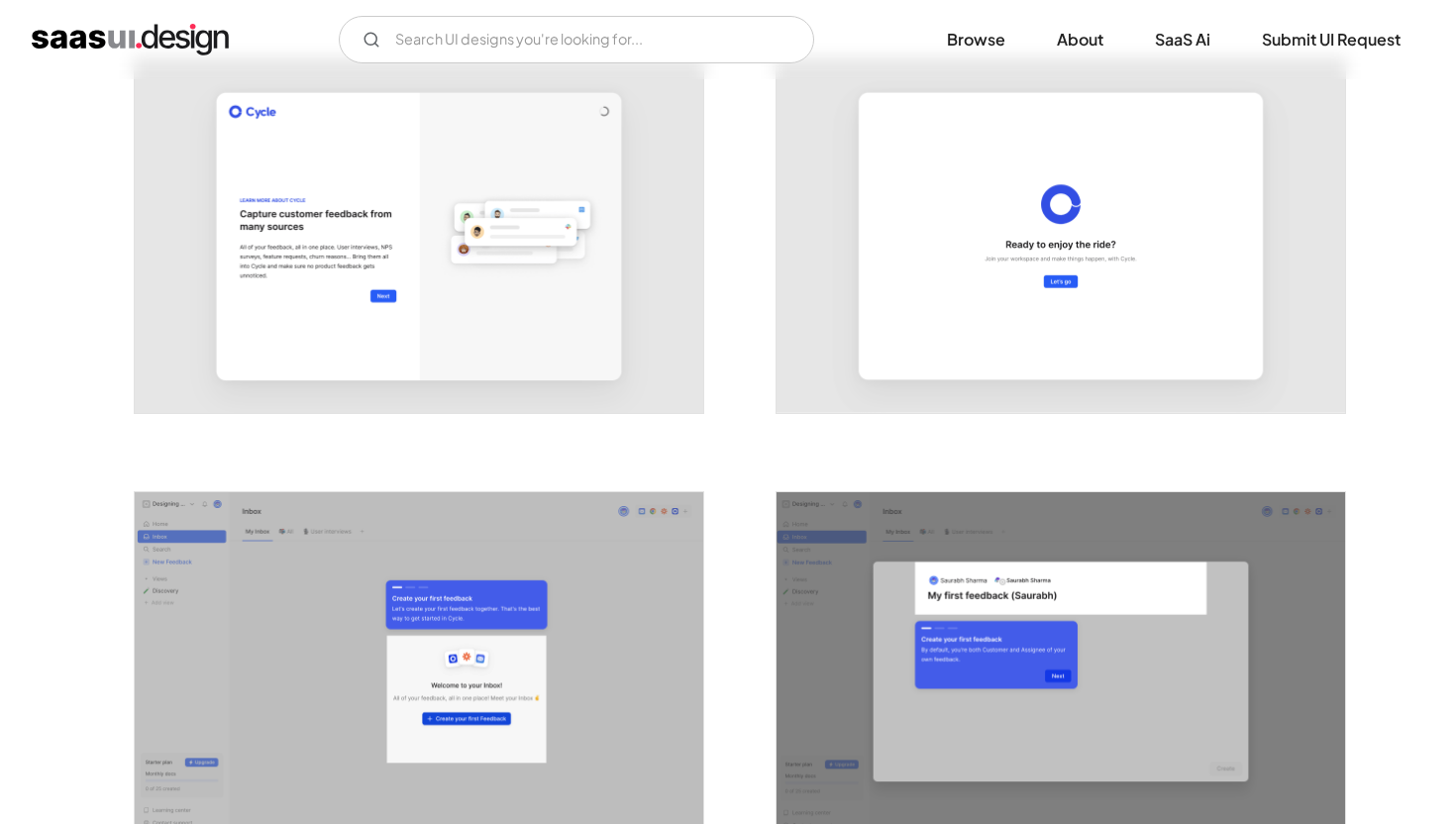 scroll, scrollTop: 1670, scrollLeft: 0, axis: vertical 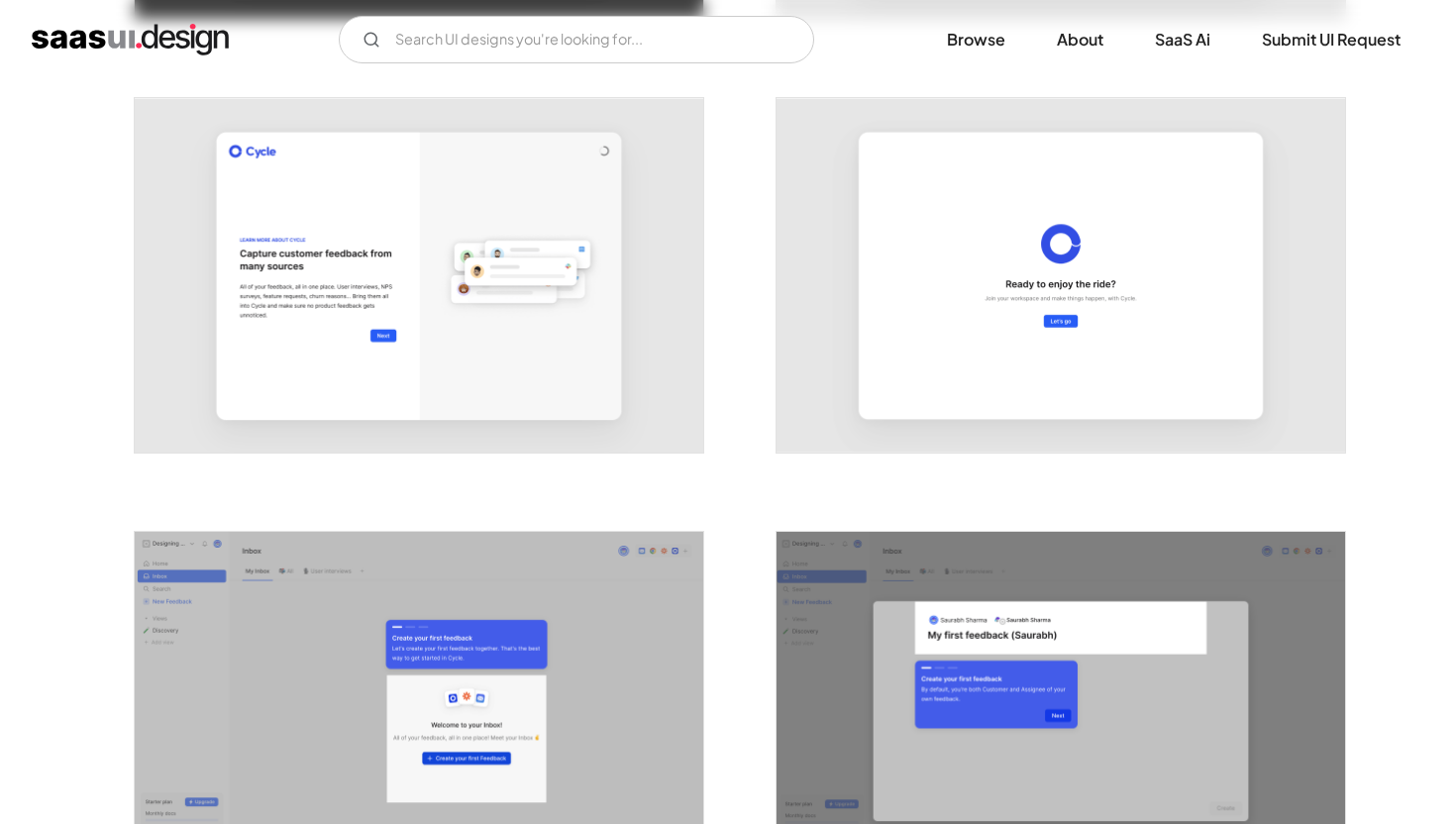 click at bounding box center [419, 275] 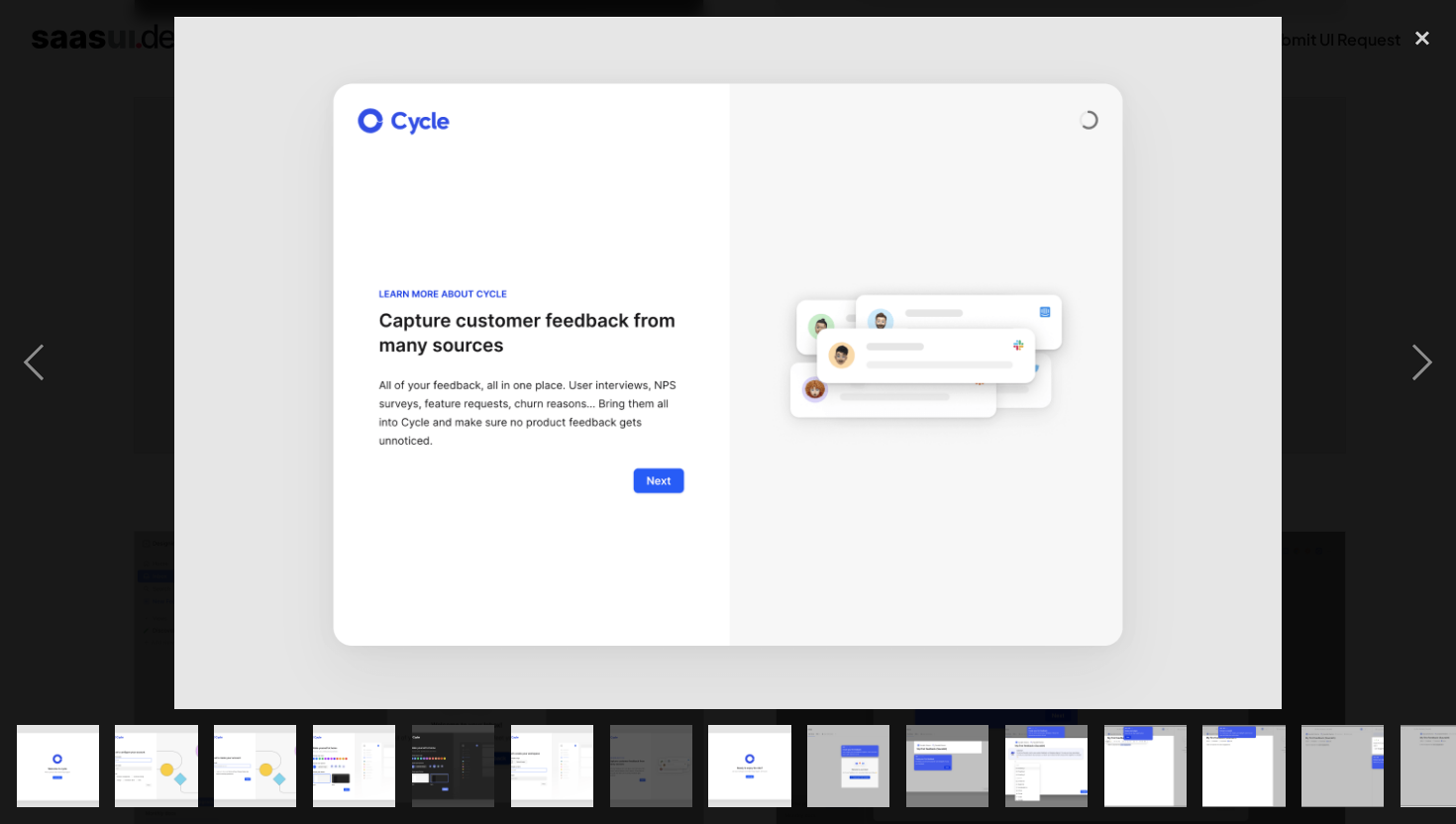 click at bounding box center [728, 362] 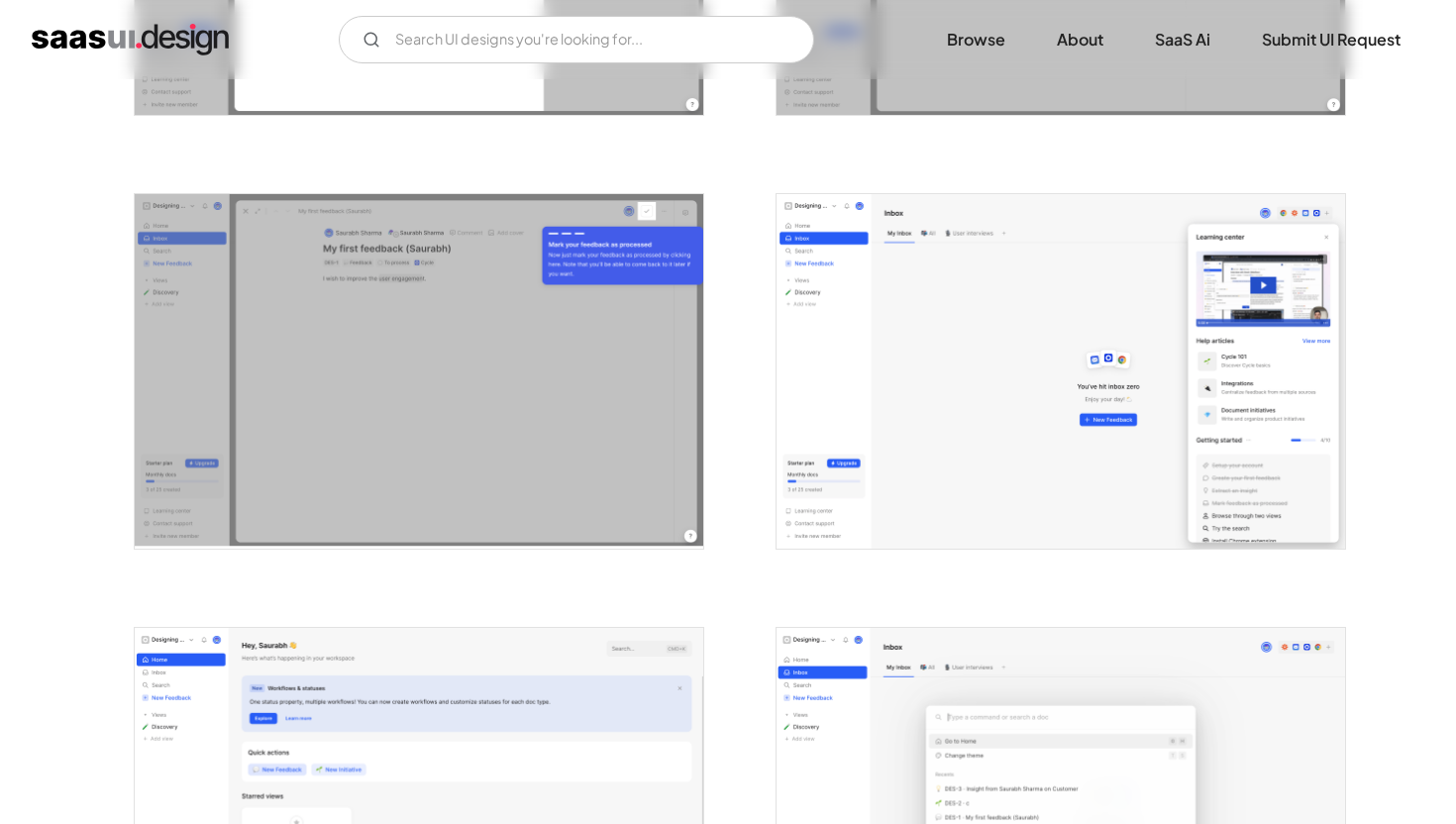 scroll, scrollTop: 3295, scrollLeft: 0, axis: vertical 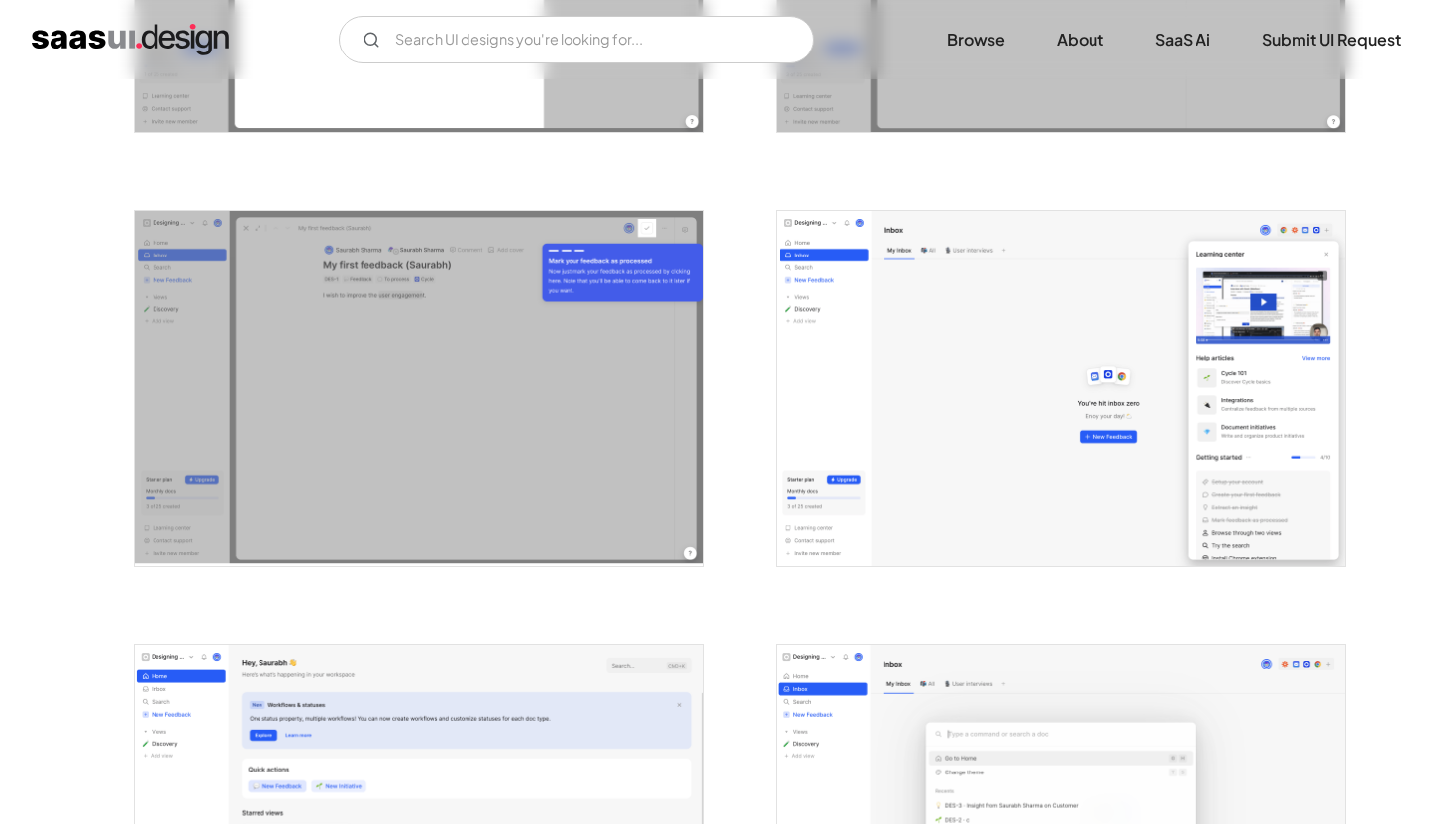 click at bounding box center [419, 388] 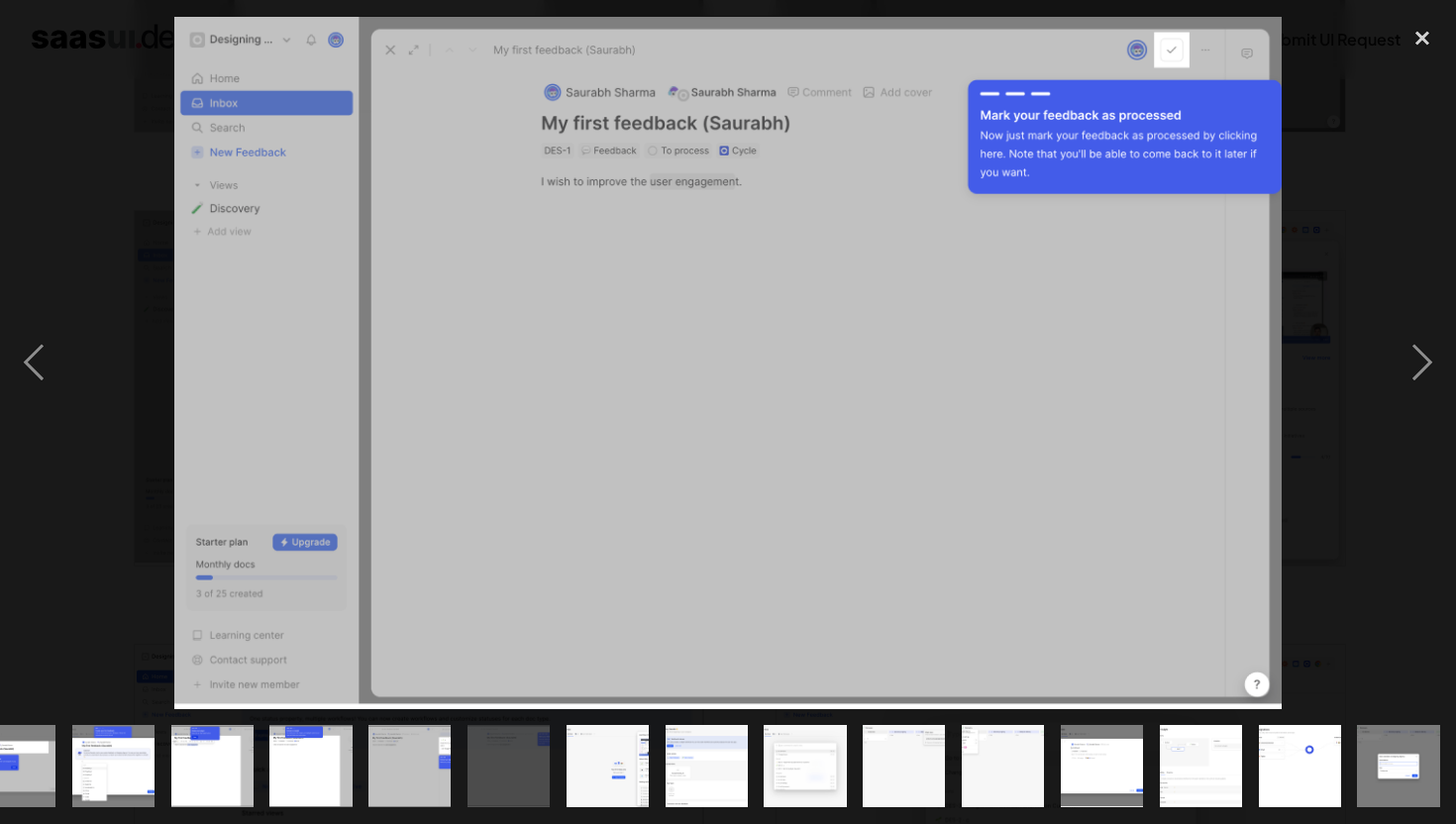 scroll, scrollTop: 0, scrollLeft: 933, axis: horizontal 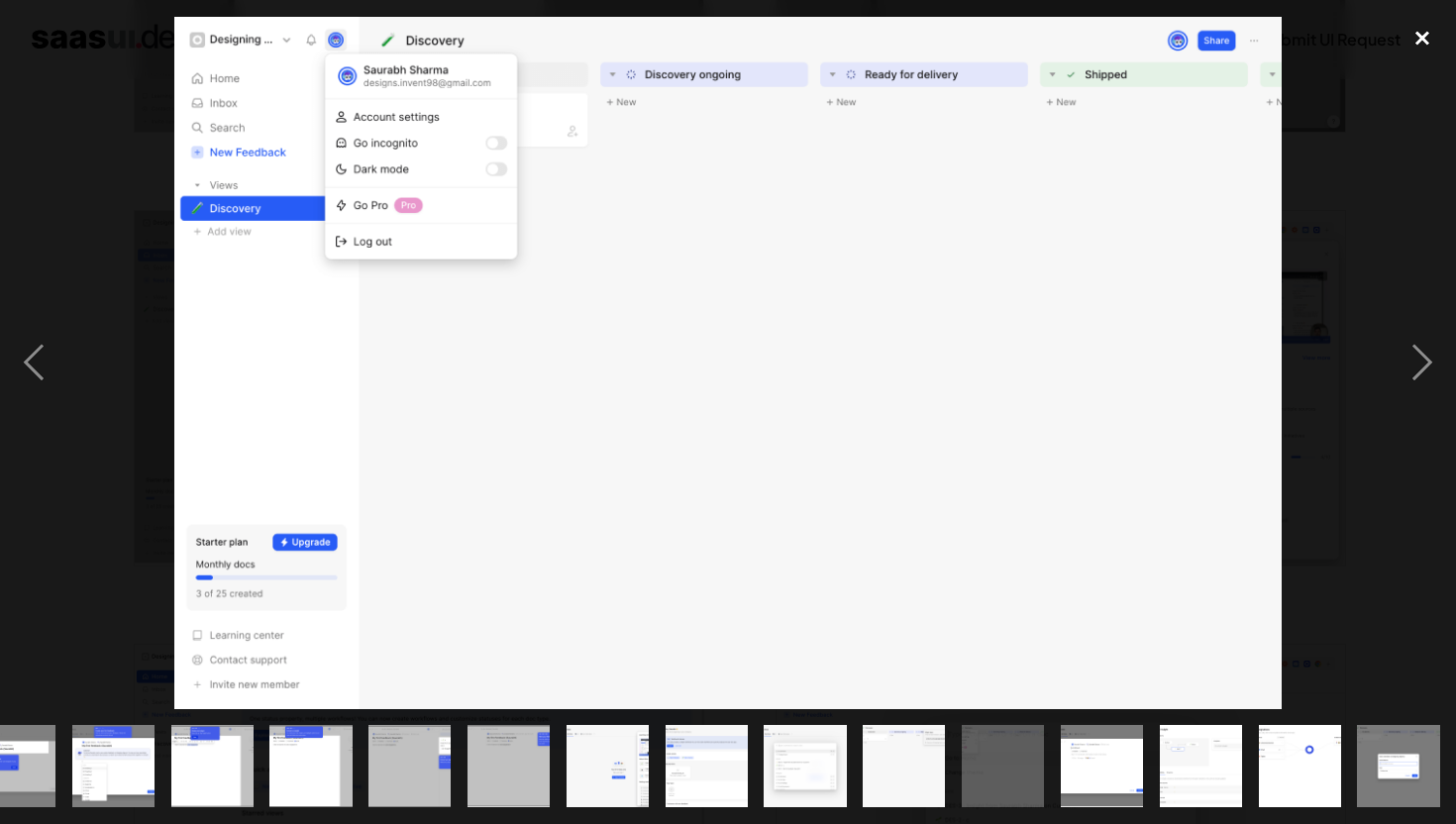 click at bounding box center (1422, 39) 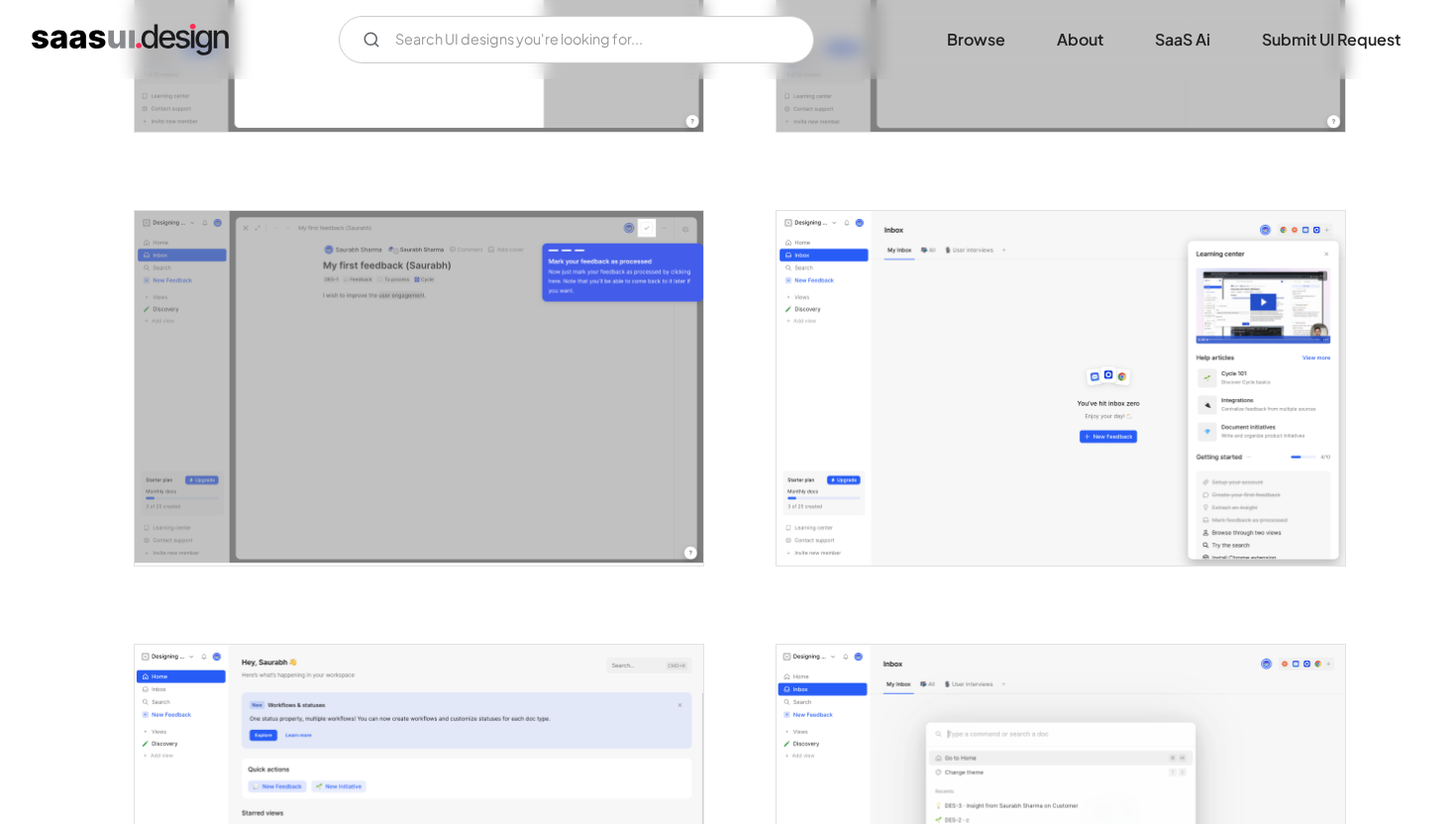 scroll, scrollTop: 0, scrollLeft: 0, axis: both 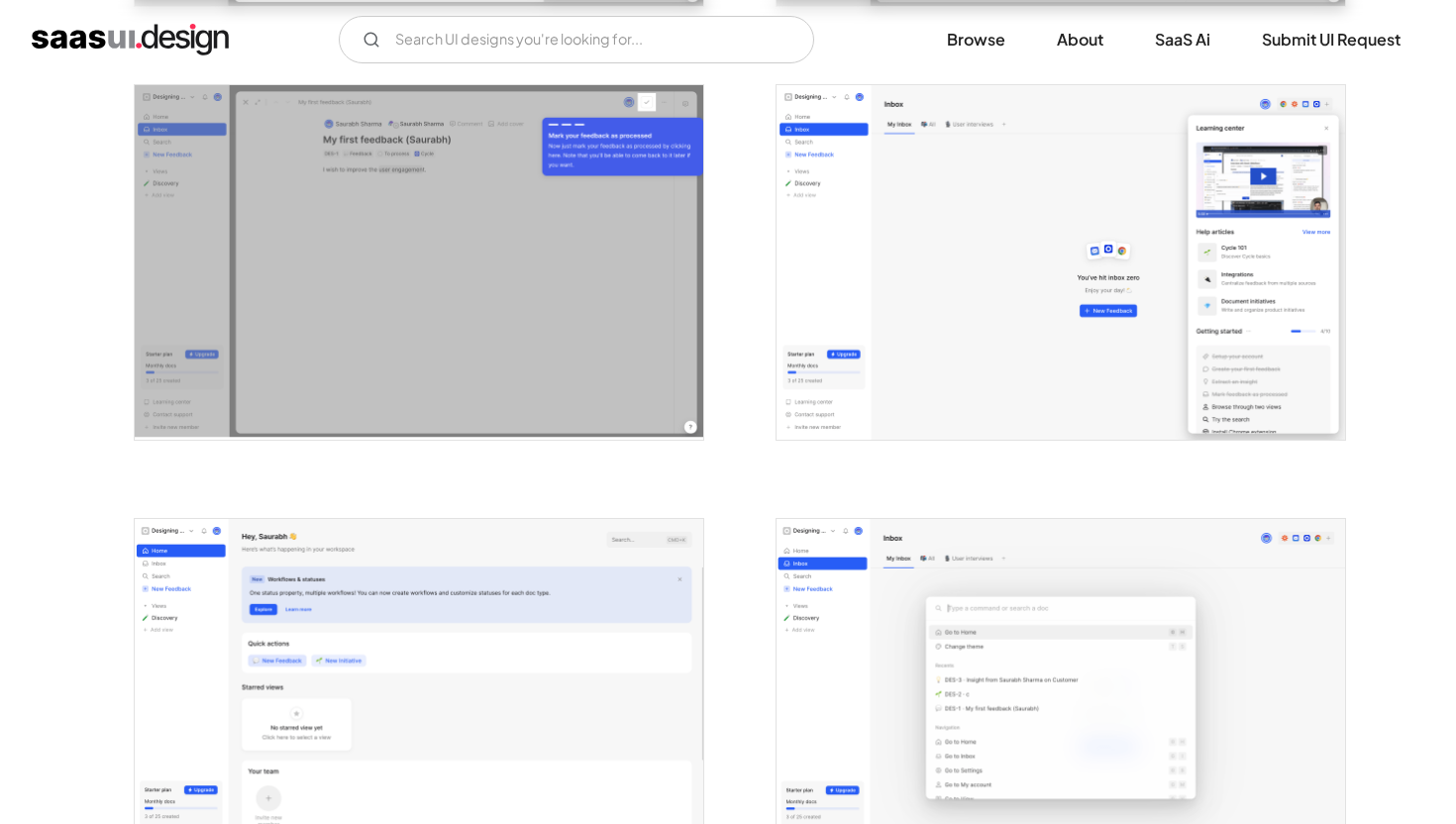 click at bounding box center (1061, 262) 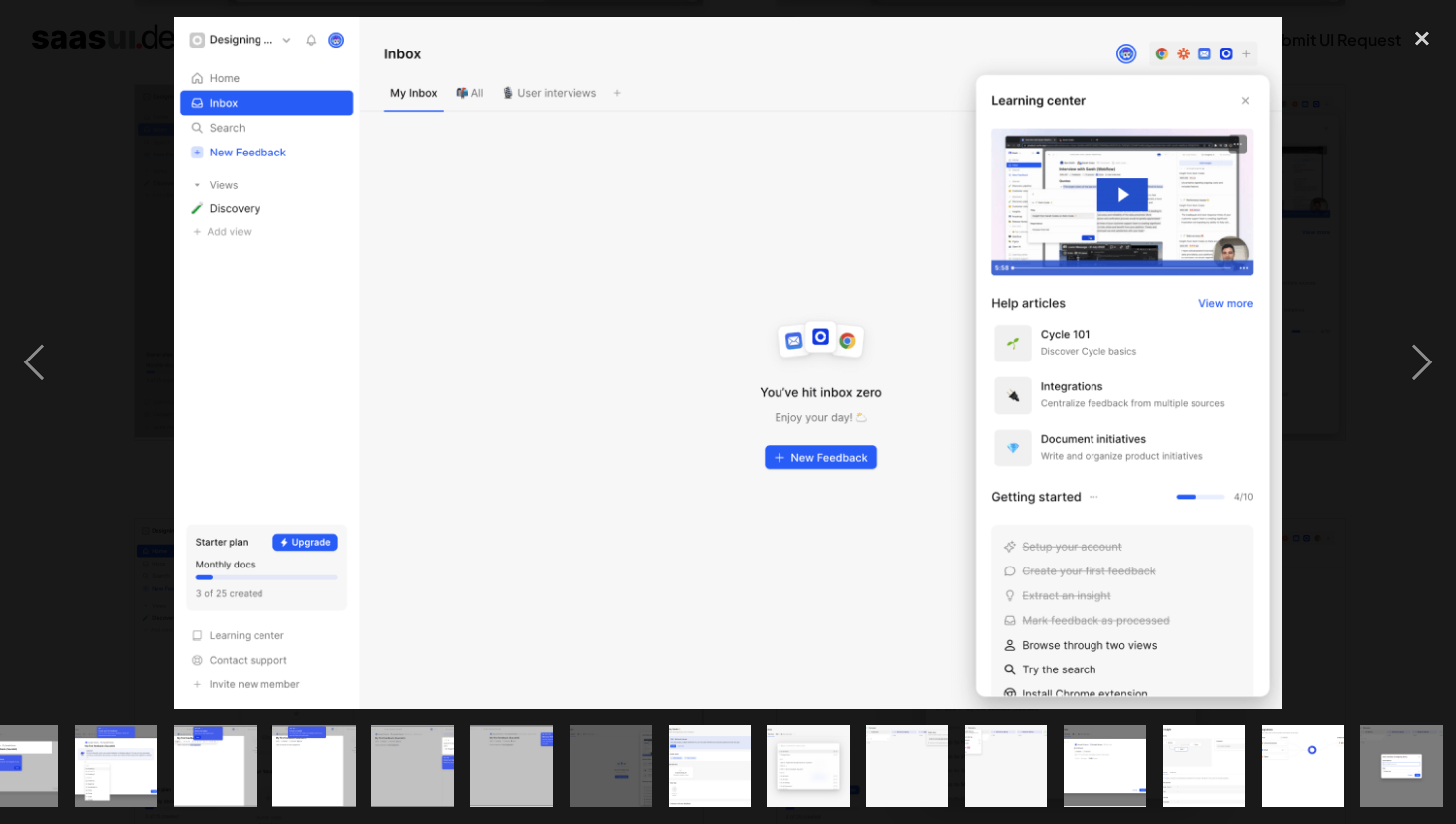 scroll, scrollTop: 0, scrollLeft: 933, axis: horizontal 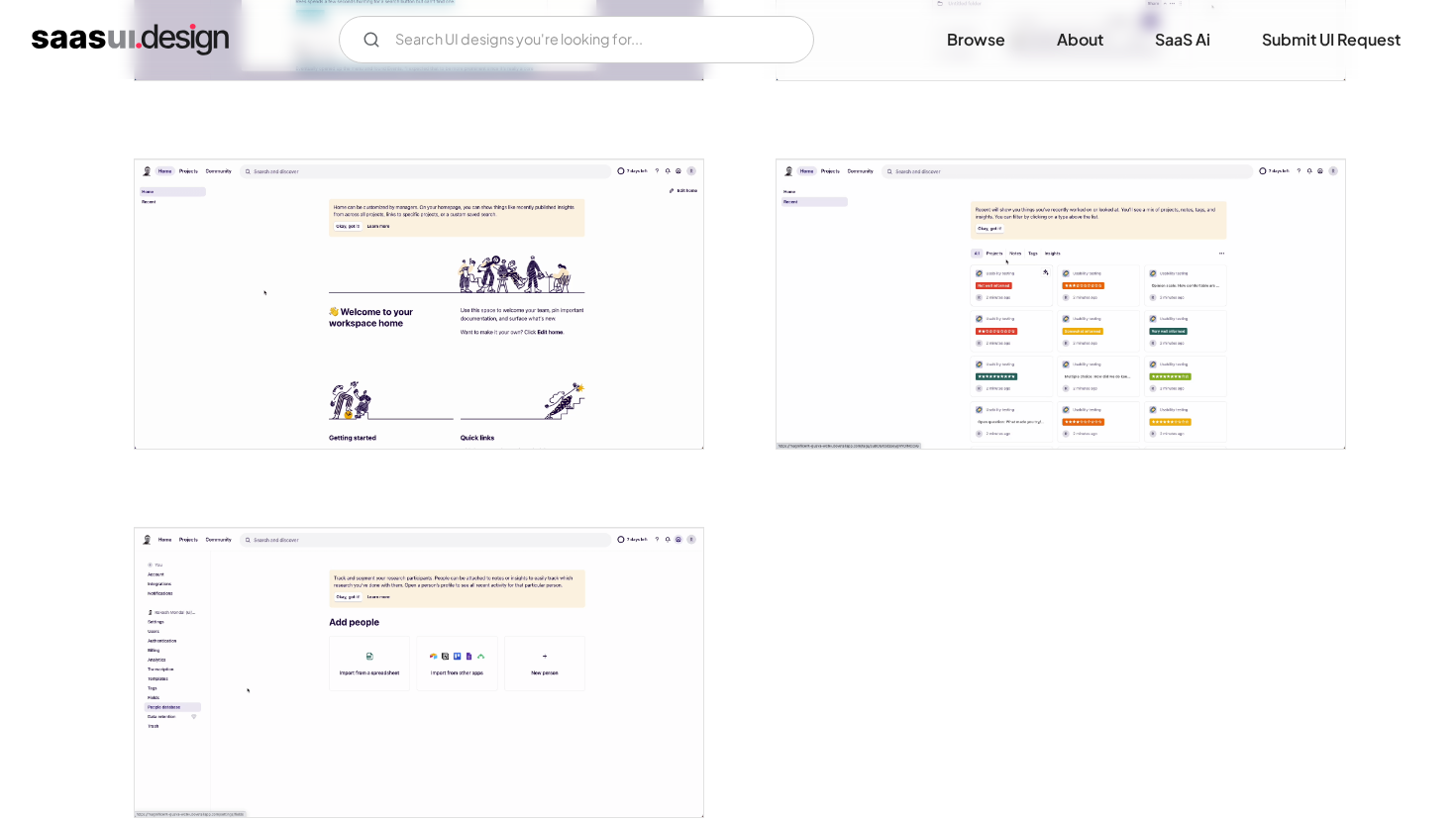 click at bounding box center (1061, 304) 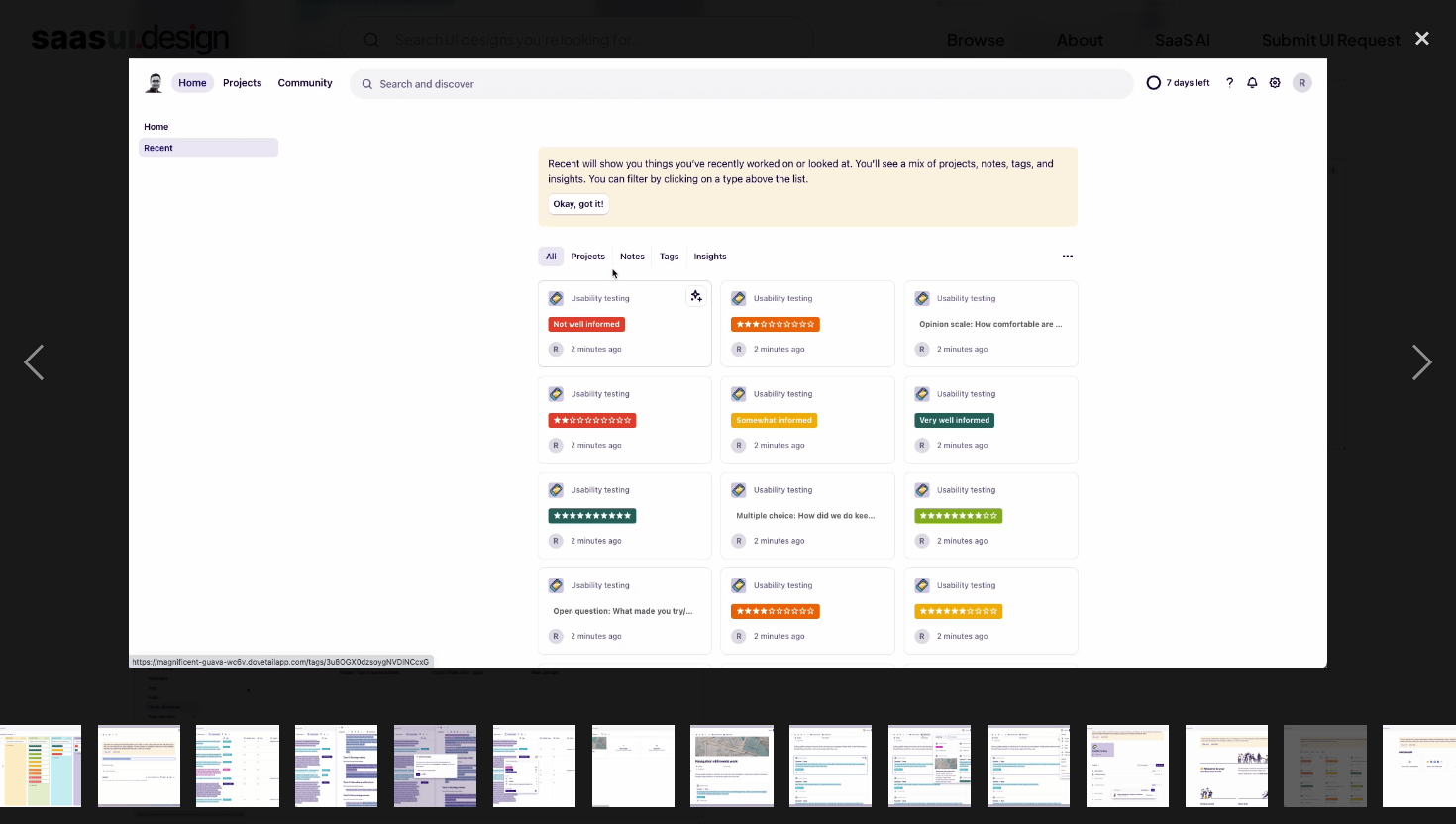 scroll, scrollTop: 0, scrollLeft: 1032, axis: horizontal 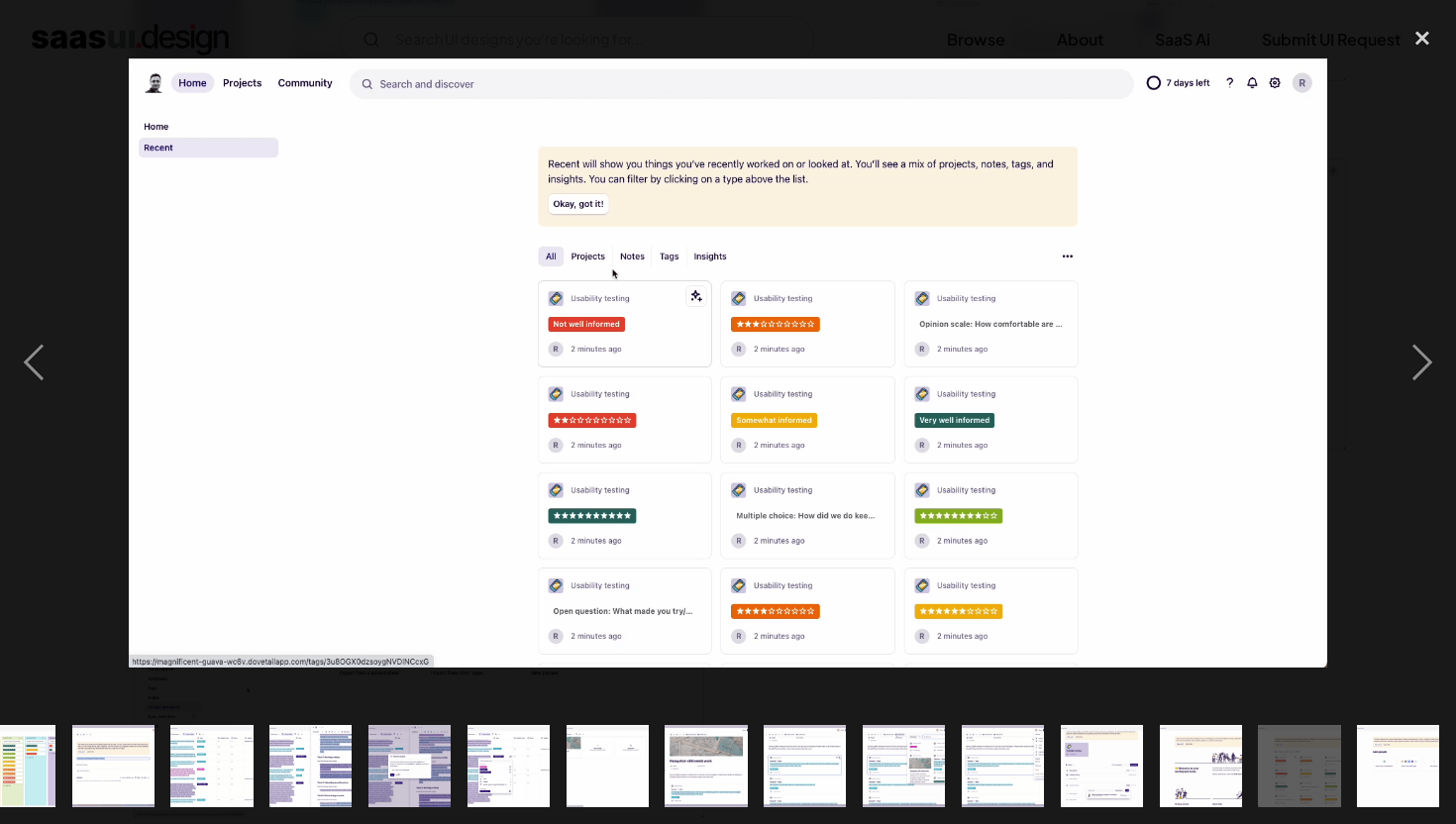 click at bounding box center [728, 362] 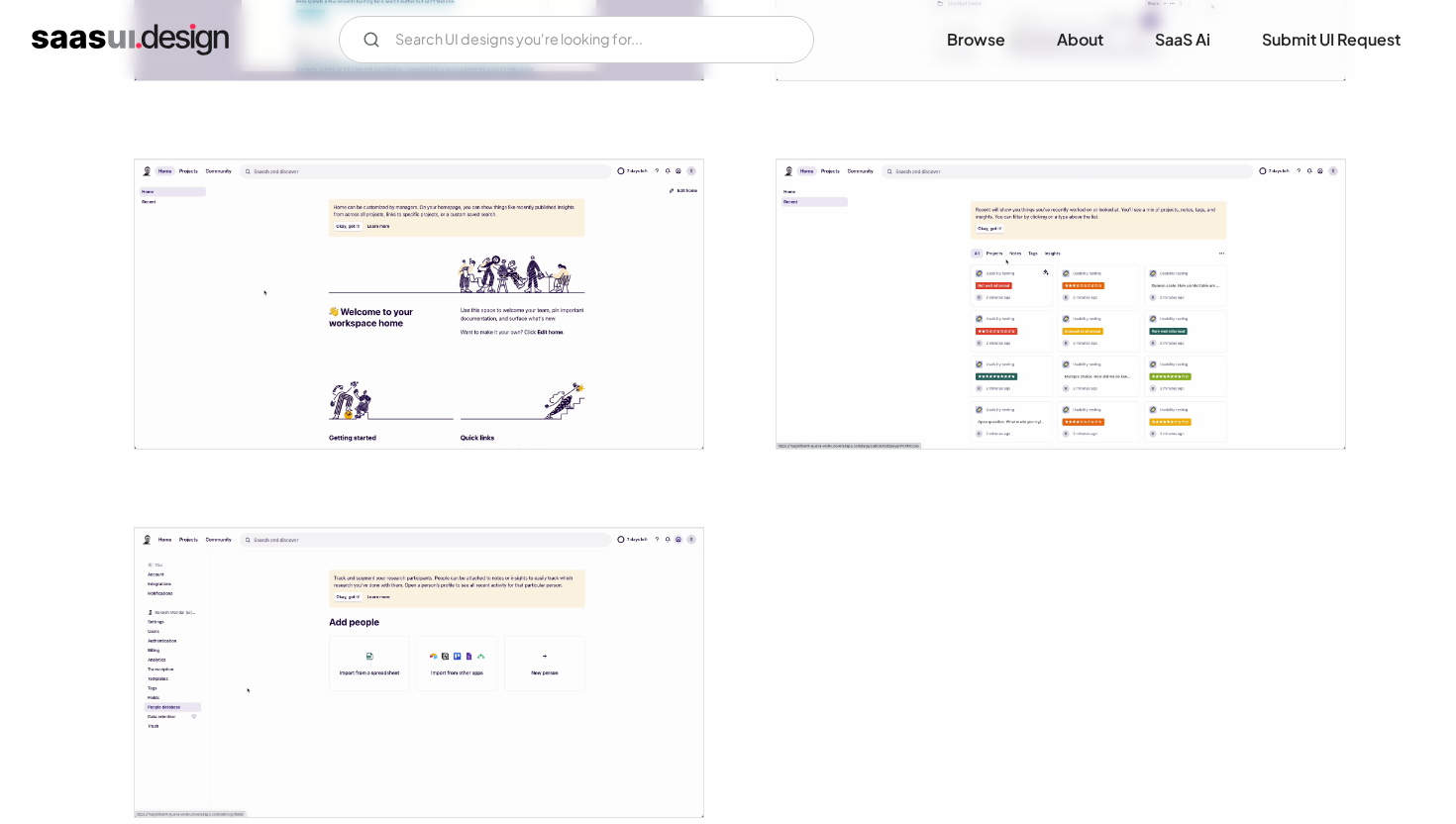 scroll, scrollTop: 0, scrollLeft: 0, axis: both 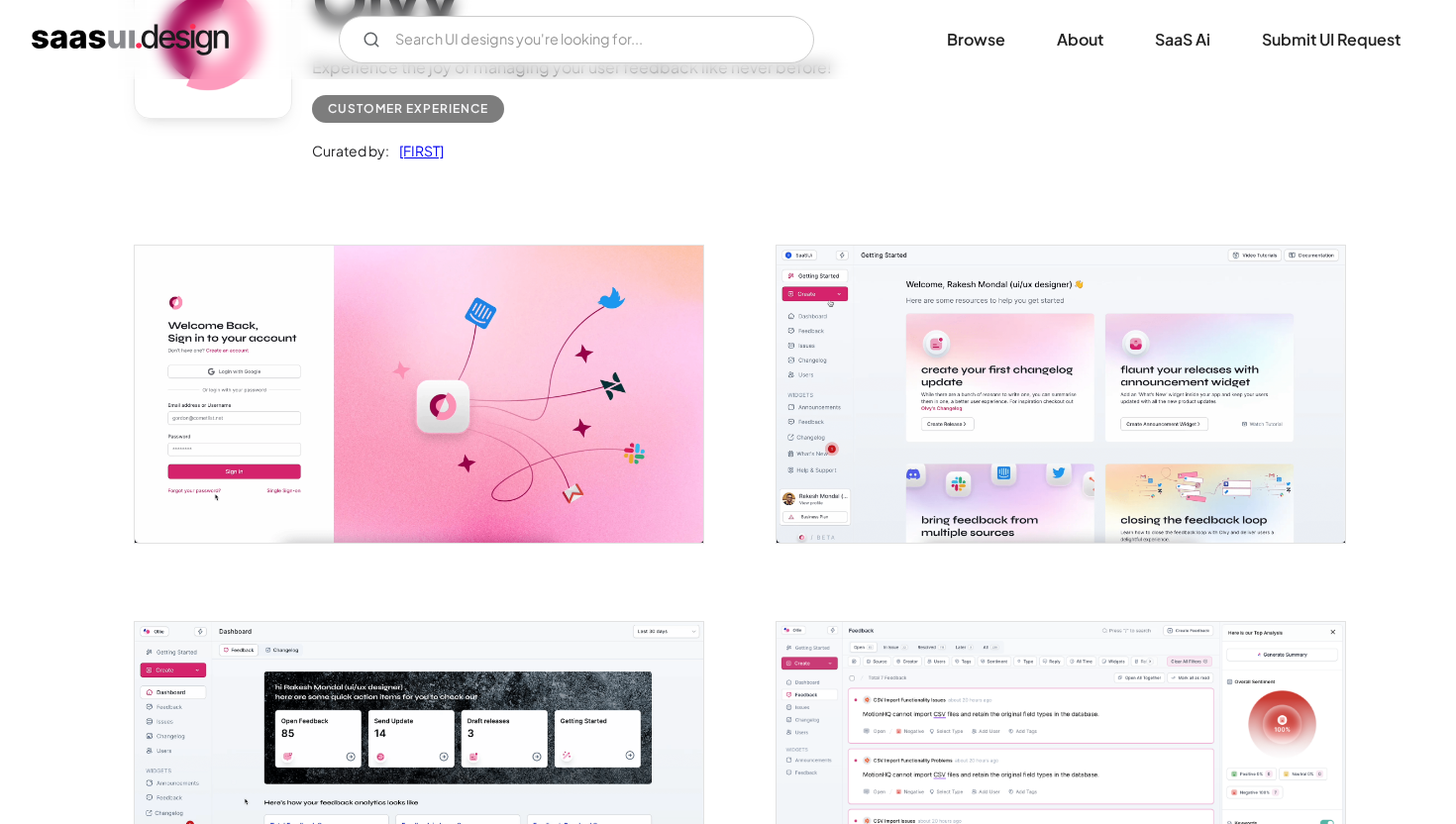 click at bounding box center (419, 393) 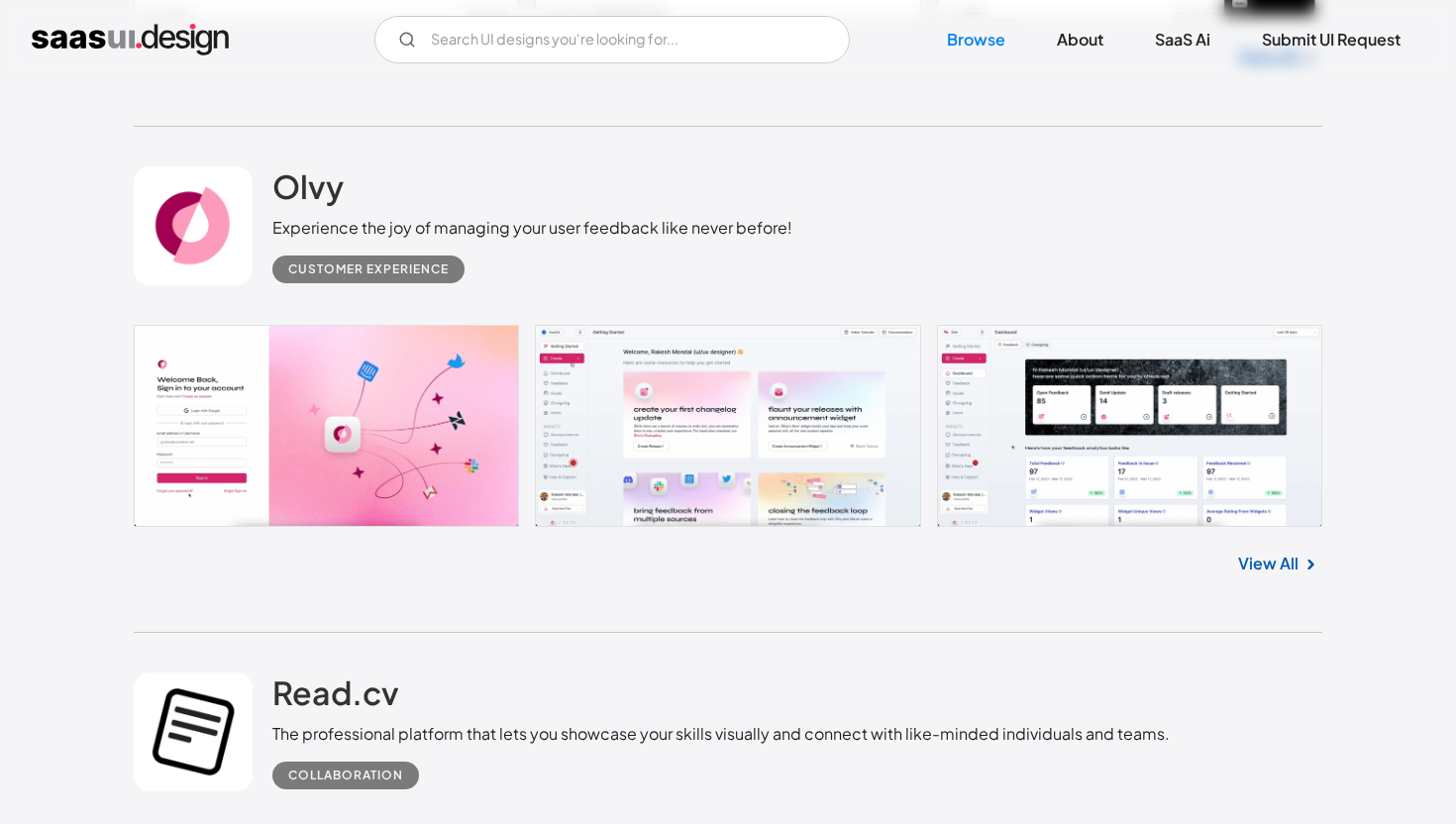 scroll, scrollTop: 3716, scrollLeft: 0, axis: vertical 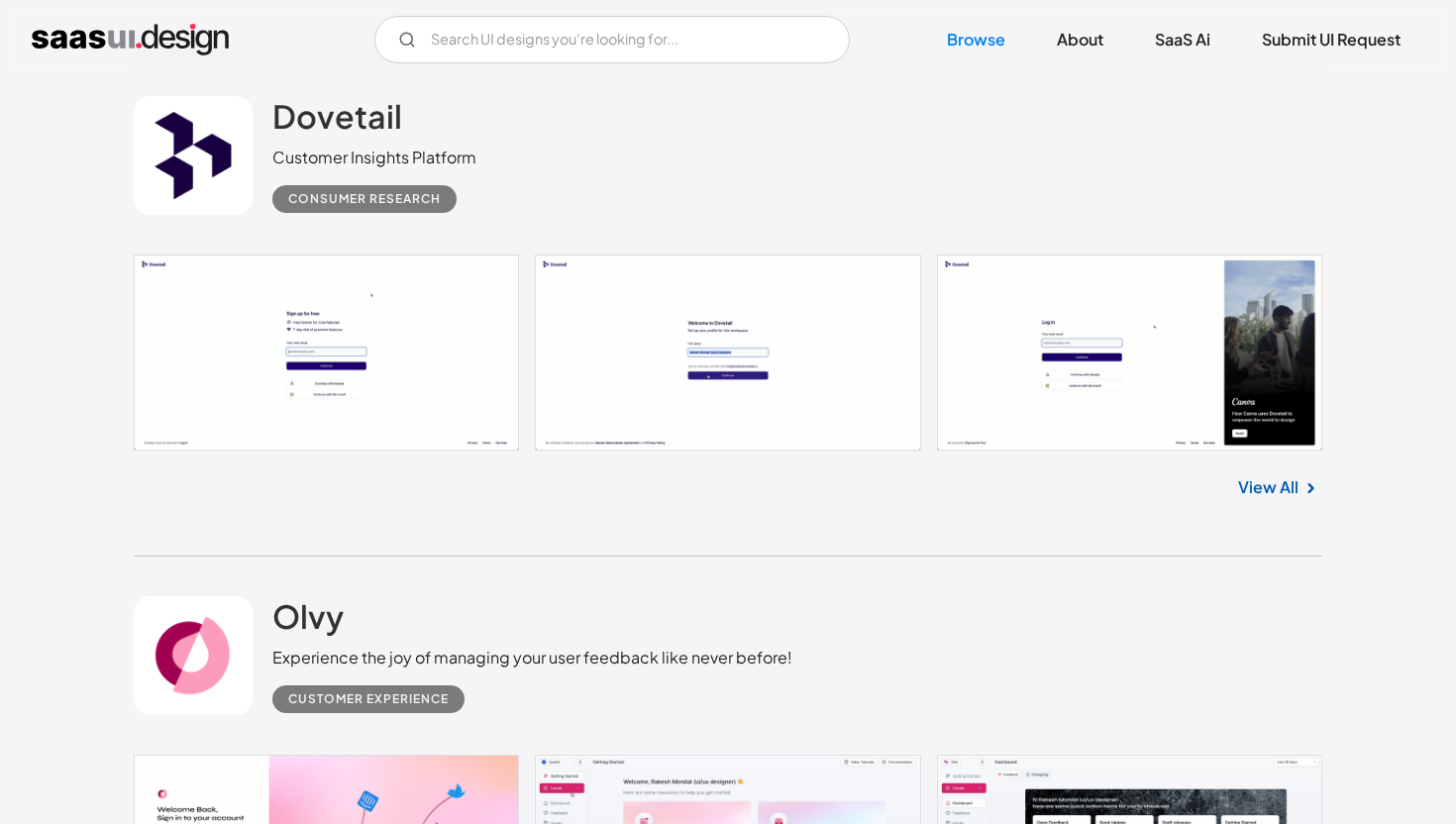 click on "View All" at bounding box center [1268, 993] 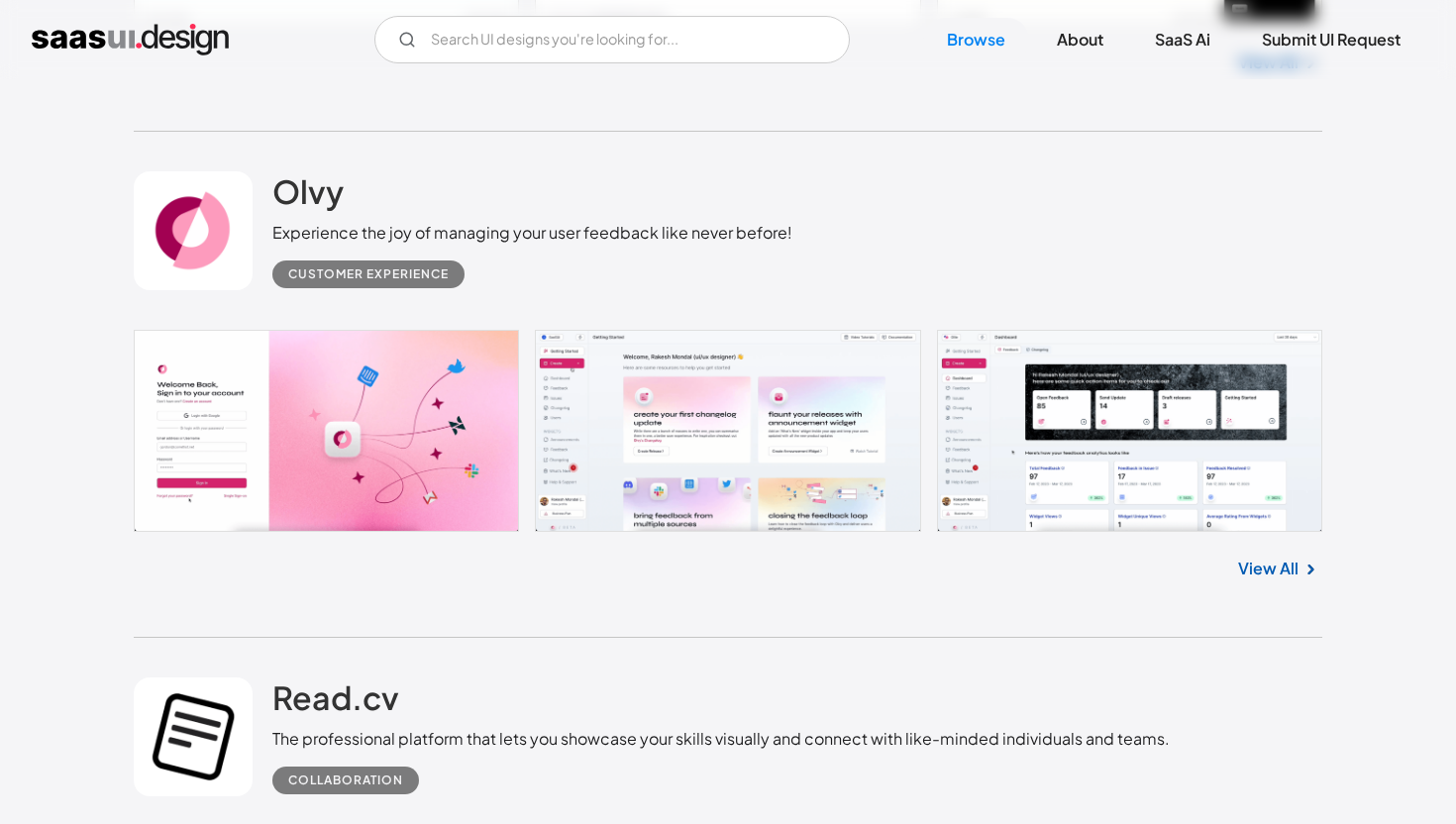 scroll, scrollTop: 4147, scrollLeft: 0, axis: vertical 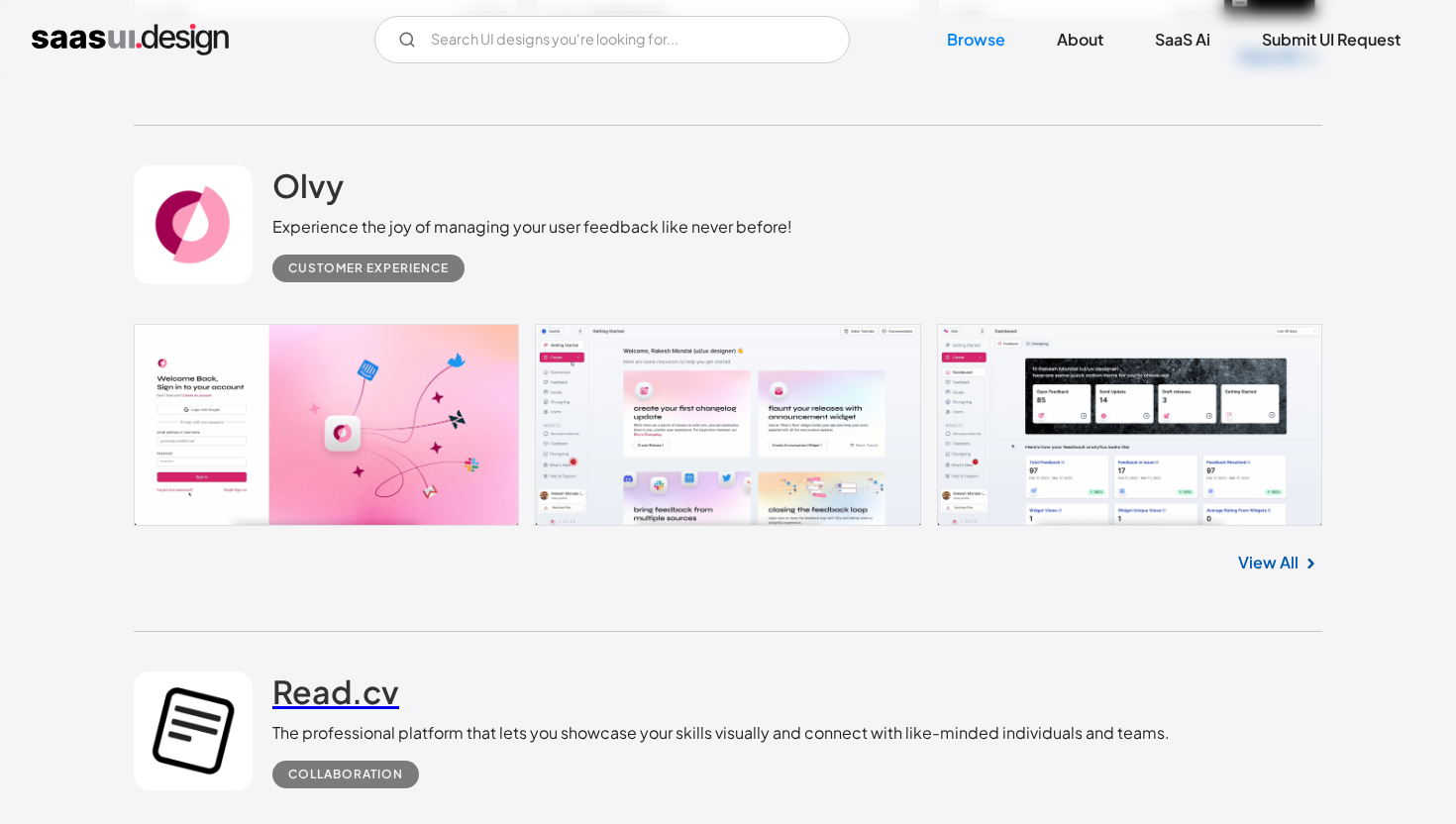 click on "Read.cv" at bounding box center (336, 691) 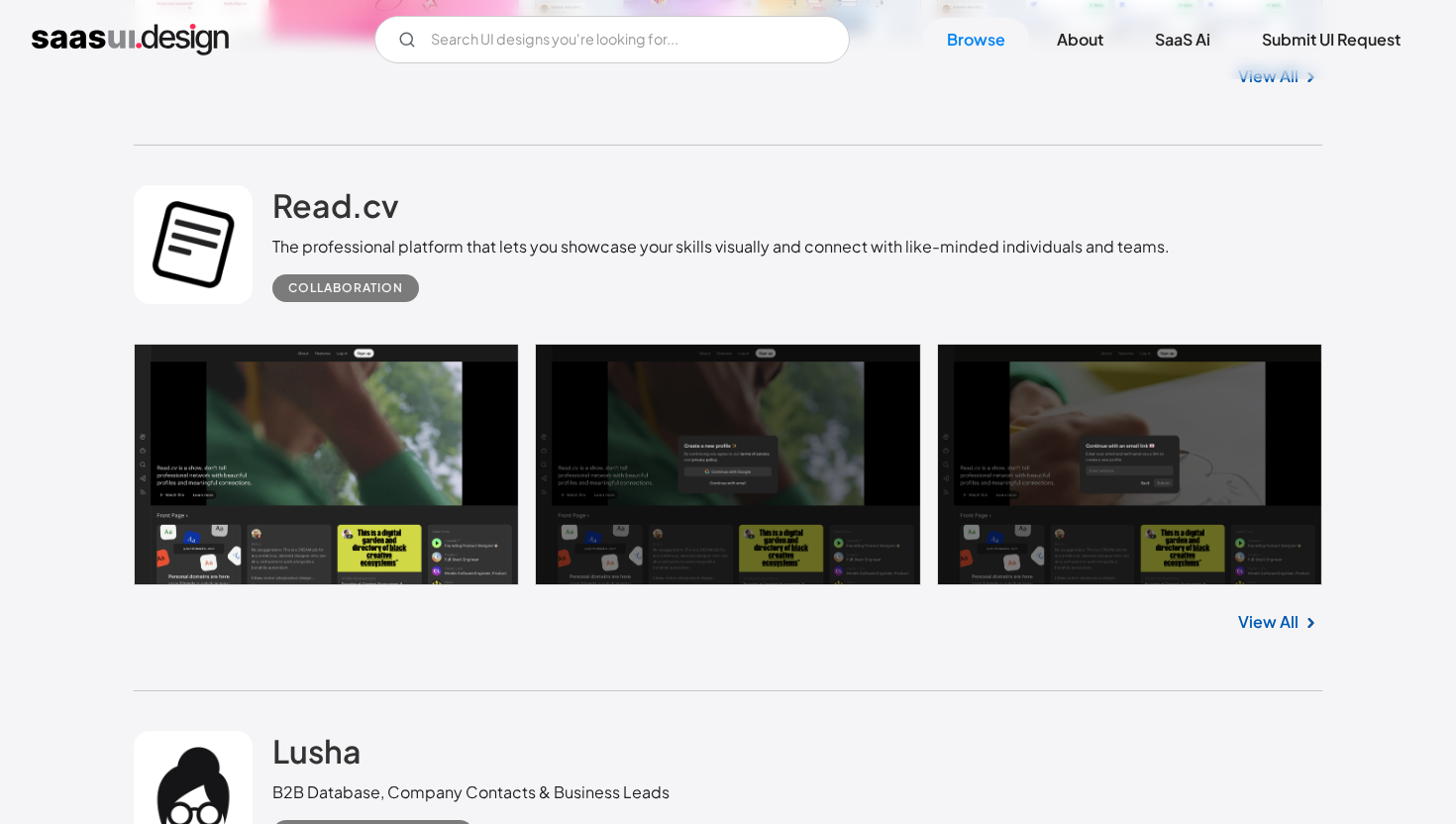 scroll, scrollTop: 4704, scrollLeft: 0, axis: vertical 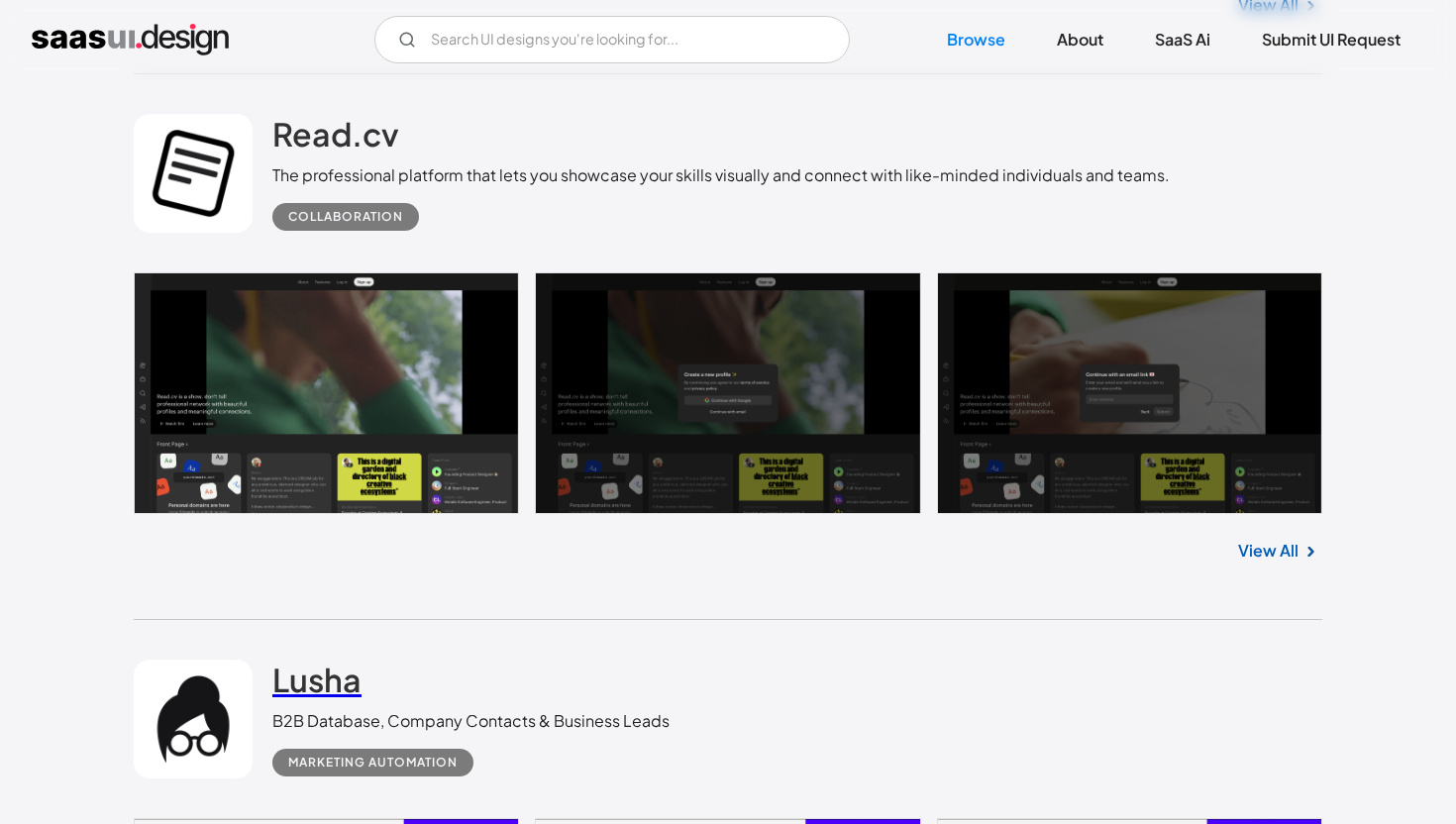 click on "Lusha" at bounding box center (317, 679) 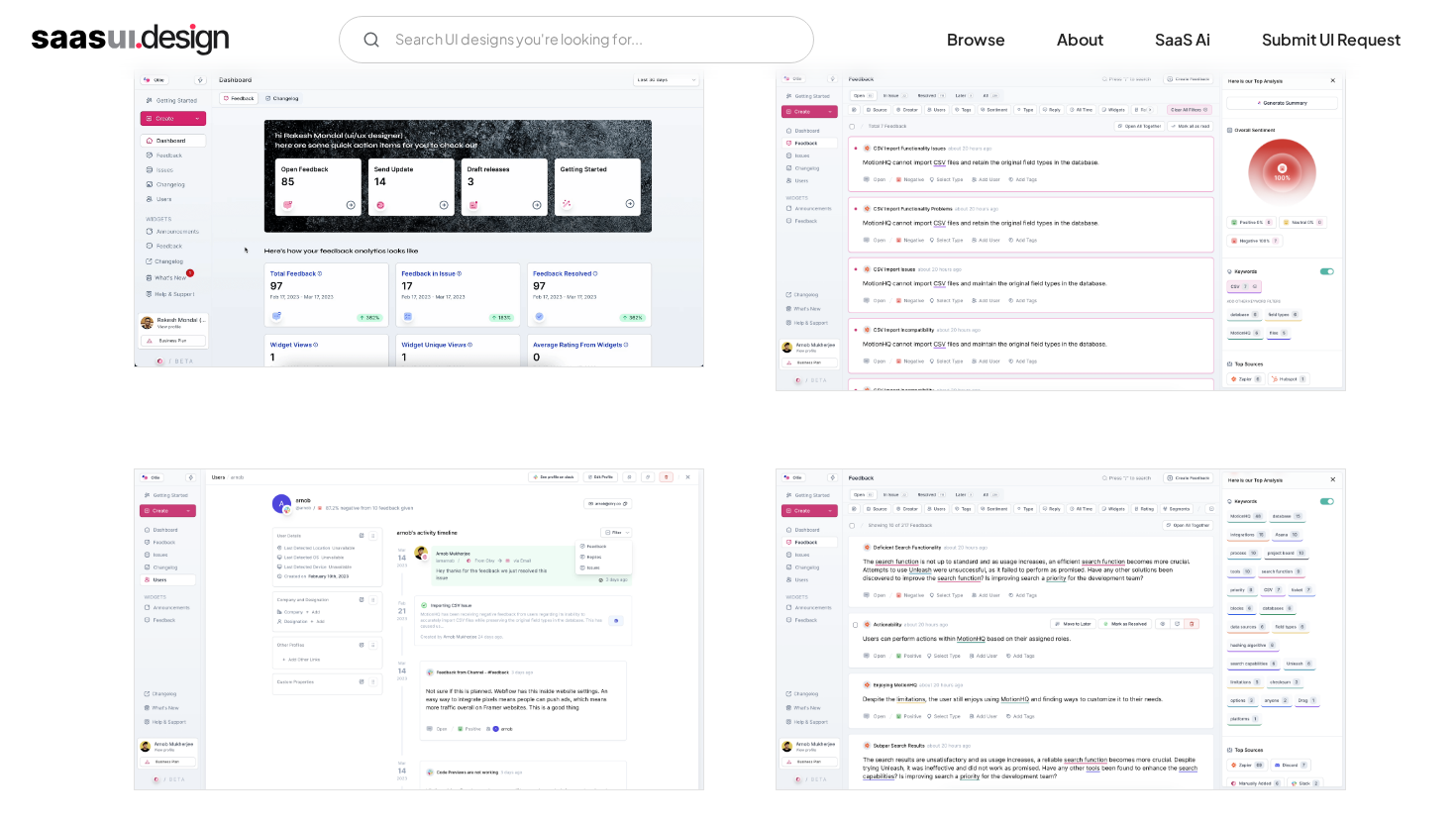 scroll, scrollTop: 677, scrollLeft: 0, axis: vertical 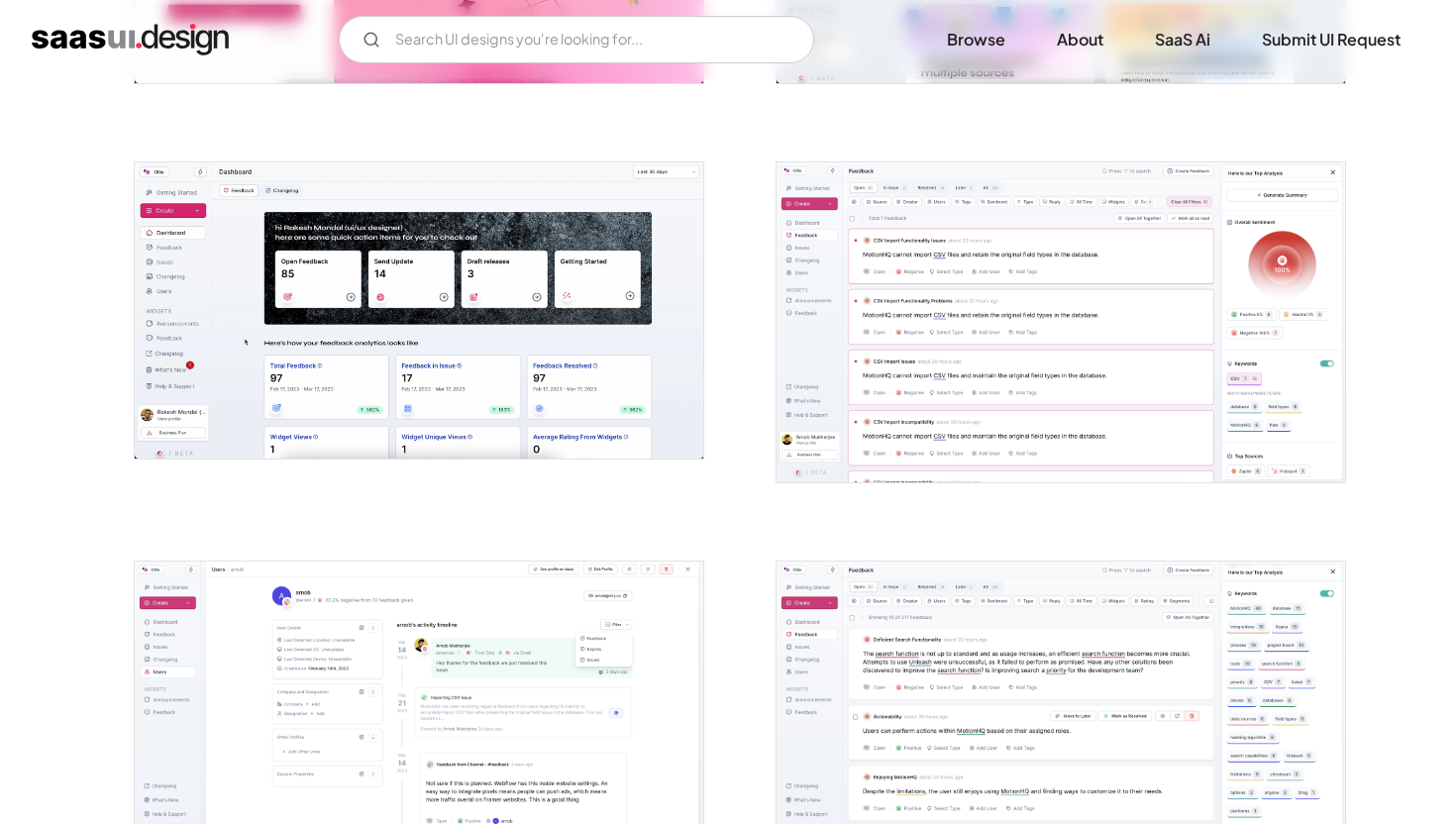 click at bounding box center [1061, 322] 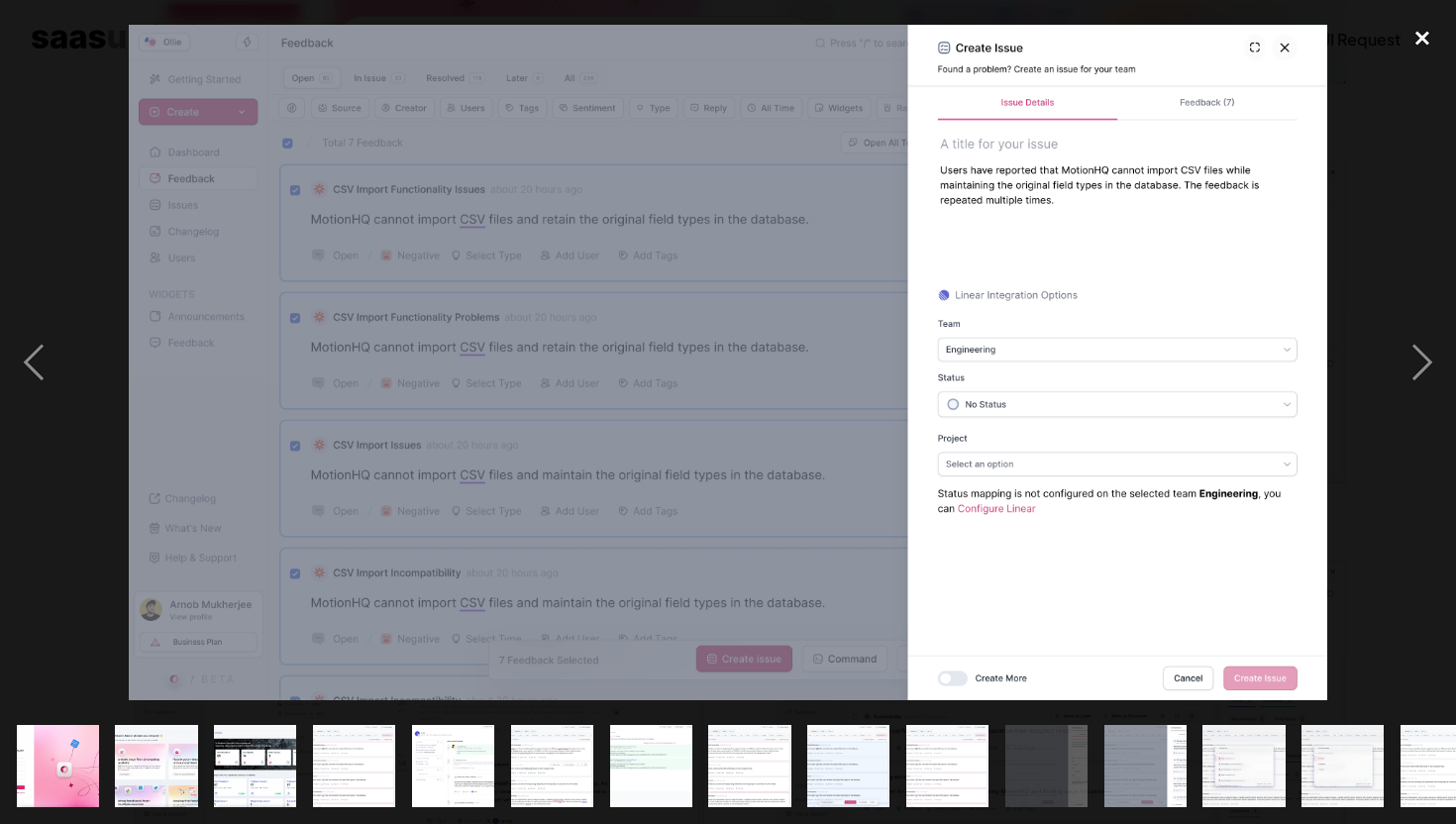 click at bounding box center [1422, 39] 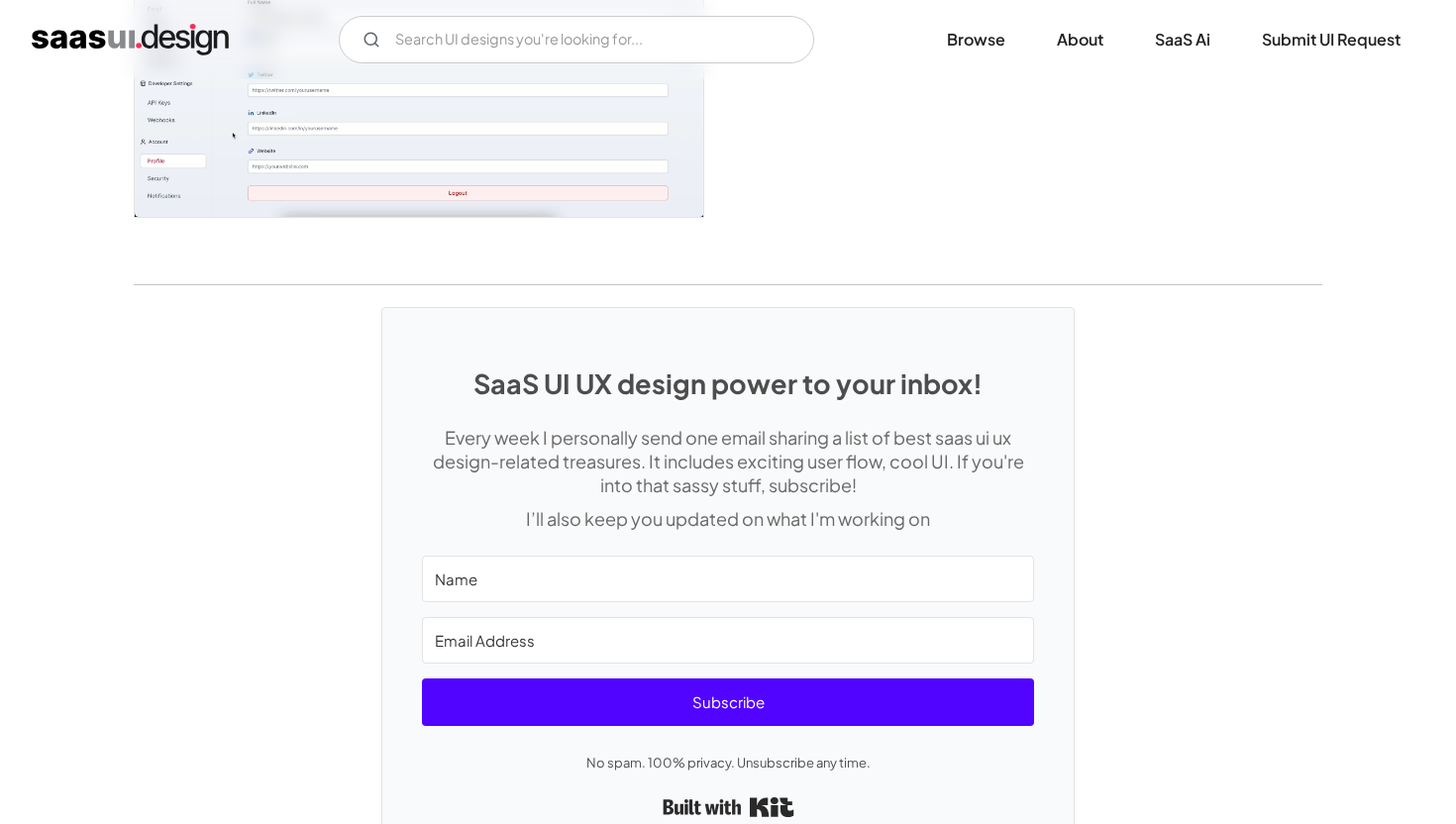 scroll, scrollTop: 5245, scrollLeft: 0, axis: vertical 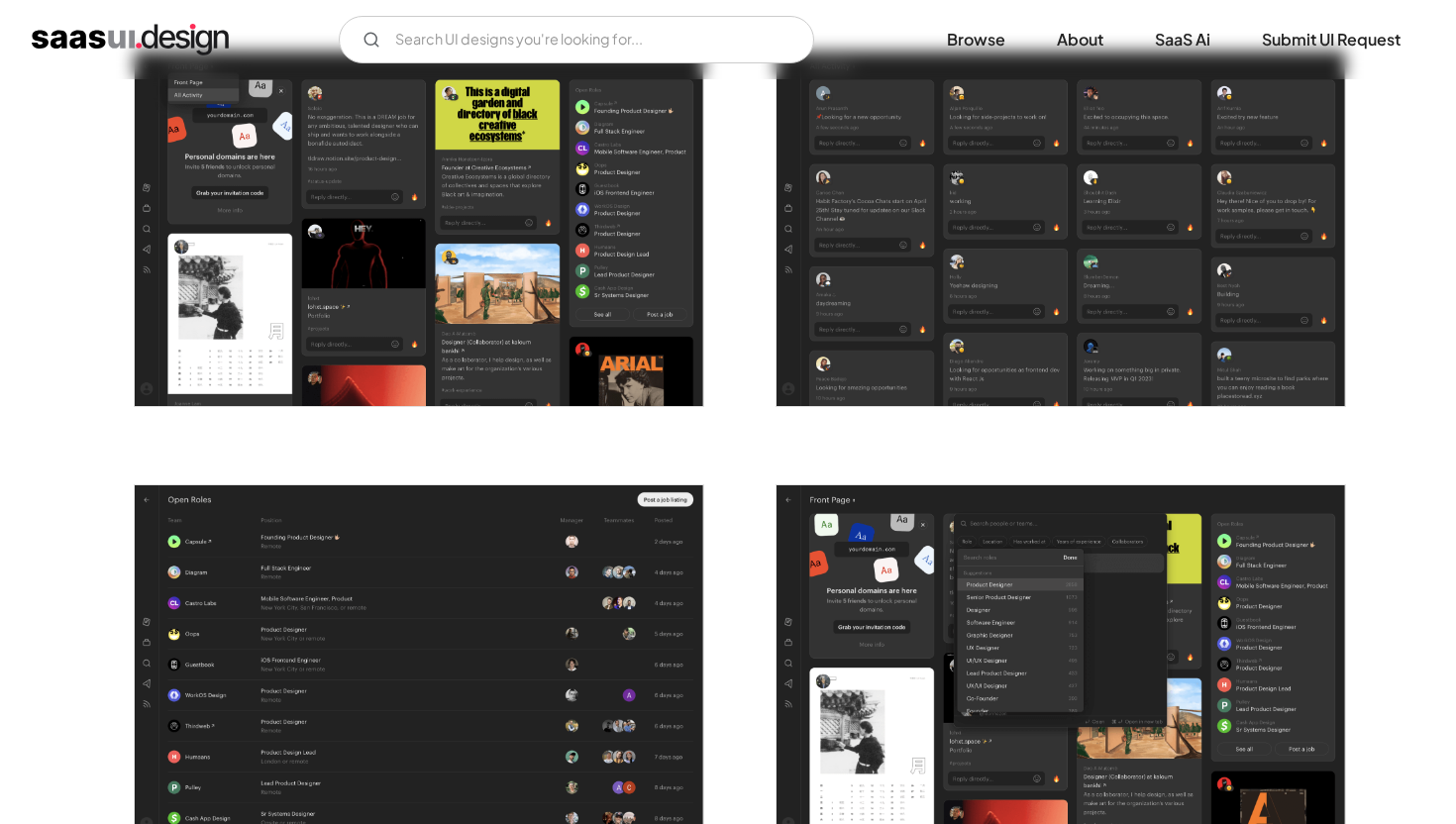 click at bounding box center (1061, 229) 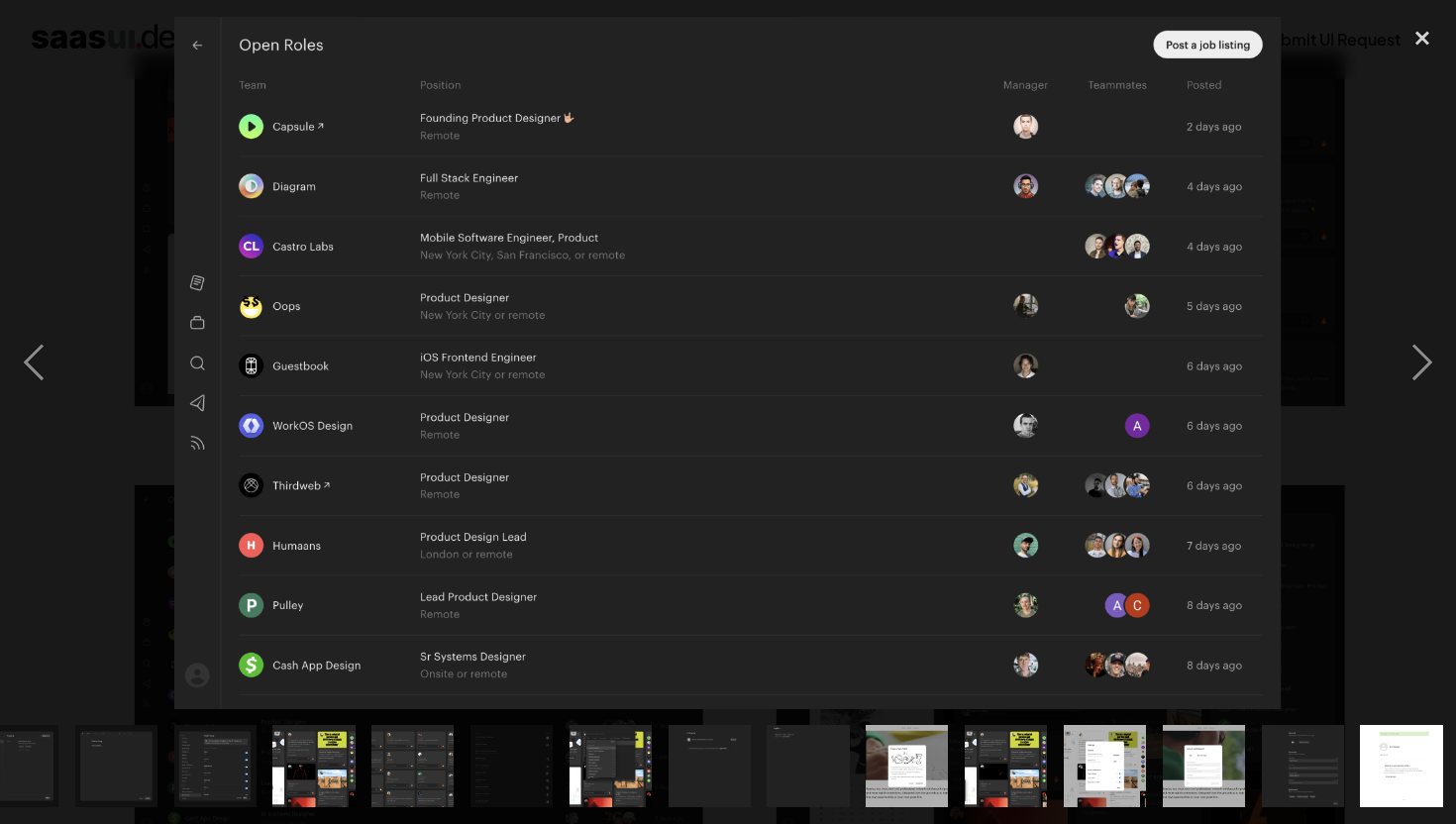 scroll, scrollTop: 0, scrollLeft: 933, axis: horizontal 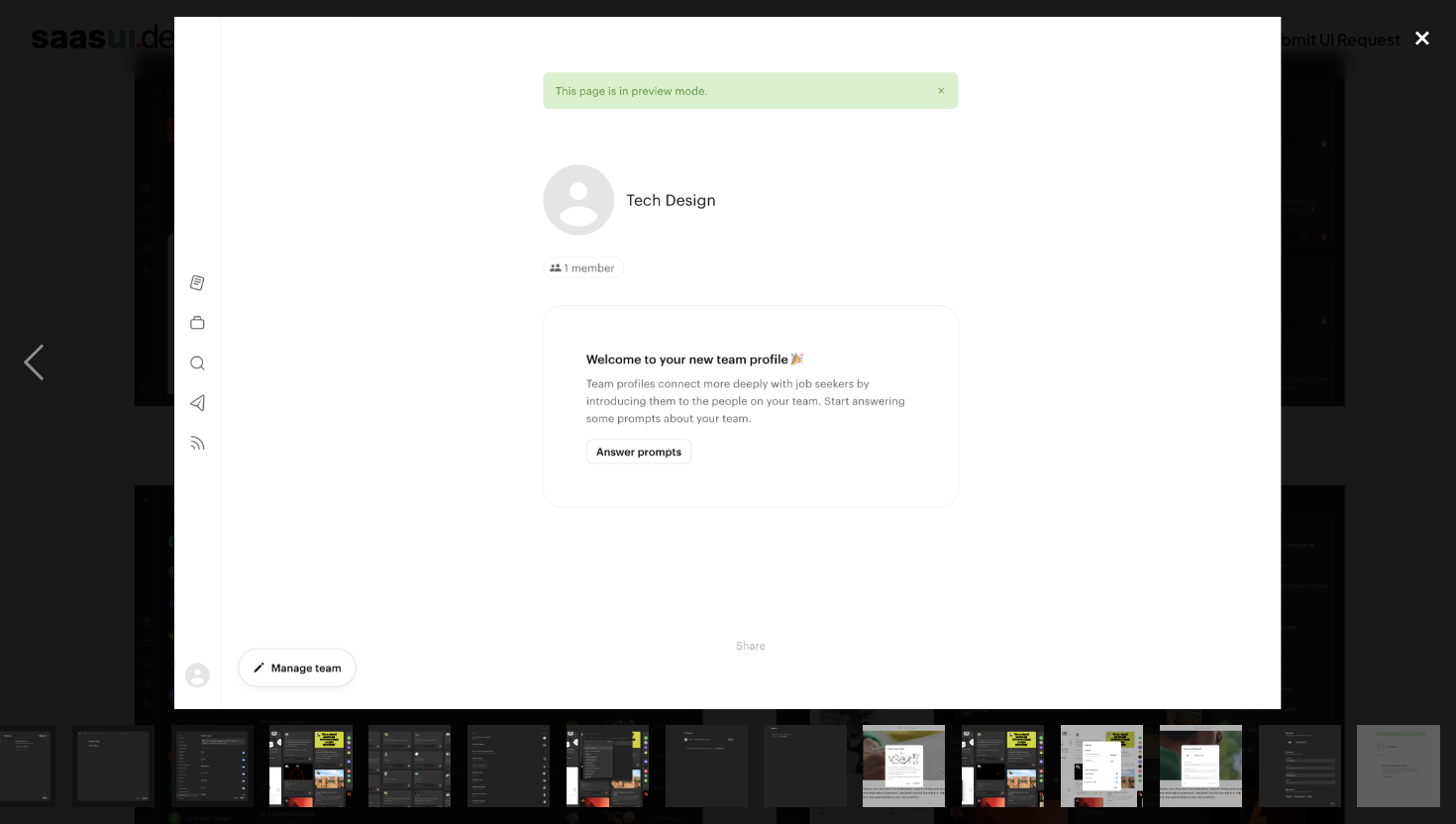 click at bounding box center [1422, 39] 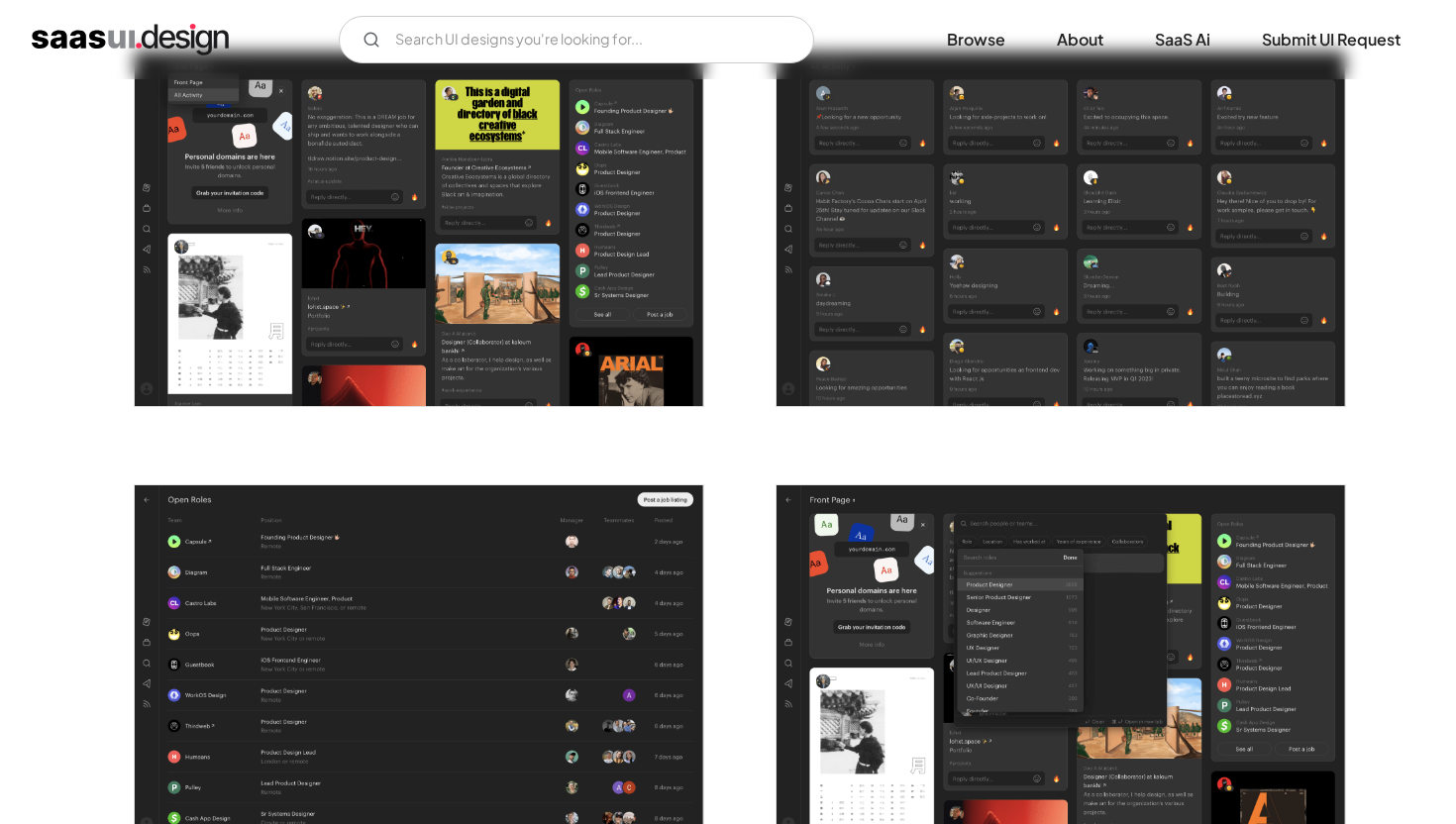 scroll, scrollTop: 0, scrollLeft: 0, axis: both 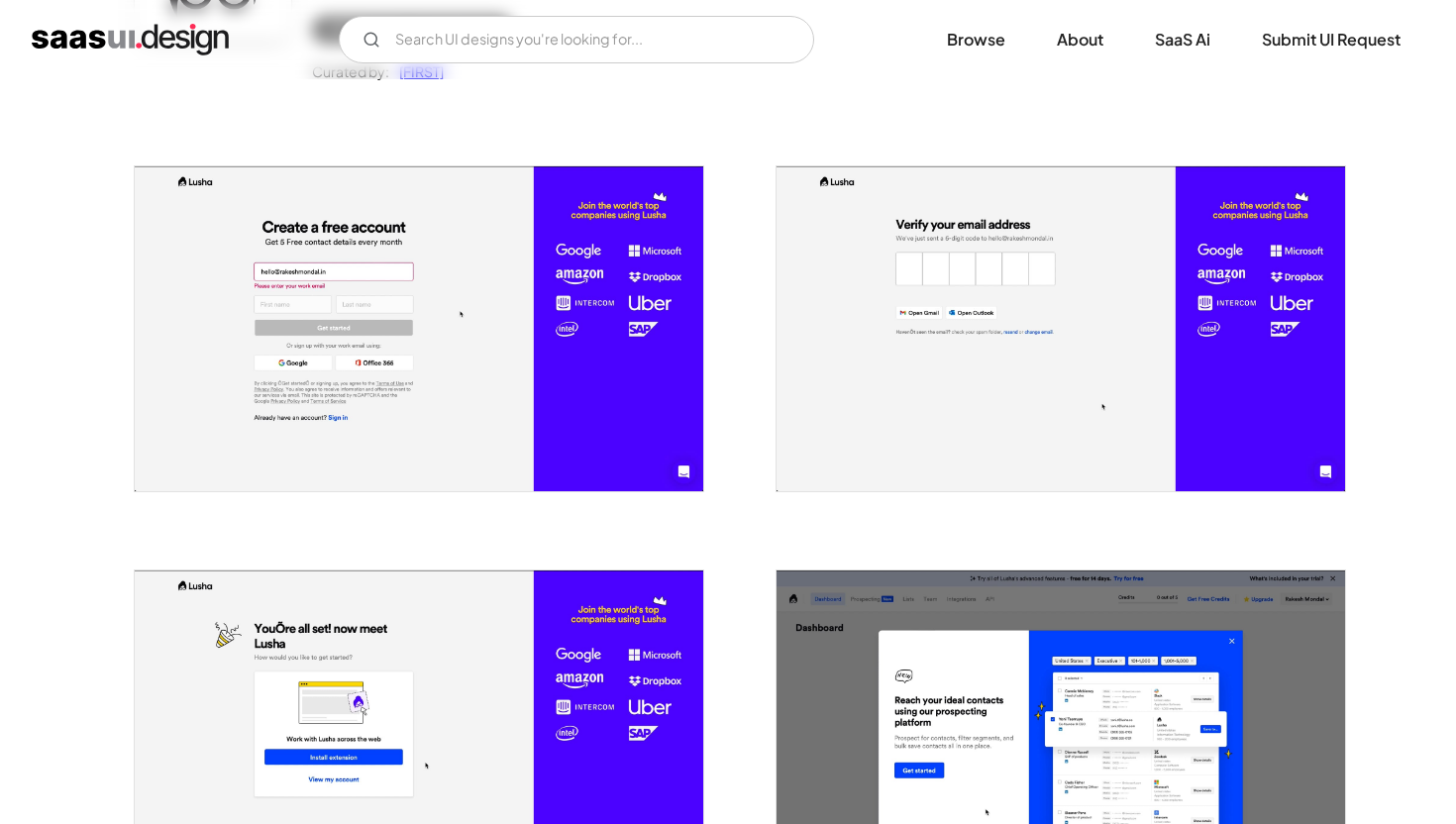 click at bounding box center [419, 329] 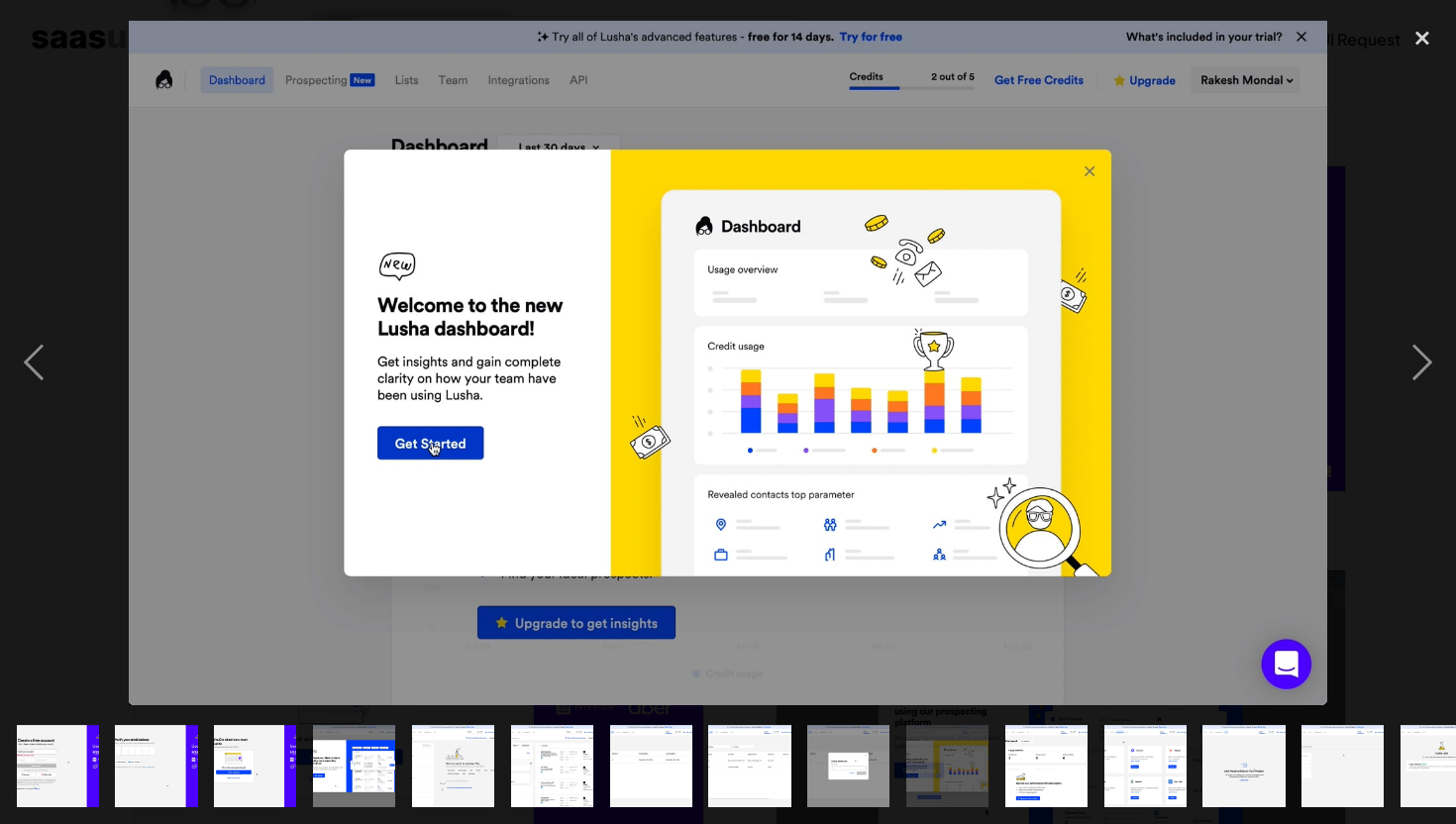 click at bounding box center [728, 361] 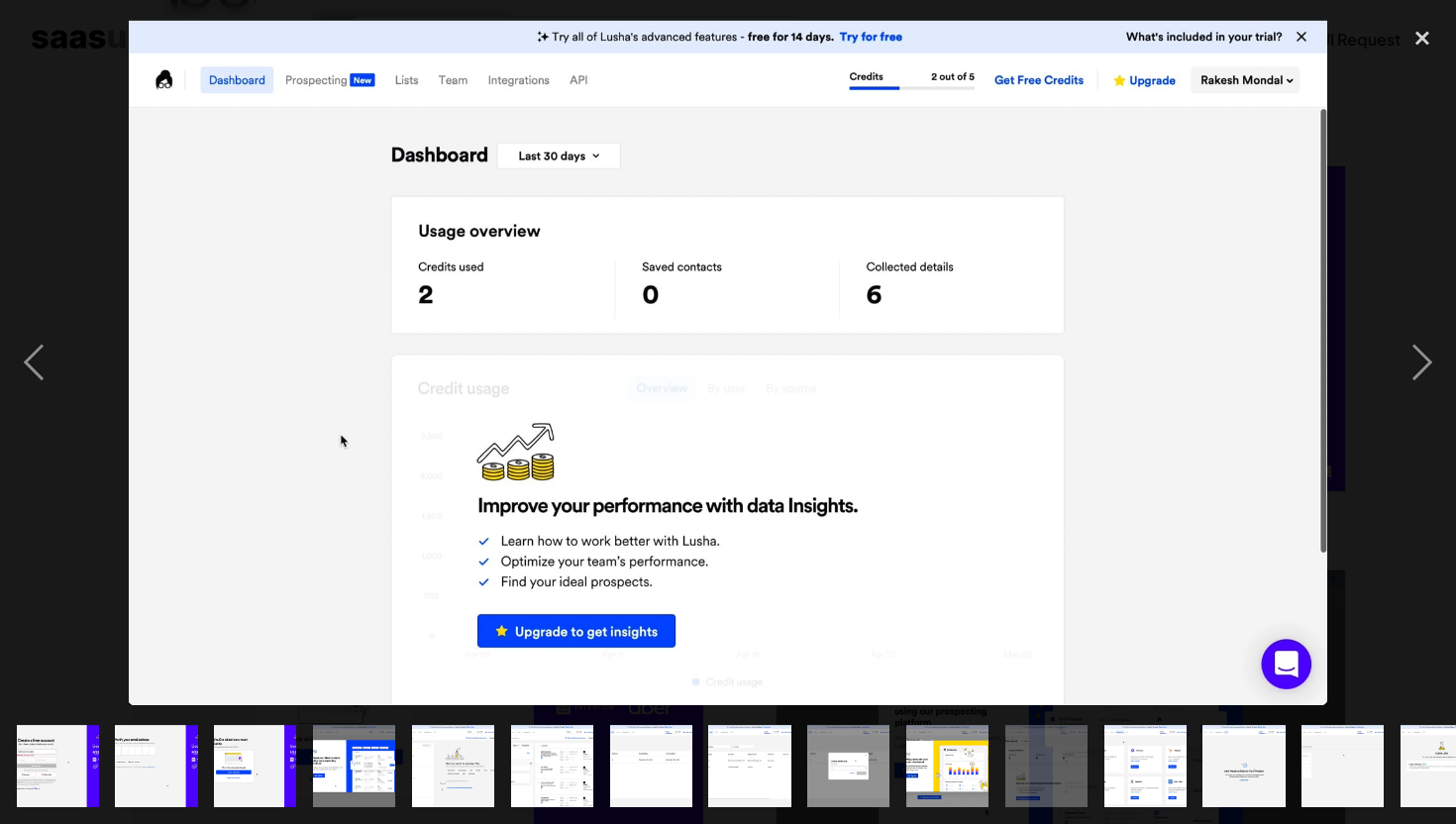 click at bounding box center (728, 361) 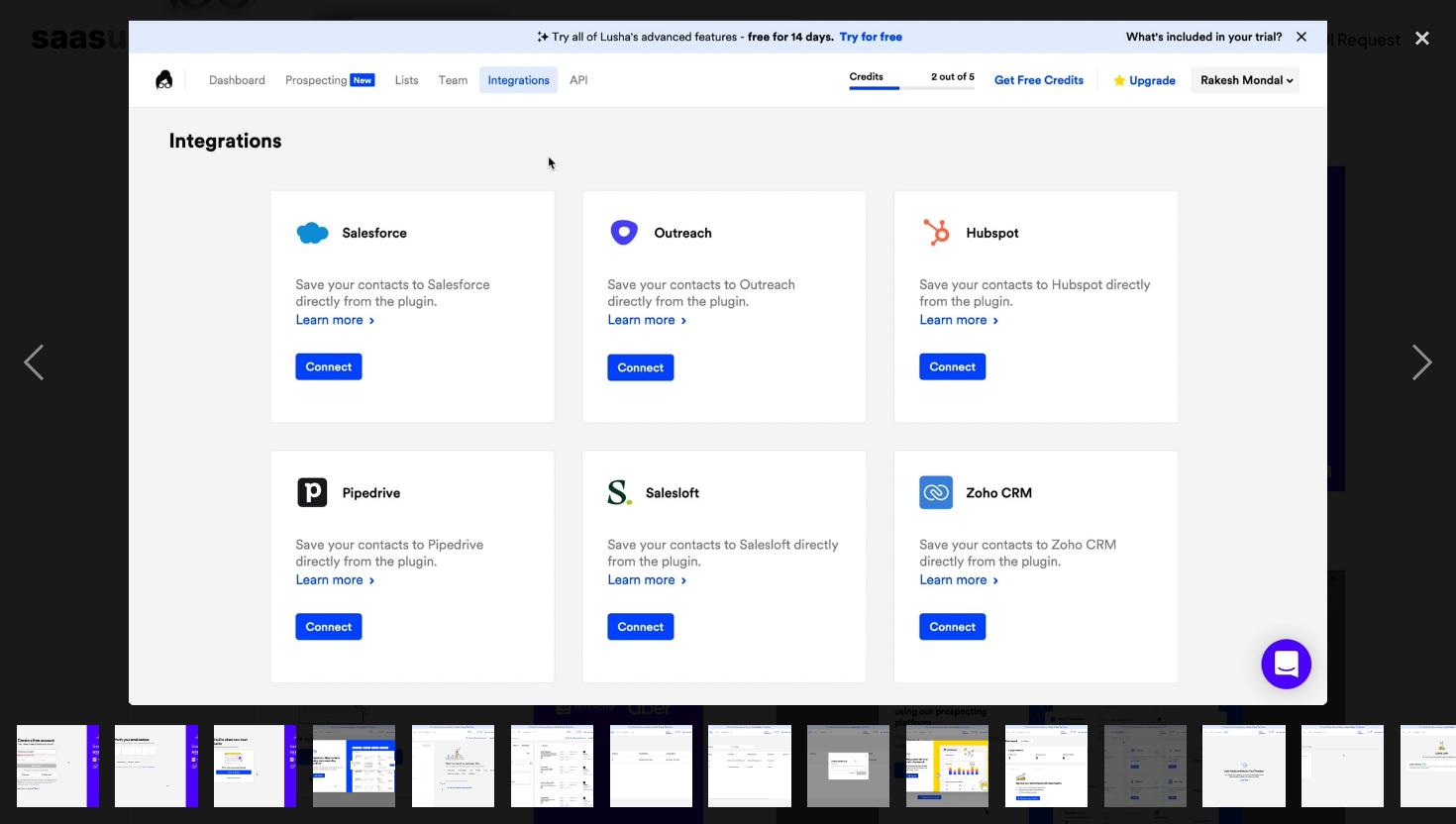 click at bounding box center (728, 361) 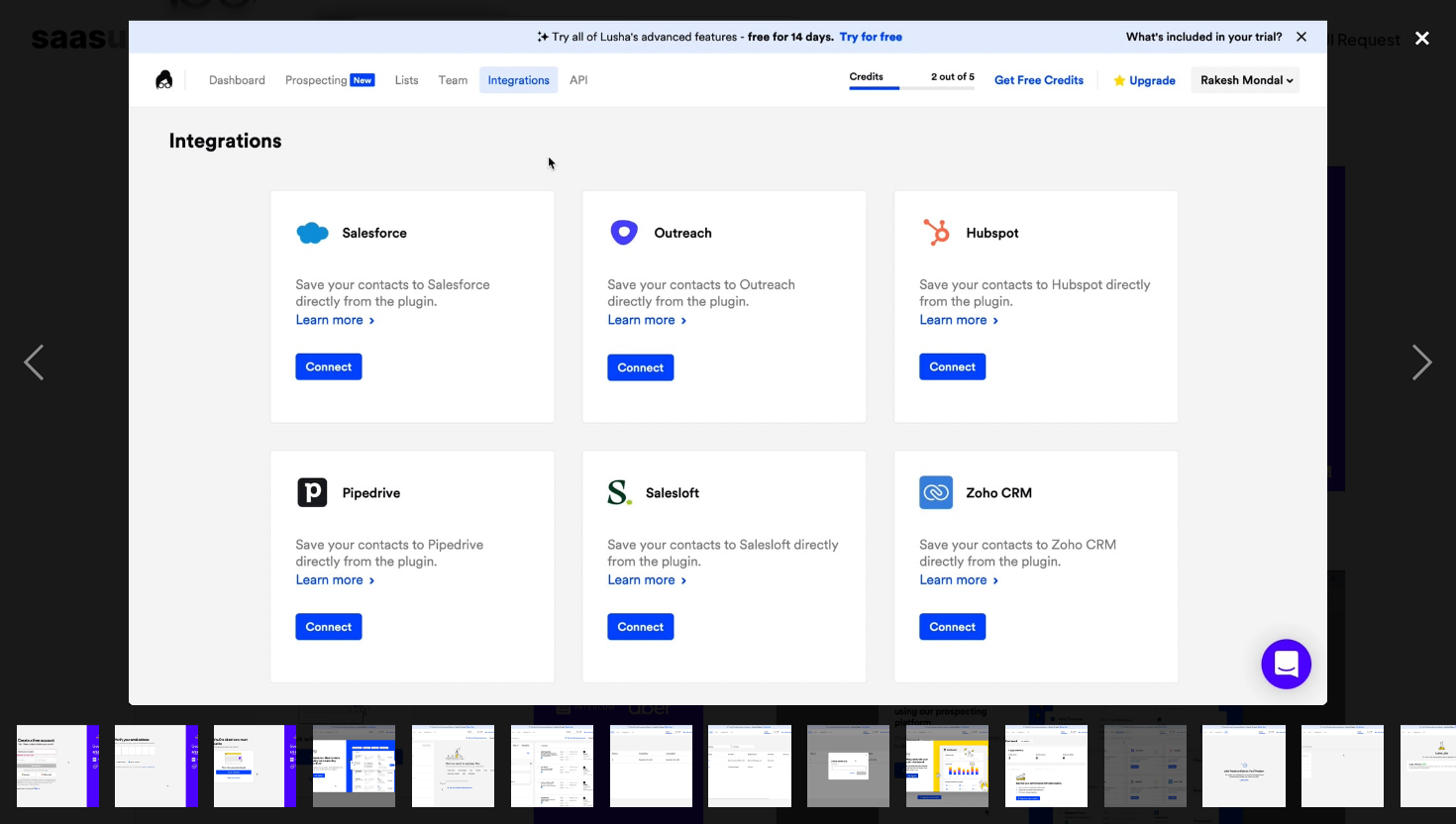 click at bounding box center [1422, 39] 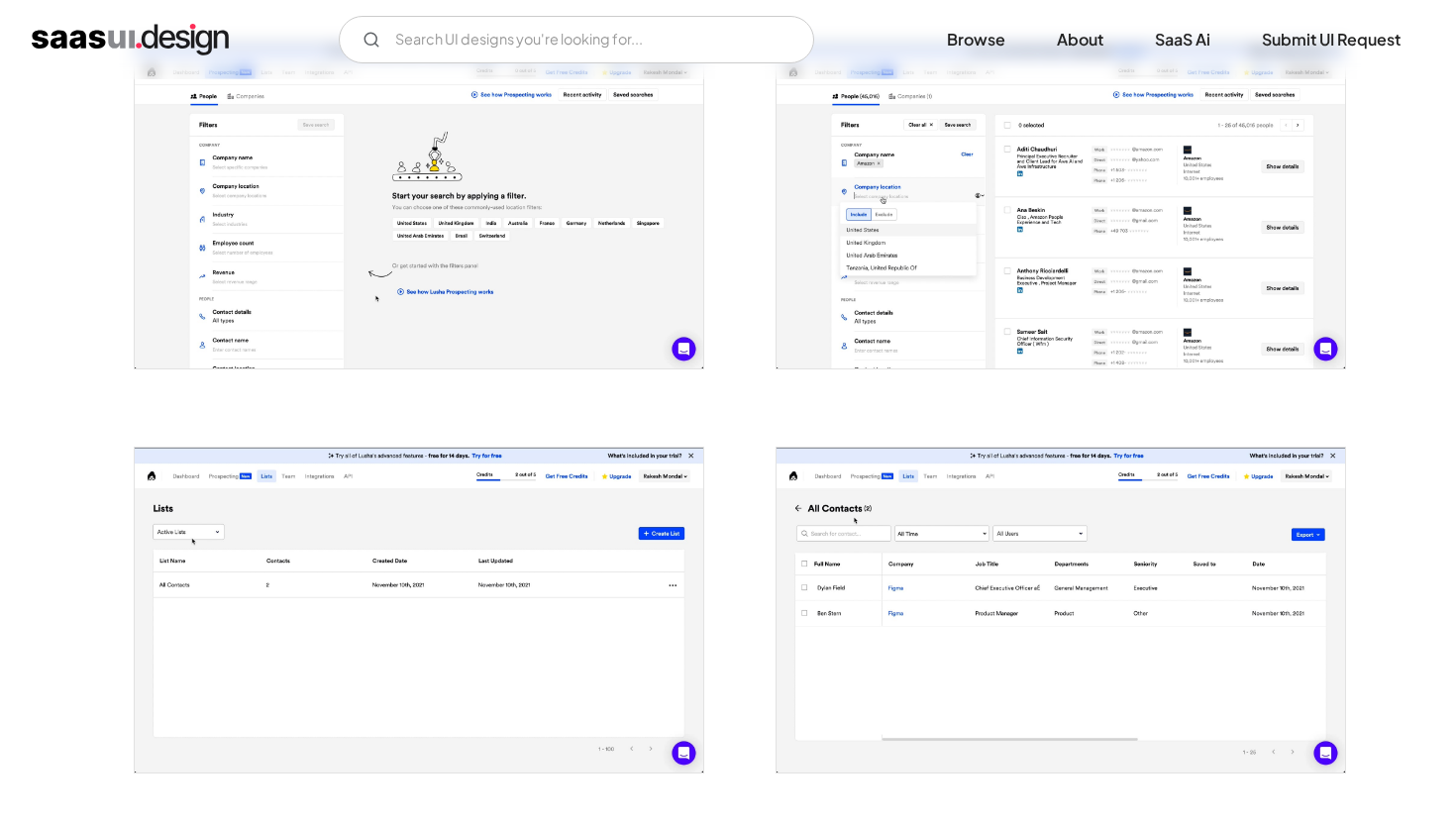 scroll, scrollTop: 1241, scrollLeft: 0, axis: vertical 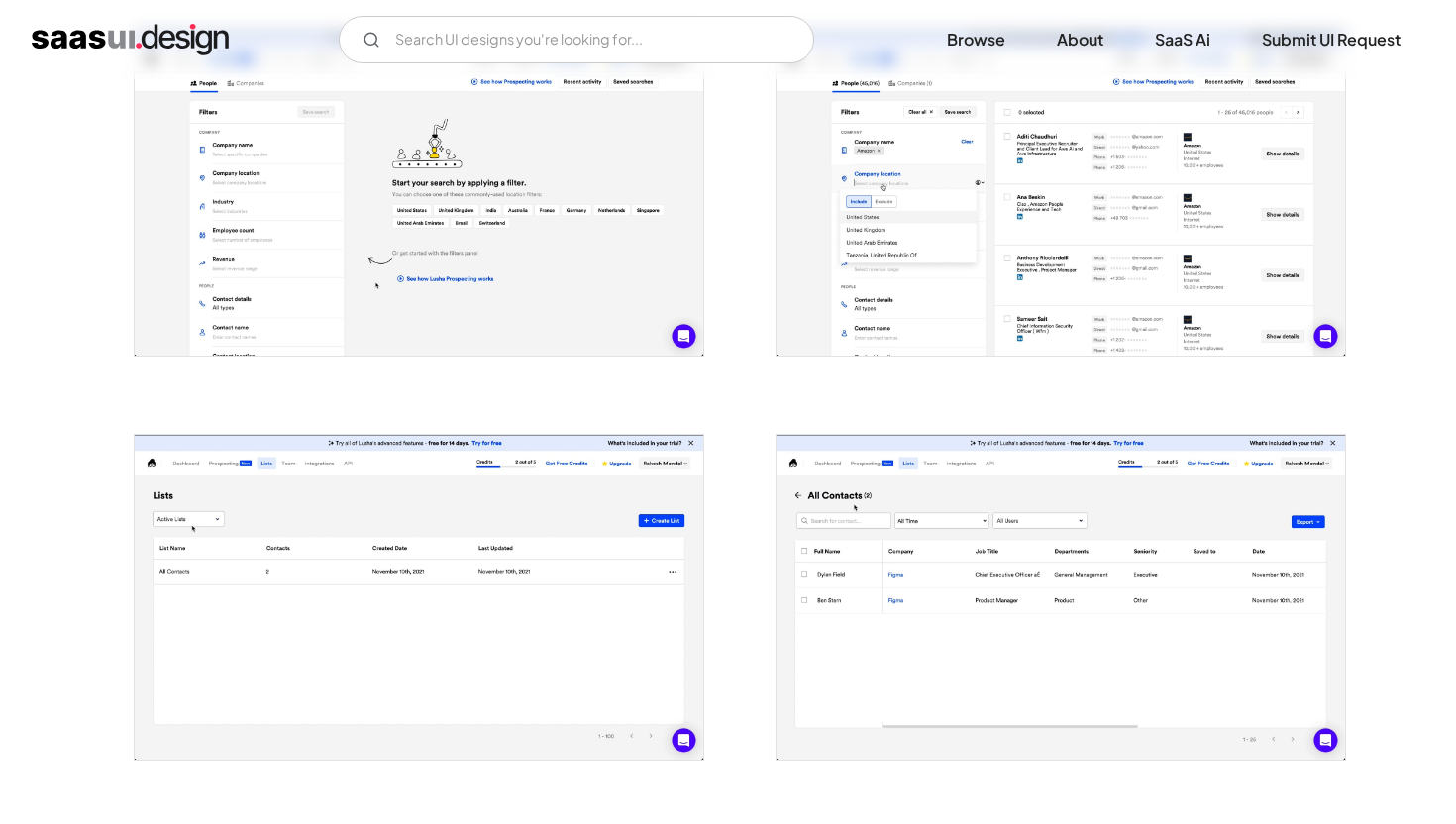 click at bounding box center (419, 193) 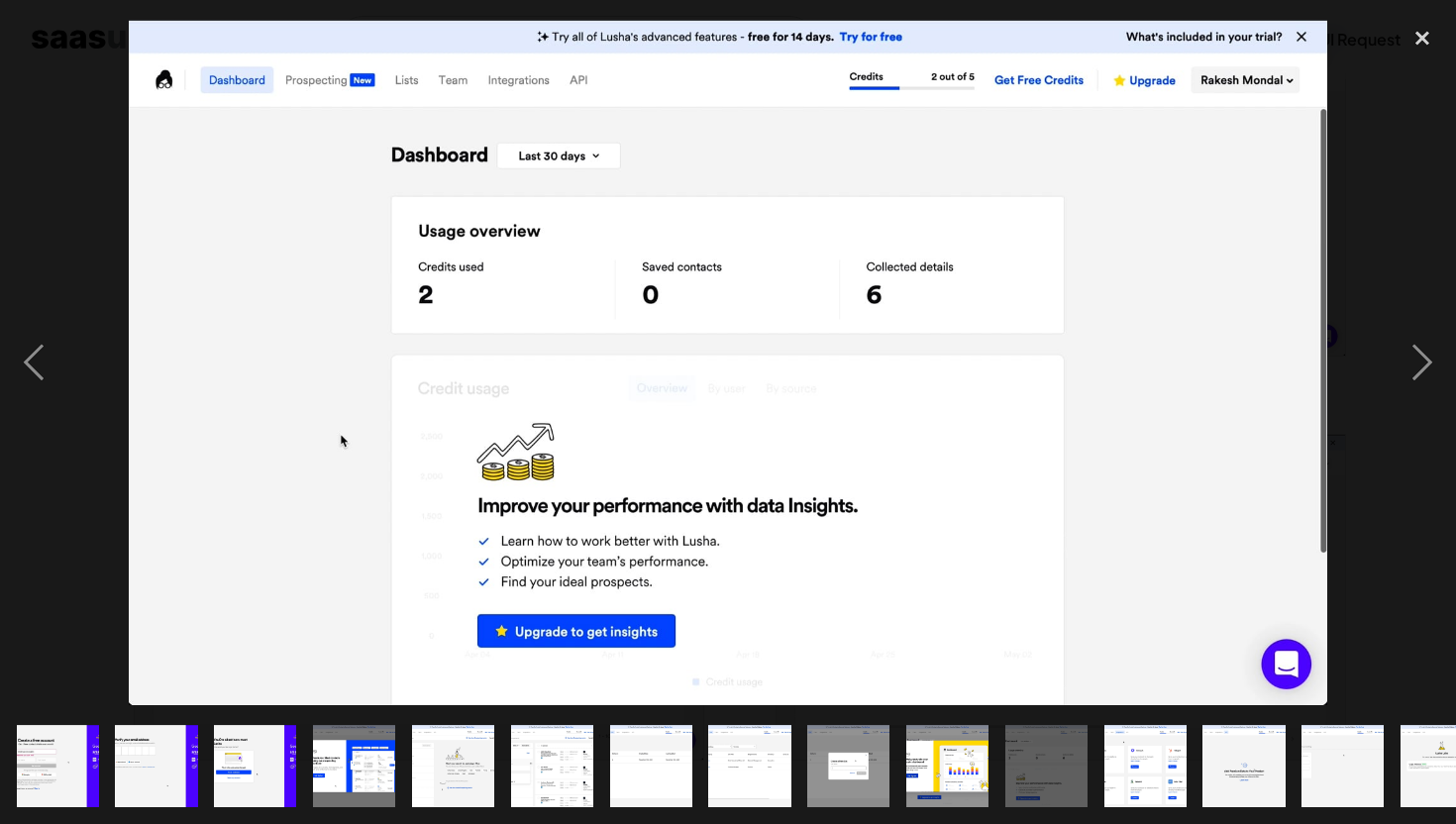 click at bounding box center (728, 361) 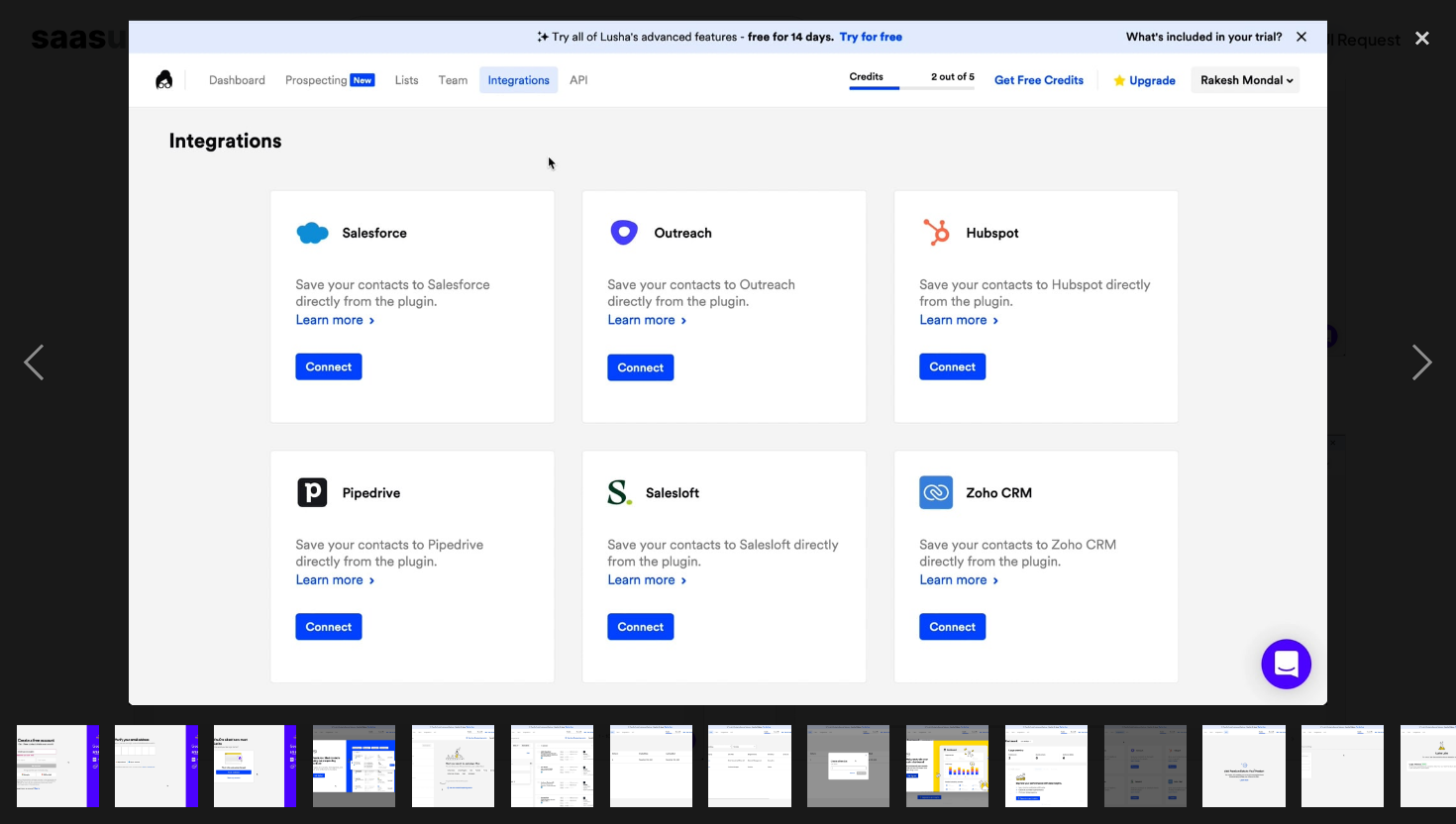click at bounding box center [728, 361] 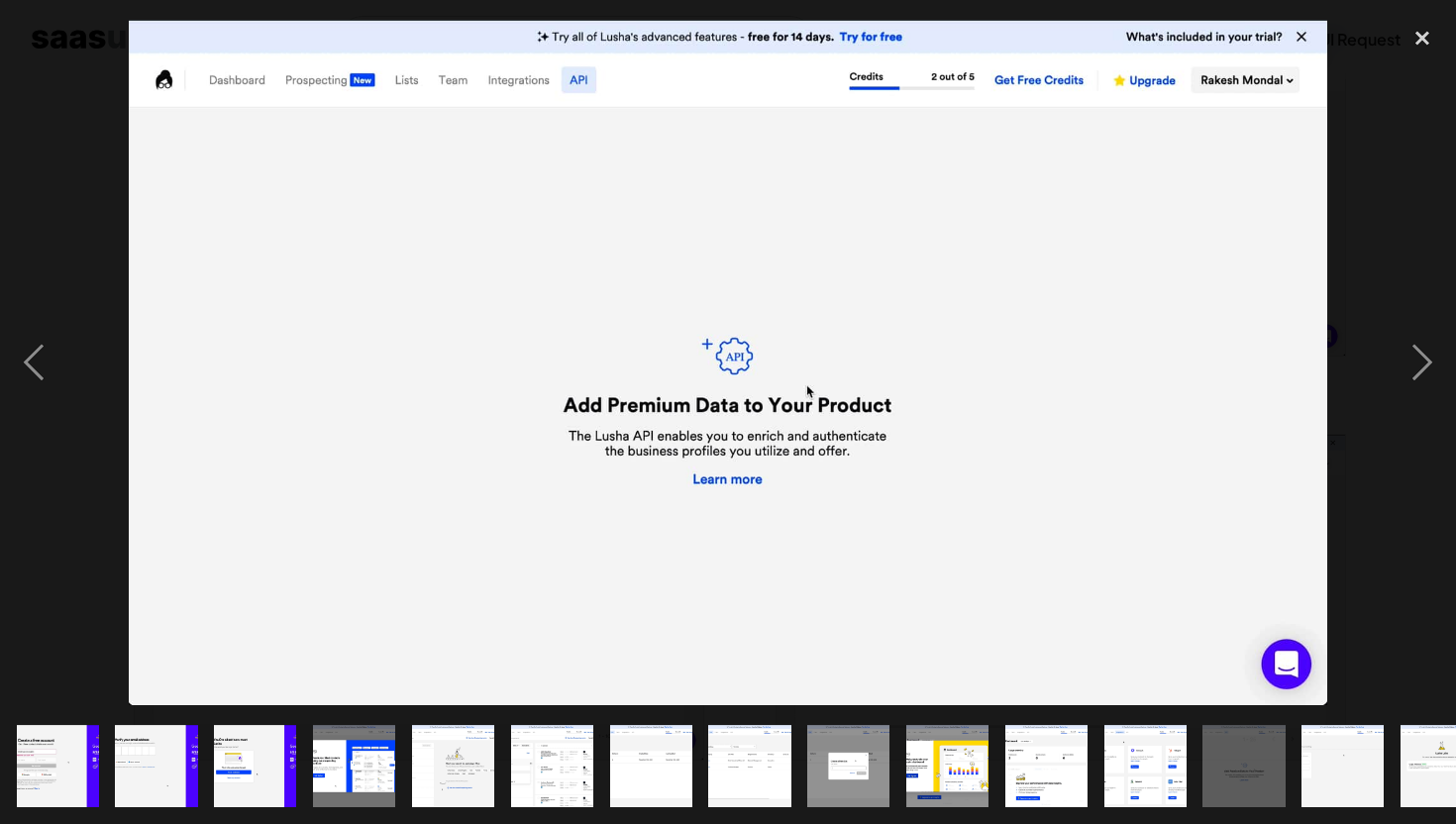 click at bounding box center [728, 361] 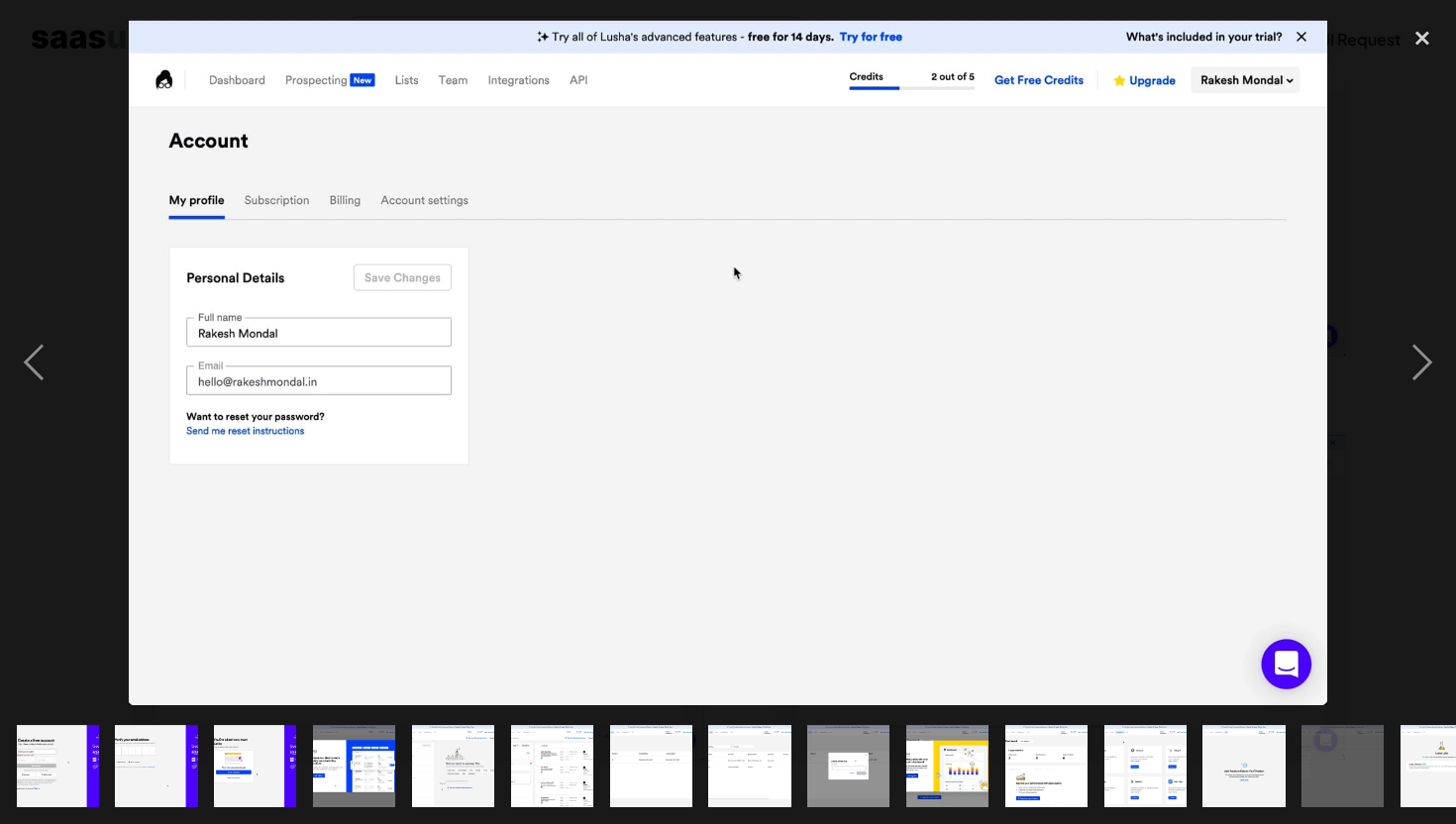 click at bounding box center (728, 361) 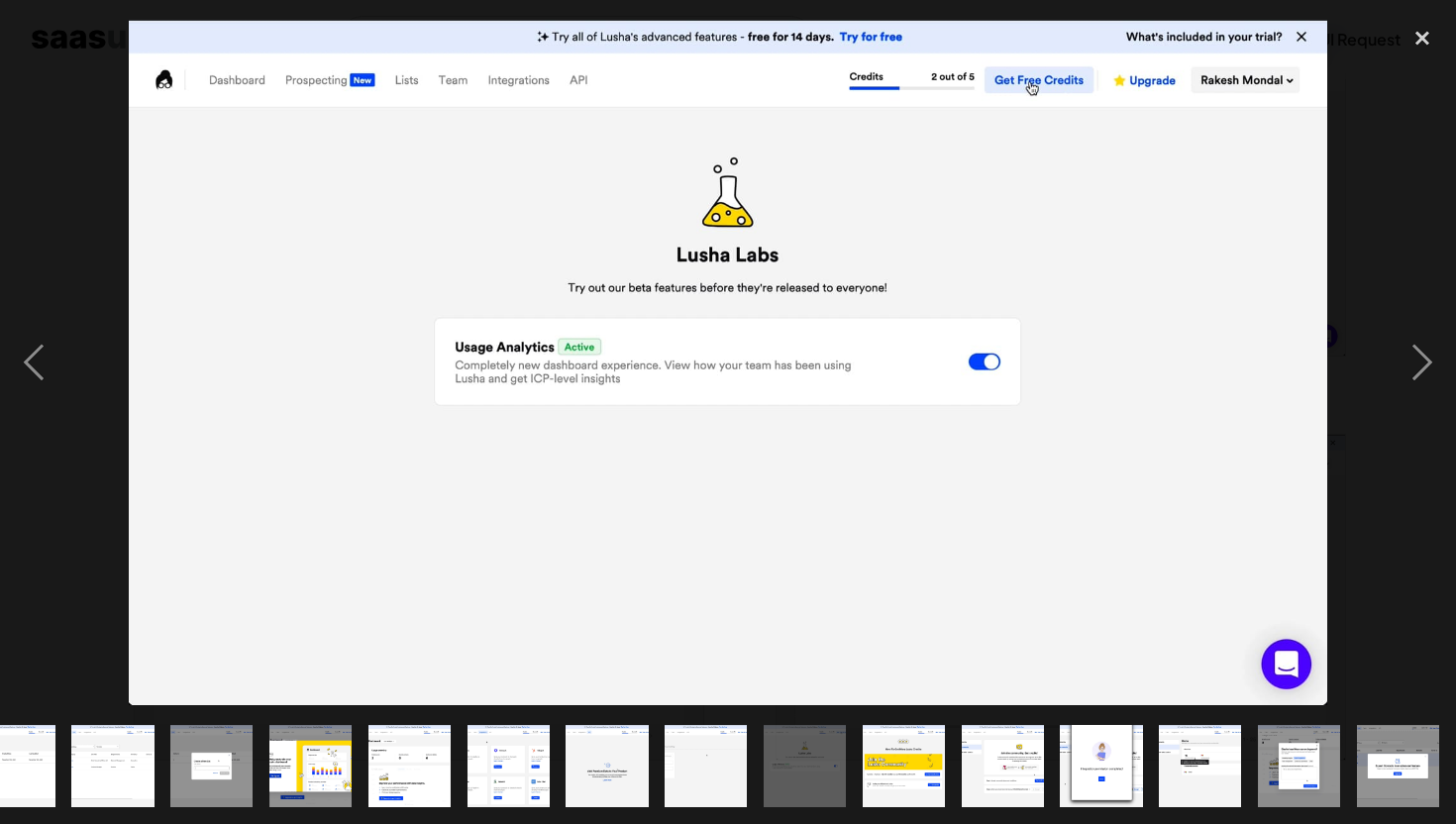 scroll, scrollTop: 0, scrollLeft: 637, axis: horizontal 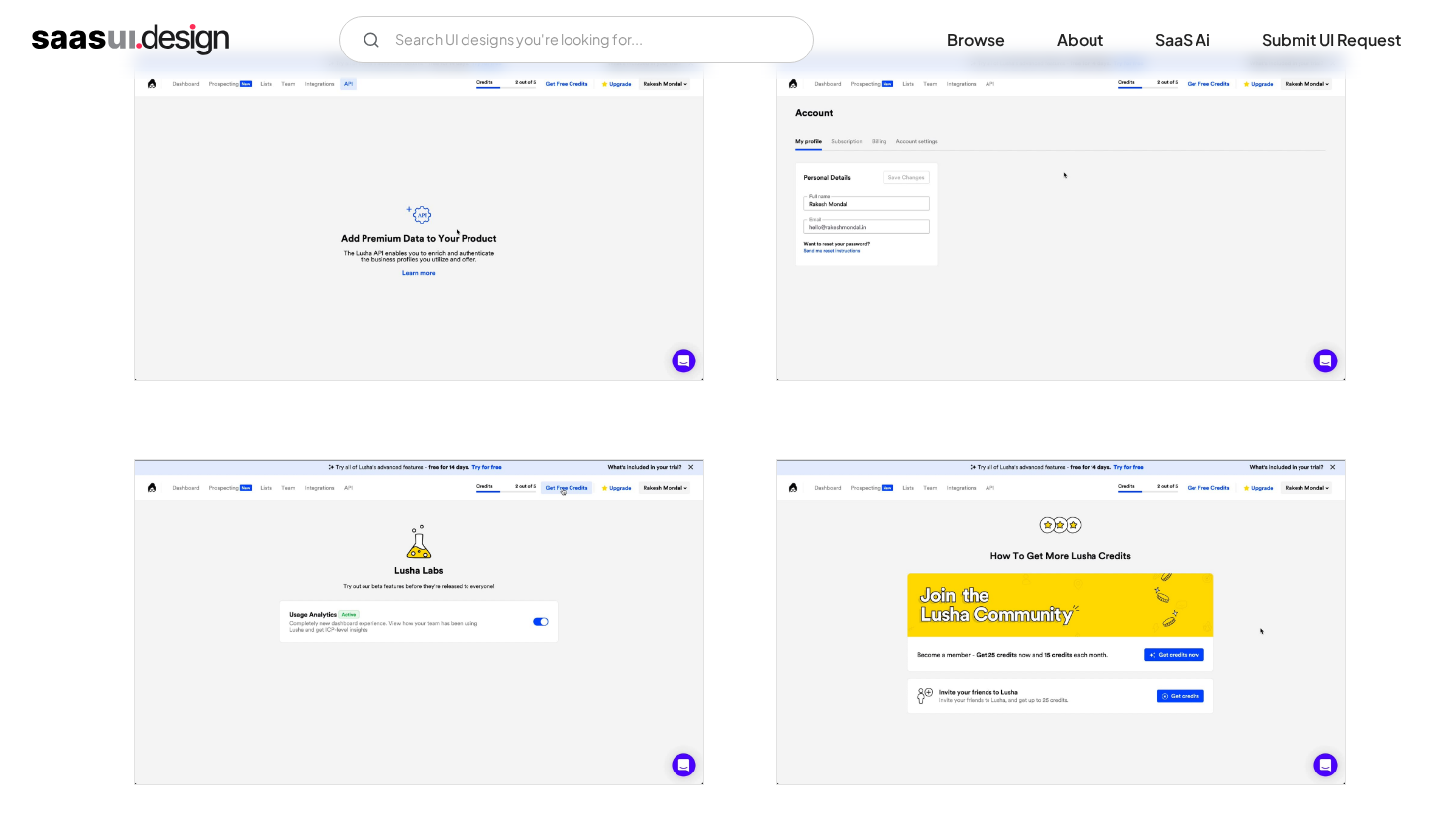 click at bounding box center (419, 218) 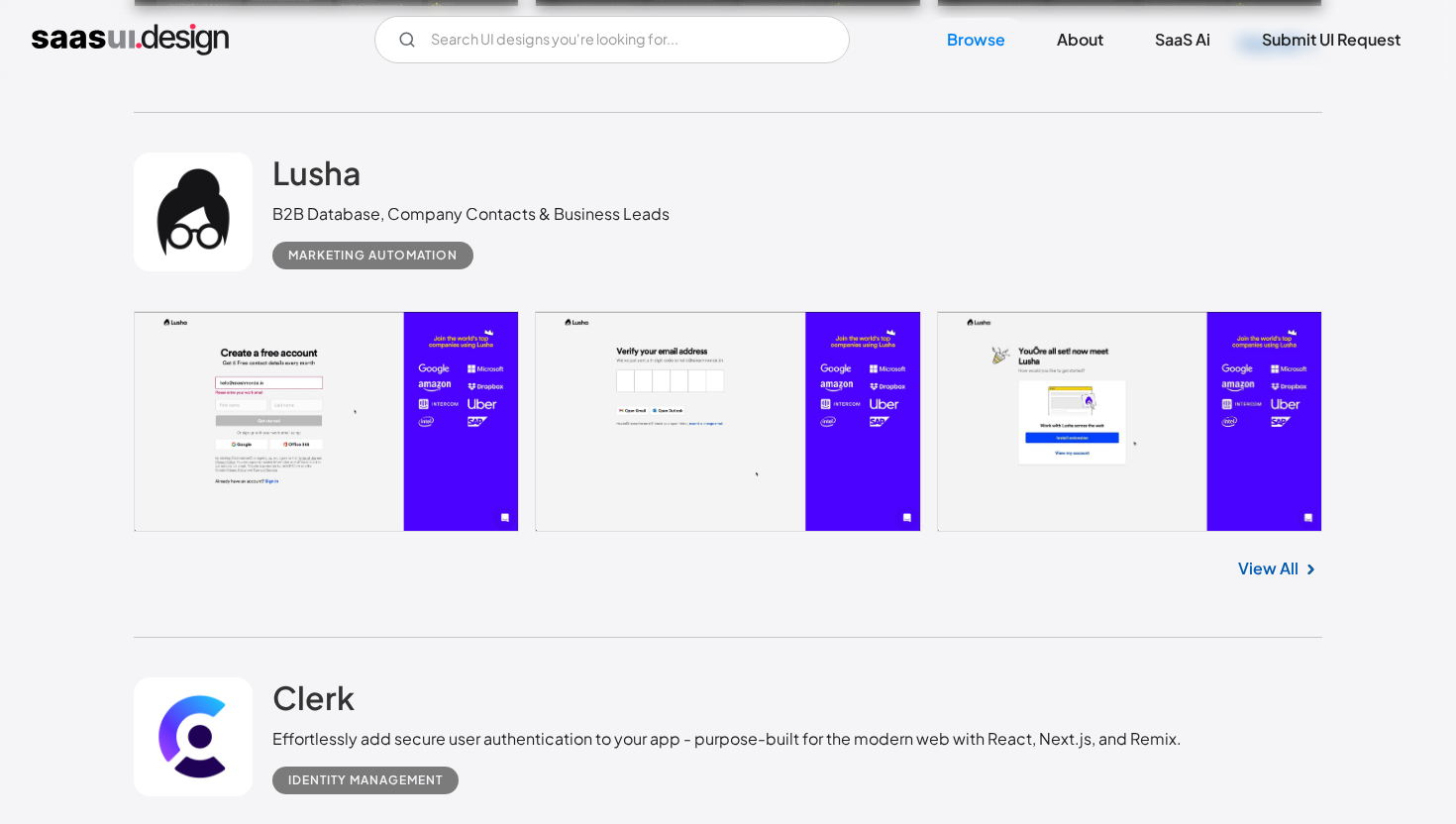 scroll, scrollTop: 5254, scrollLeft: 0, axis: vertical 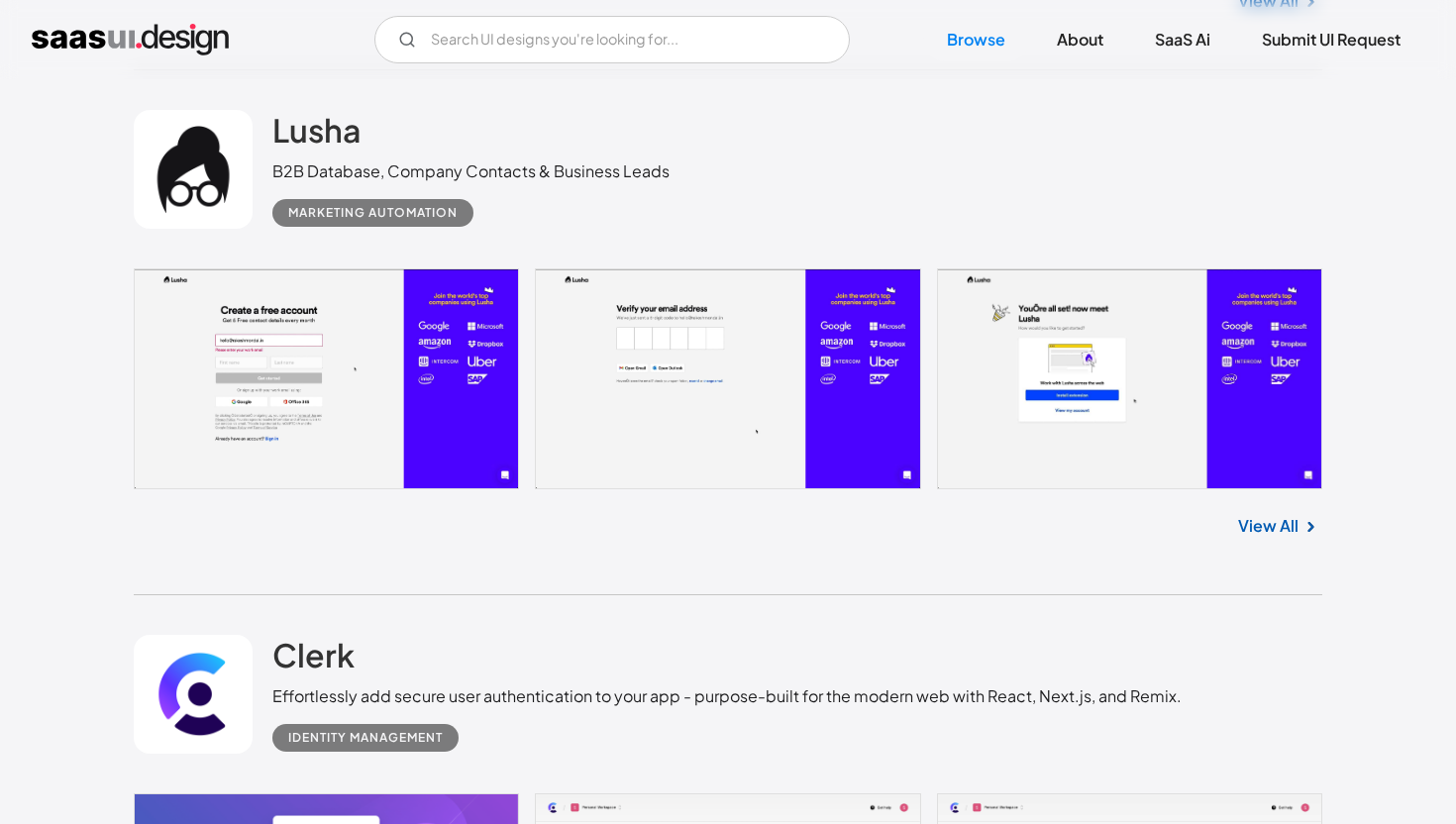 click on "View All" at bounding box center (1268, 526) 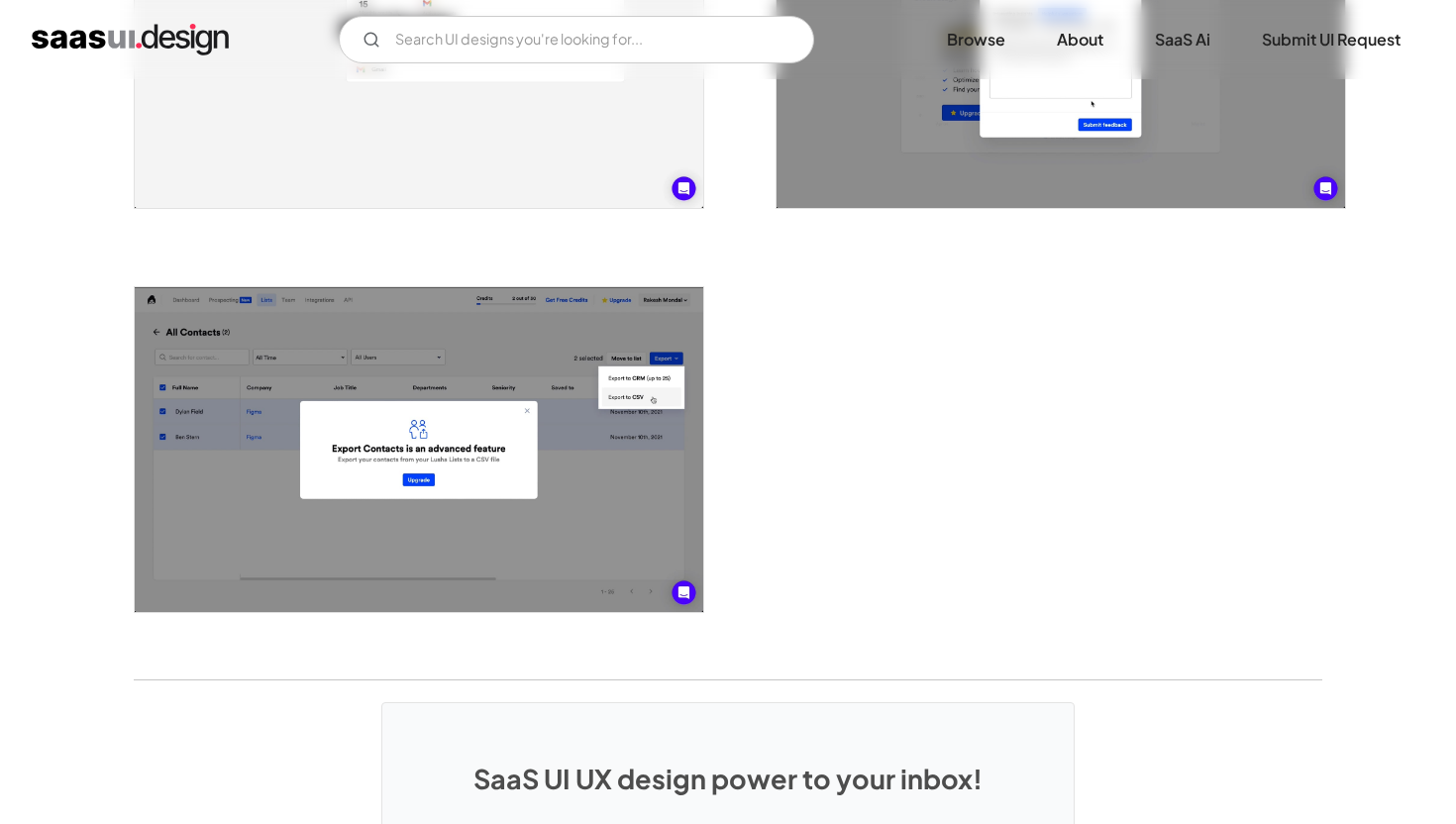 scroll, scrollTop: 4196, scrollLeft: 0, axis: vertical 